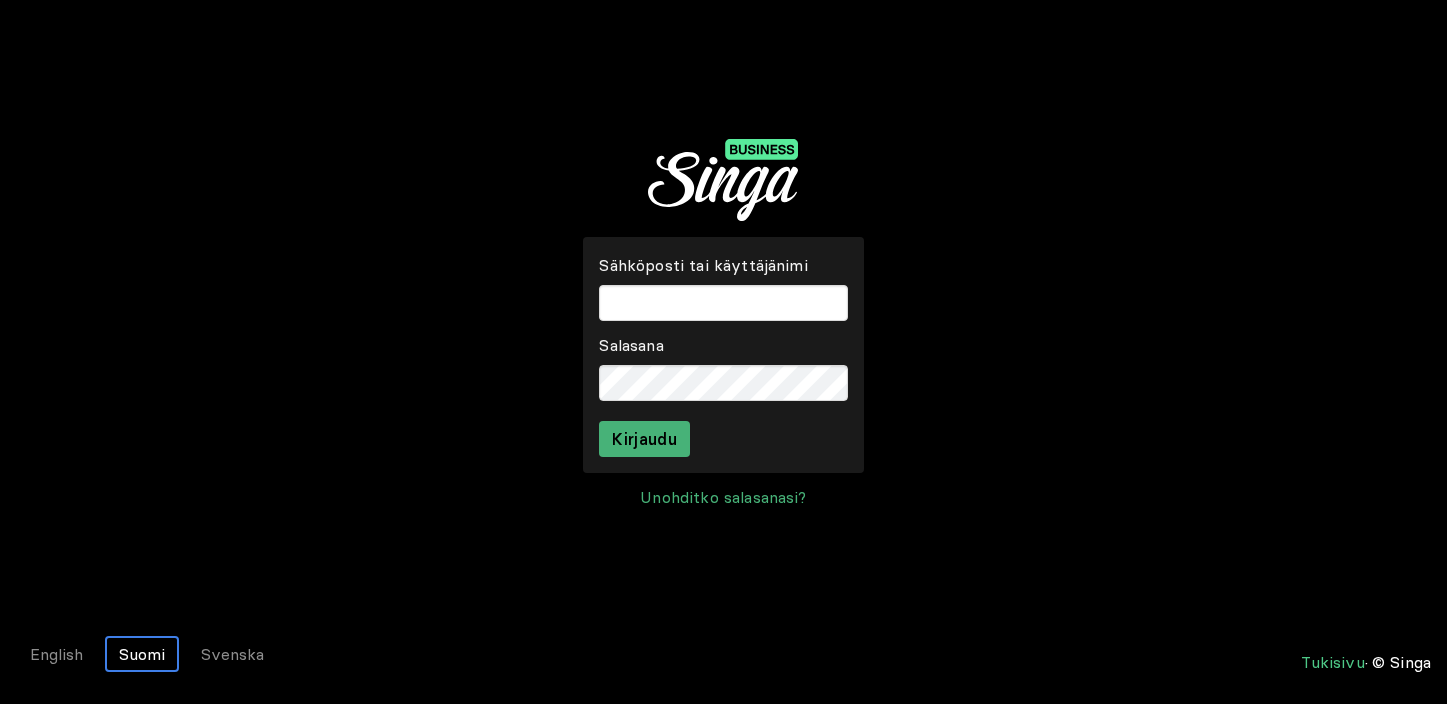 scroll, scrollTop: 0, scrollLeft: 0, axis: both 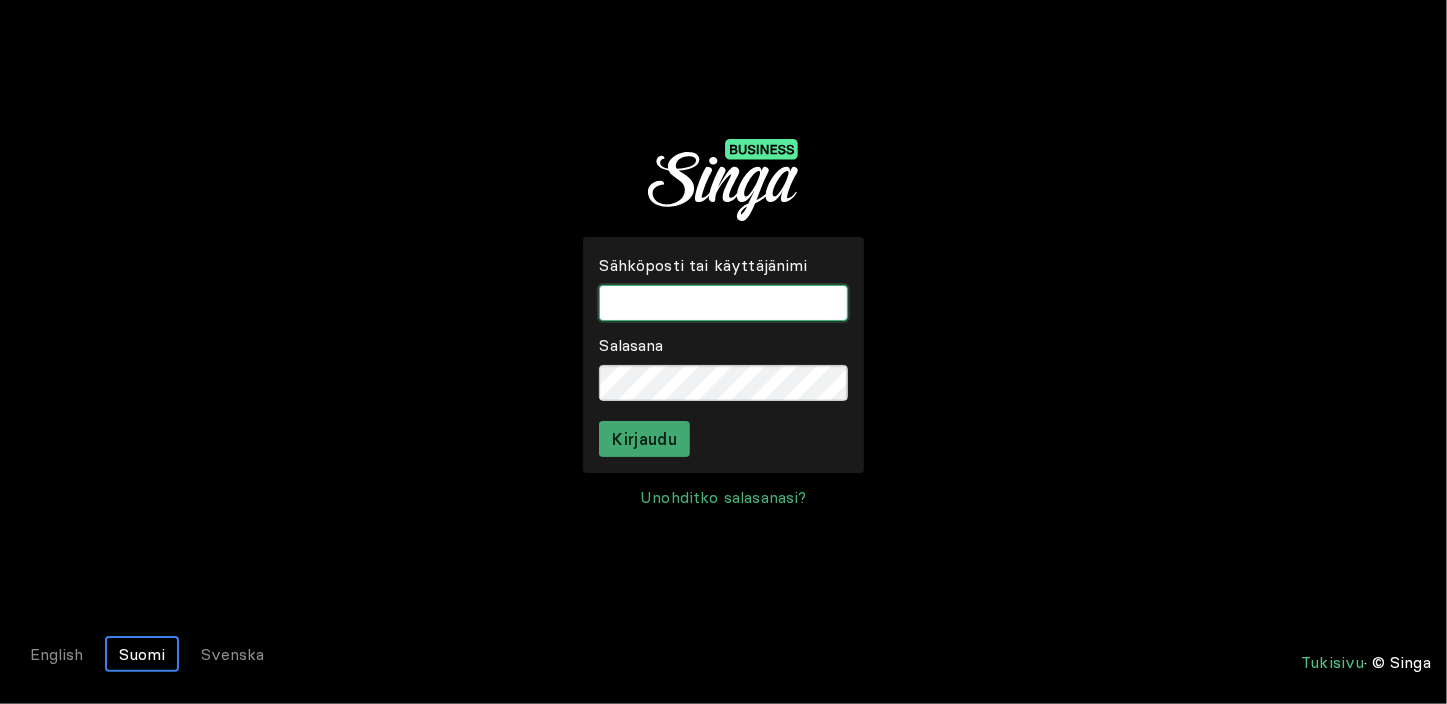 type on "temmintupa" 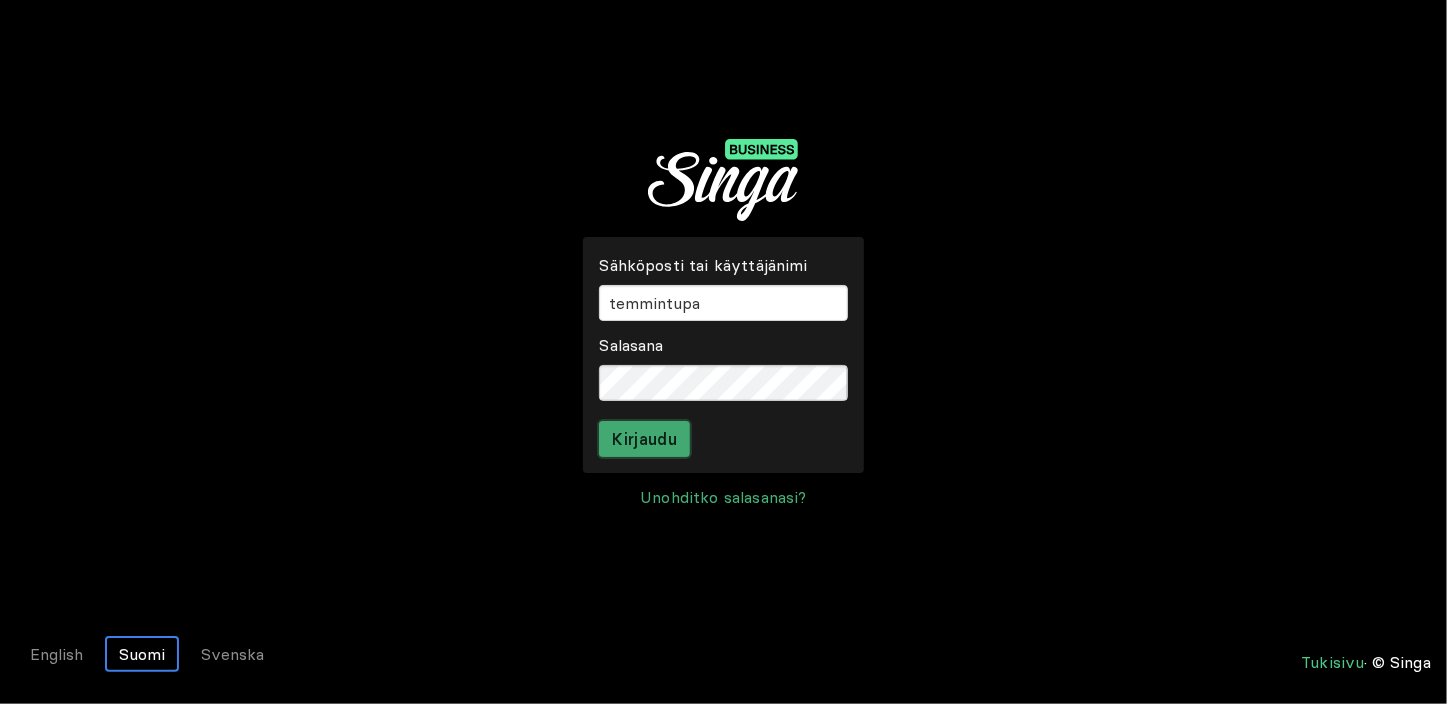 click on "Kirjaudu" at bounding box center [644, 439] 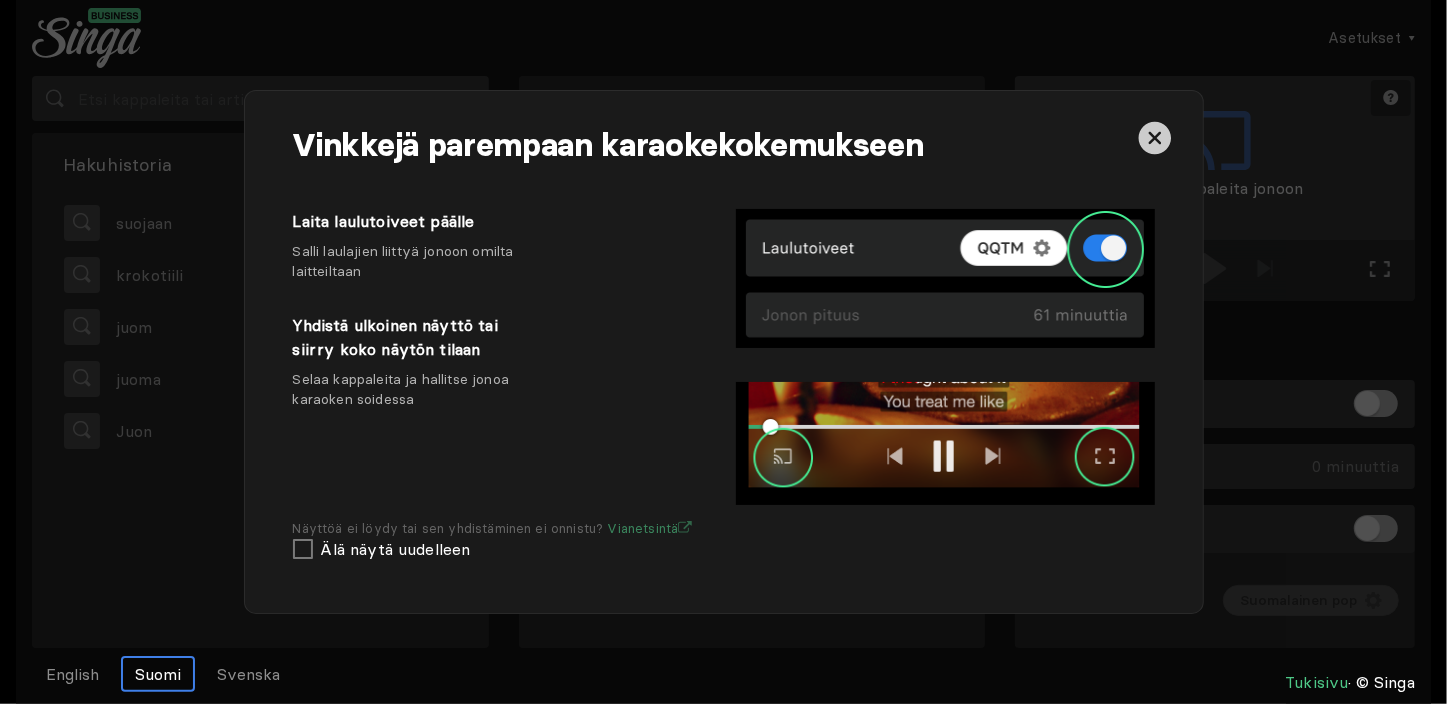 click at bounding box center (1154, 138) 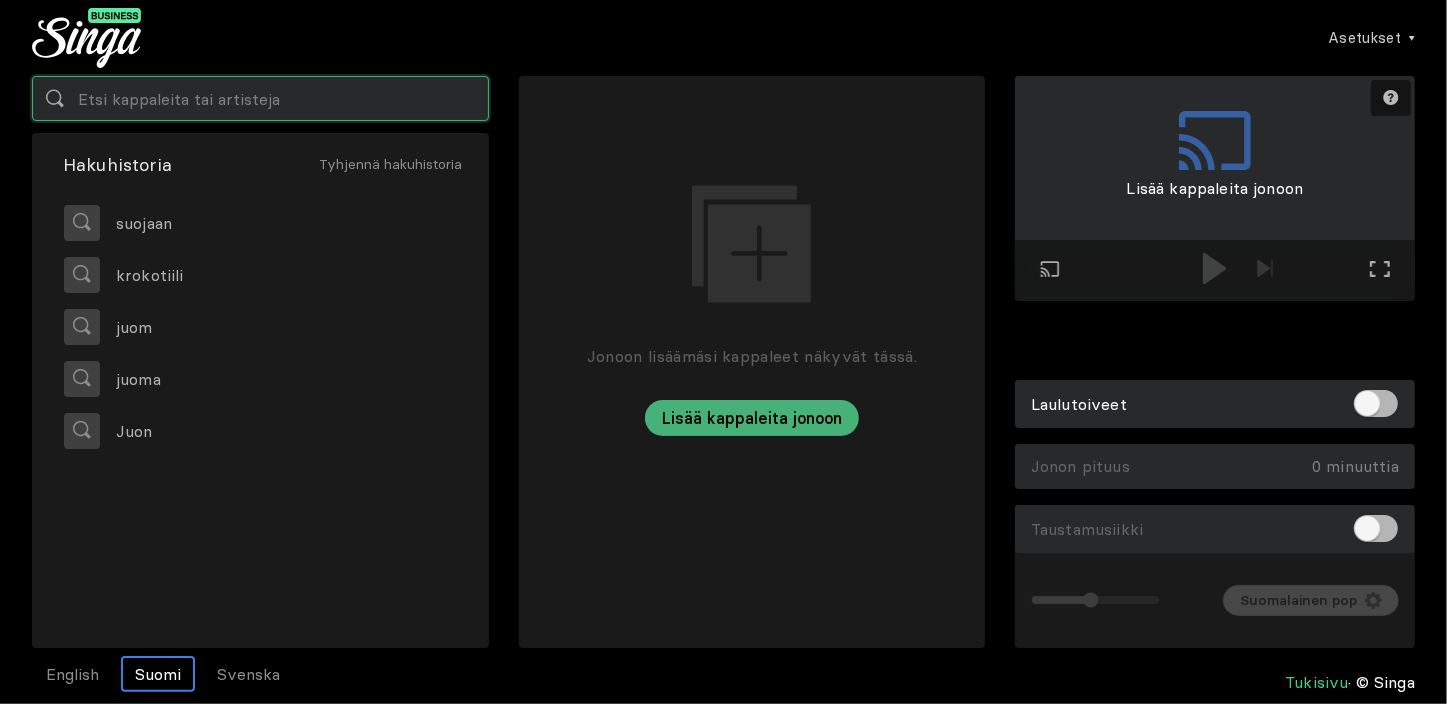 click at bounding box center (260, 98) 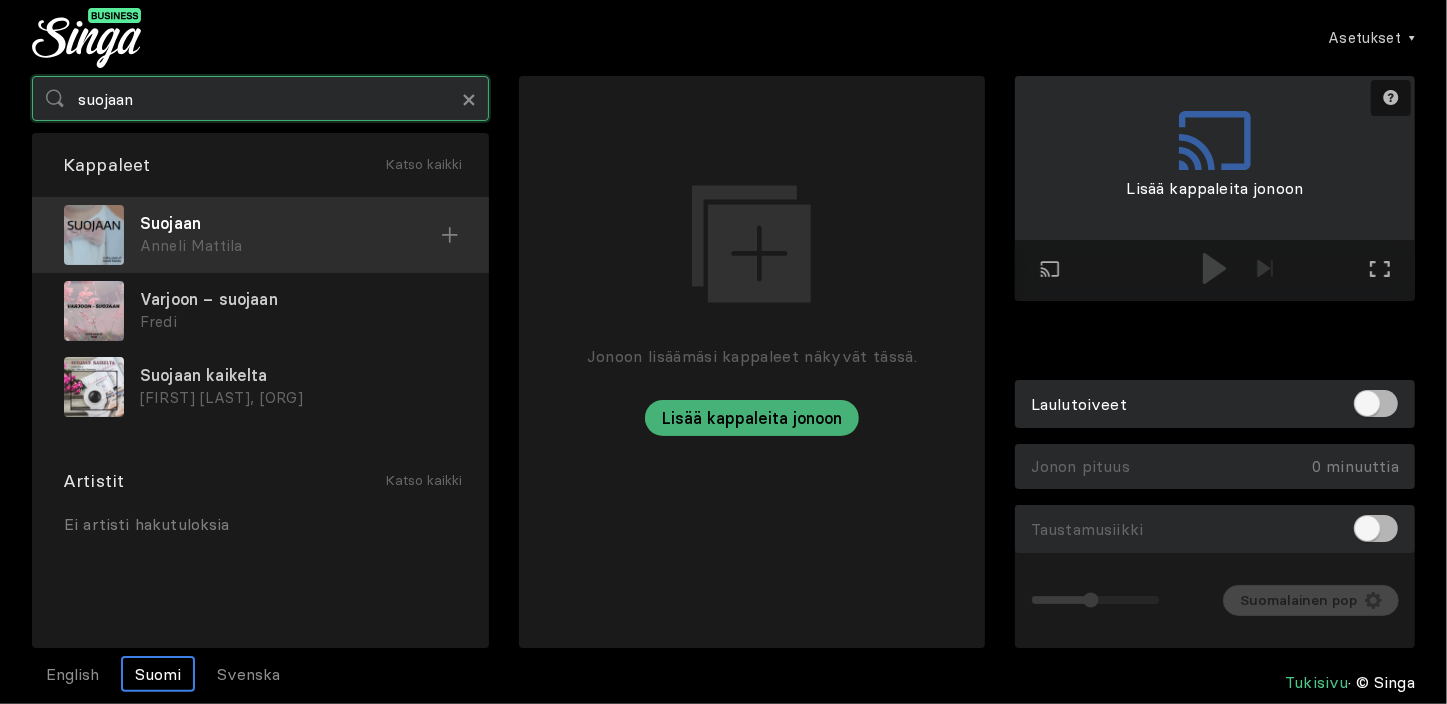type on "suojaan" 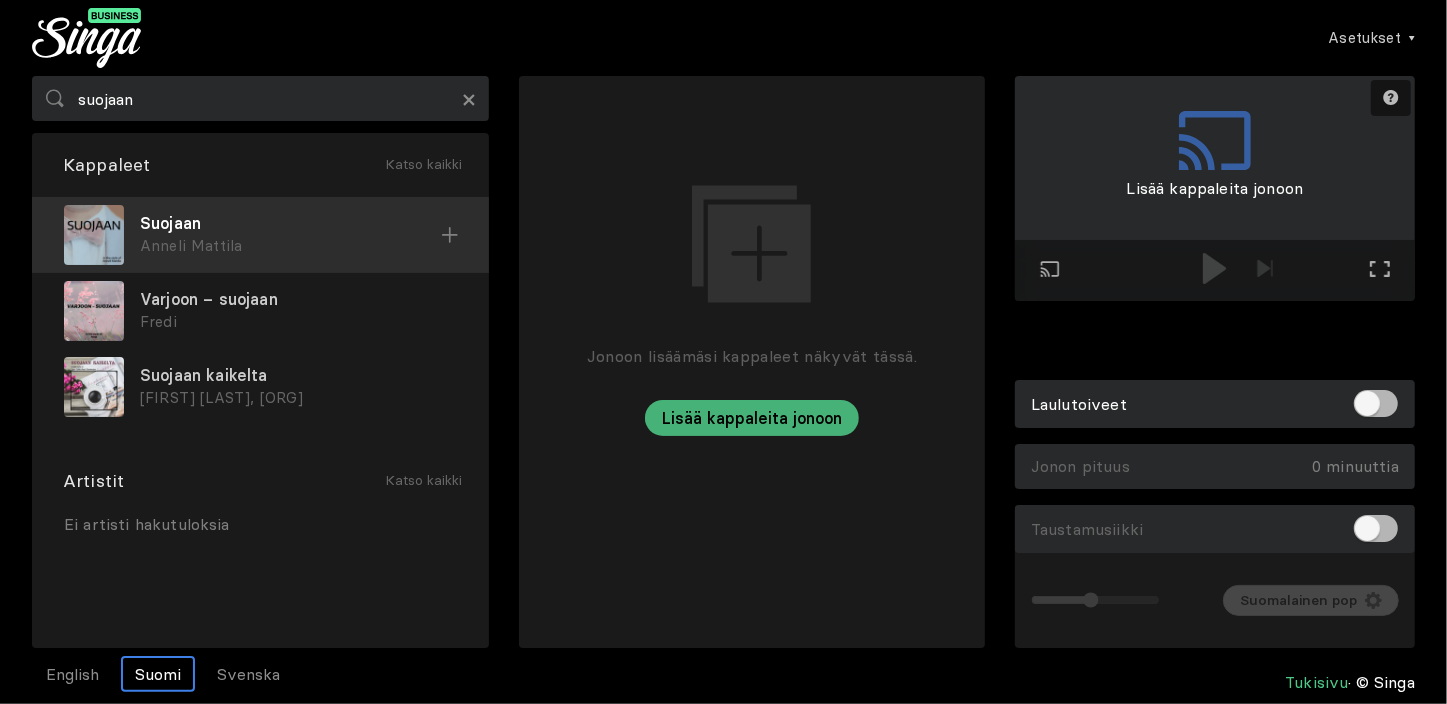click on "Anneli Mattila" at bounding box center [290, 246] 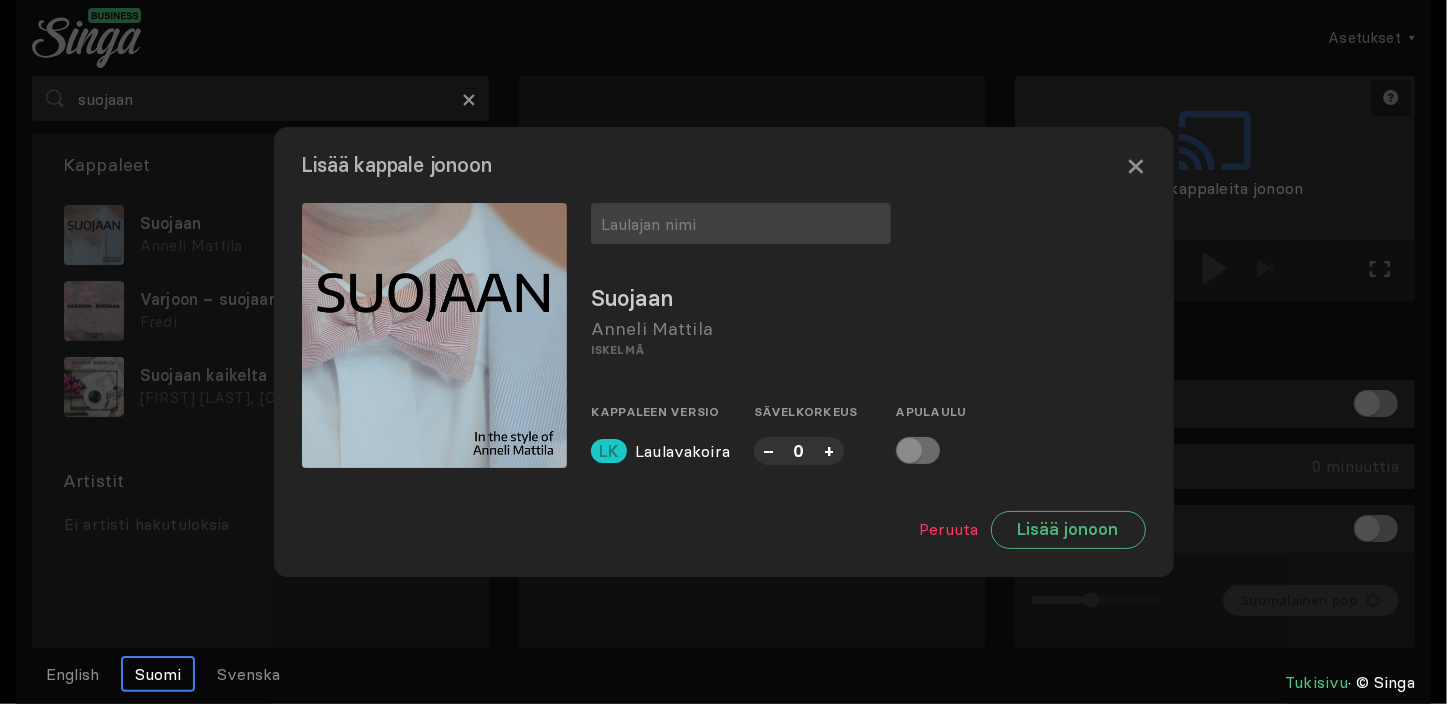 click on "[TITLE] [ARTIST] [GENRE] [TITLE] [ARTIST] [TITLE] [TITLE] [TITLE] [TITLE] [TITLE] [TITLE] [TITLE] [TITLE] [TITLE] [TITLE]" at bounding box center [868, 335] 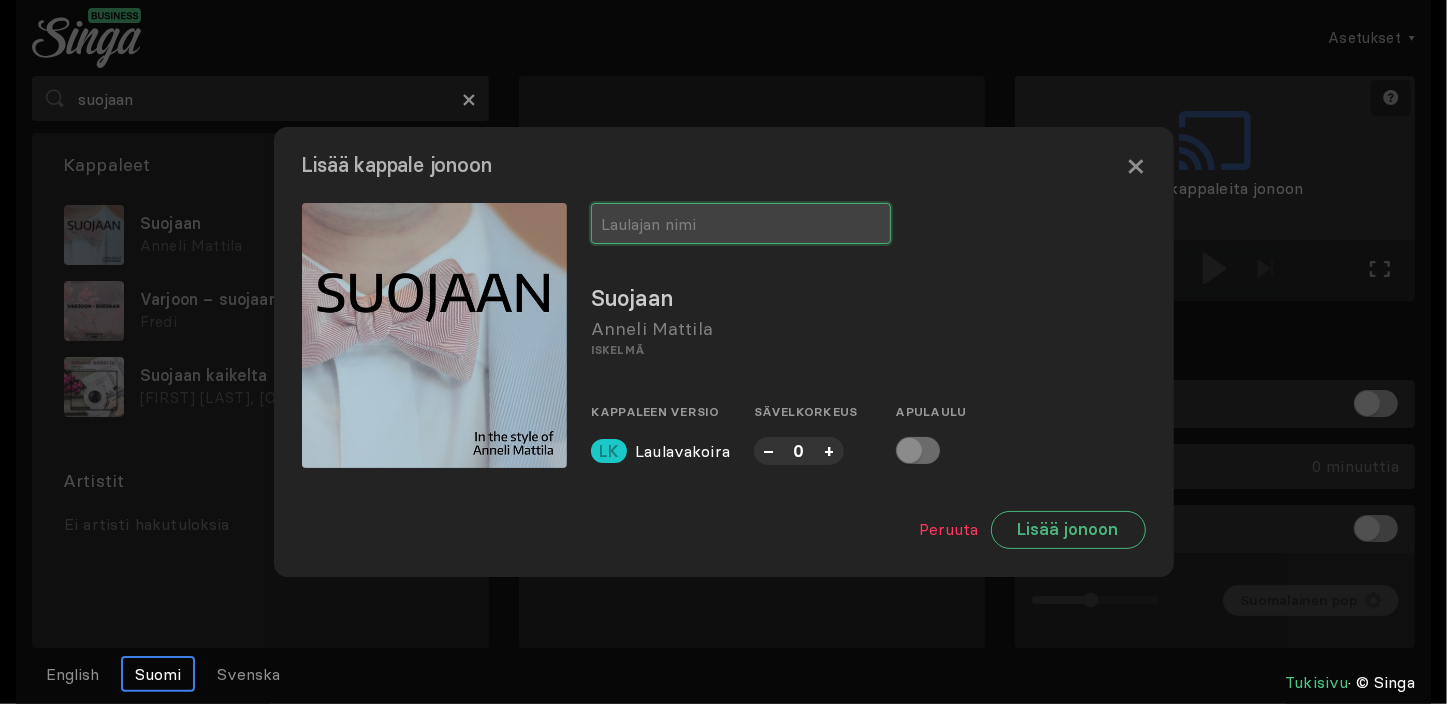 click at bounding box center (741, 223) 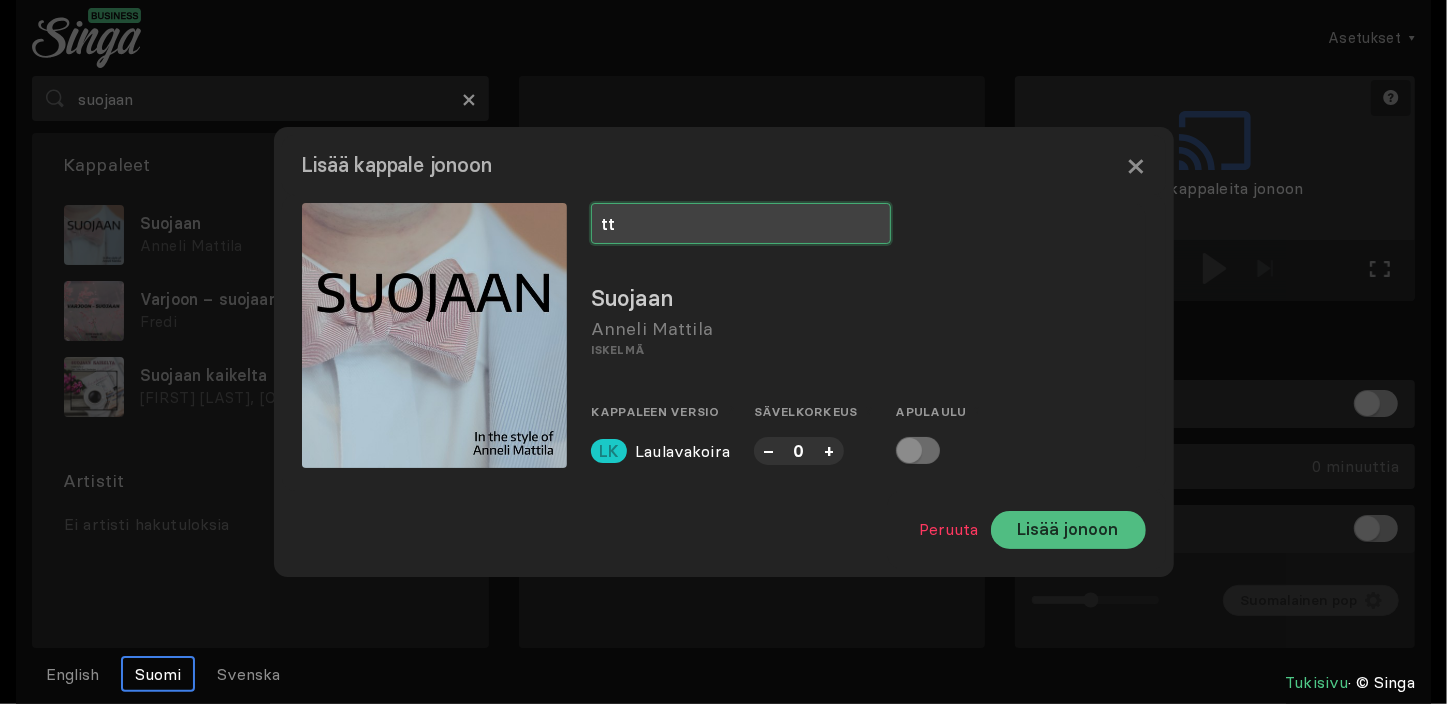type on "tt" 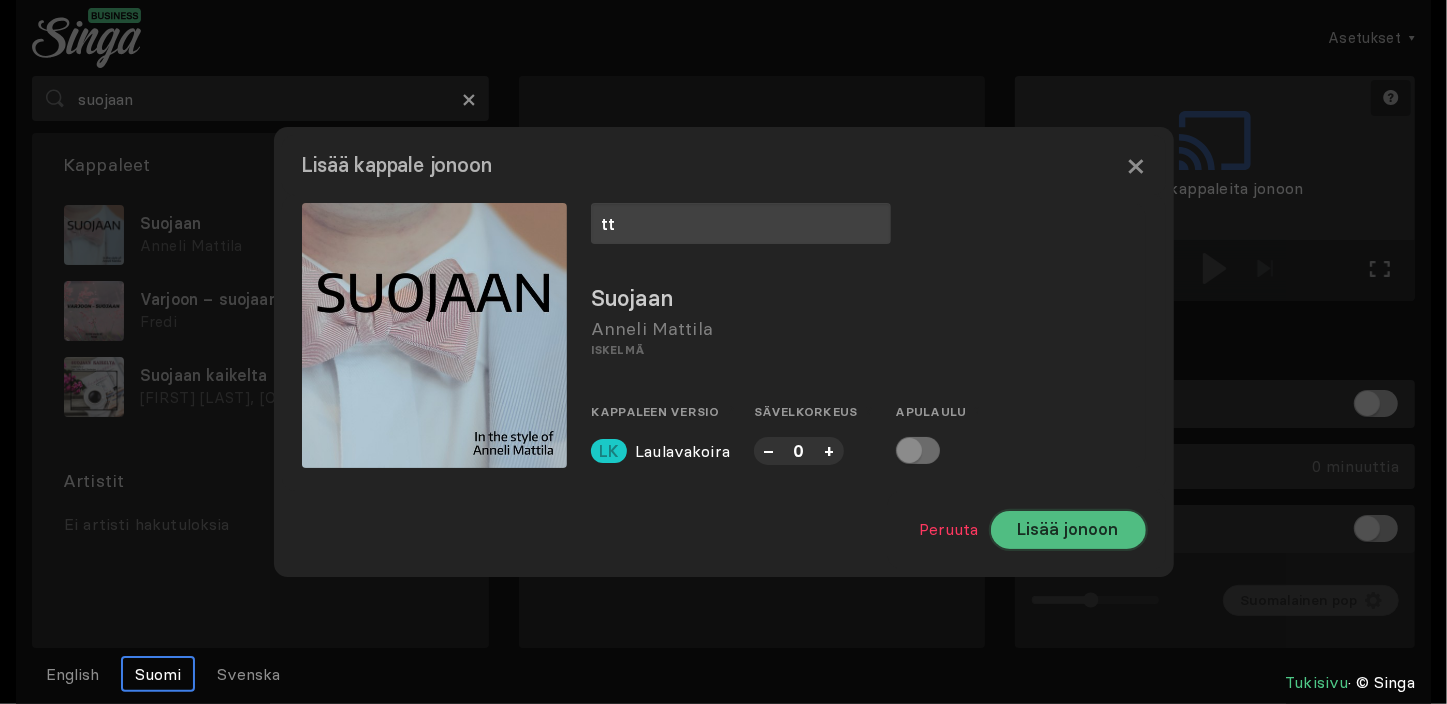 click on "Lisää jonoon" at bounding box center (1068, 530) 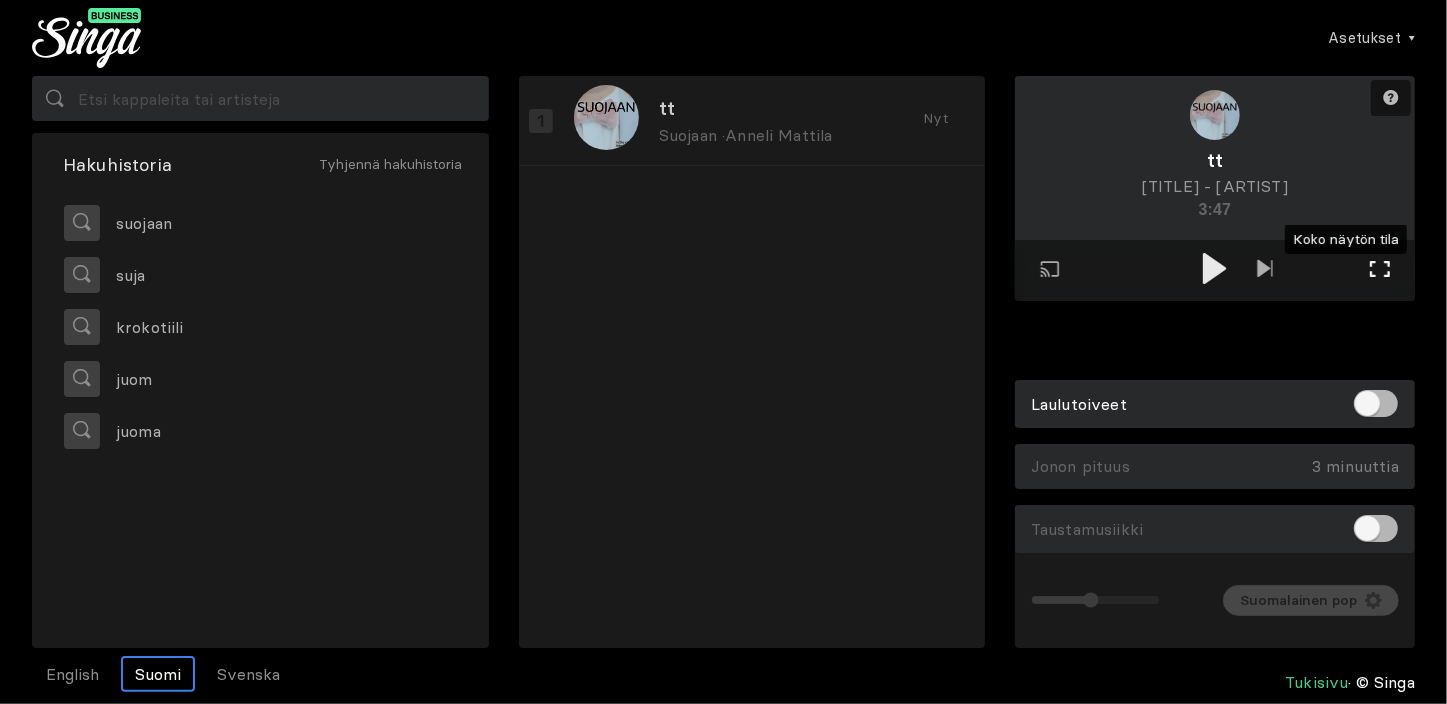 click at bounding box center [1380, 269] 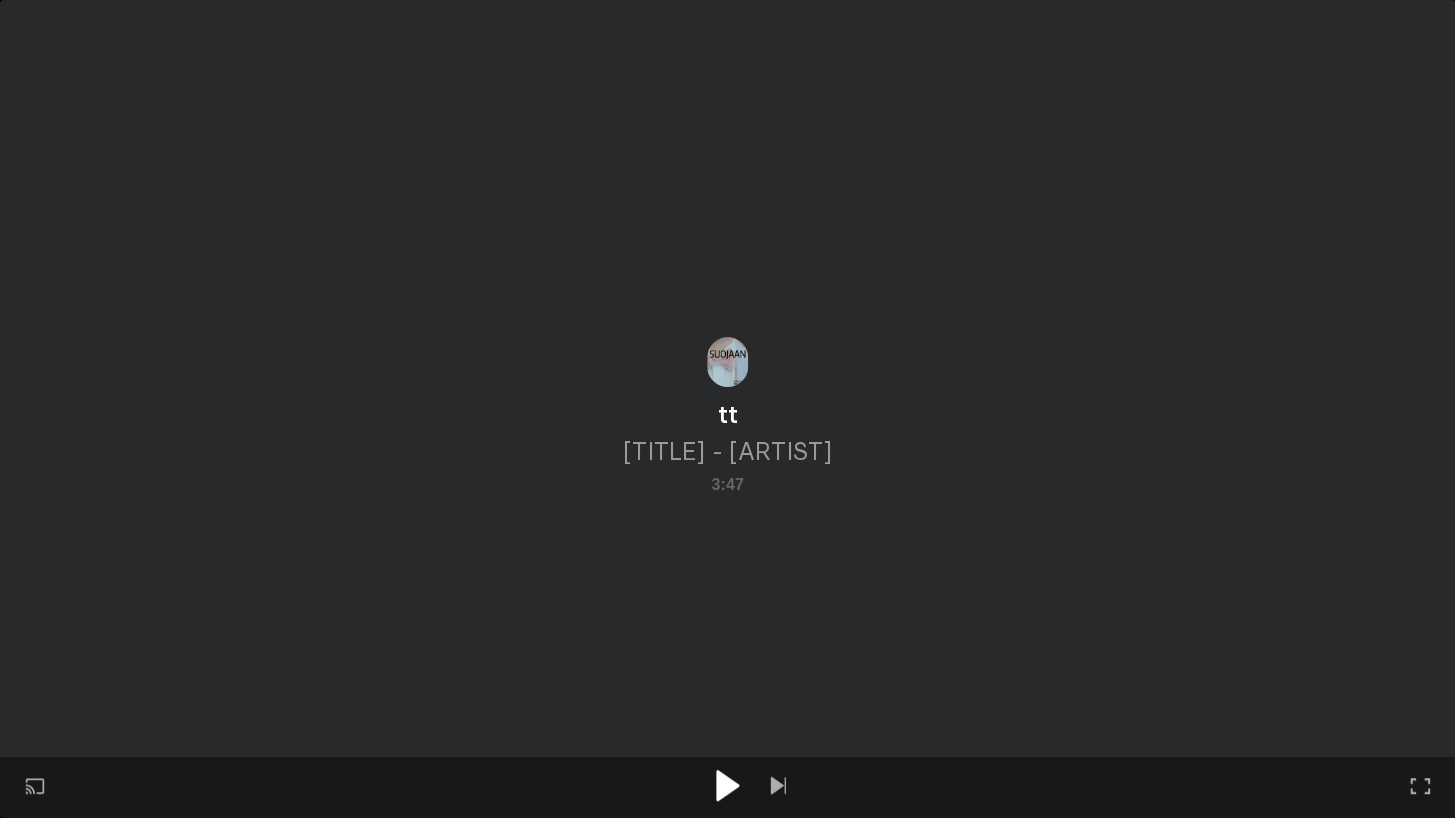 click at bounding box center [727, 785] 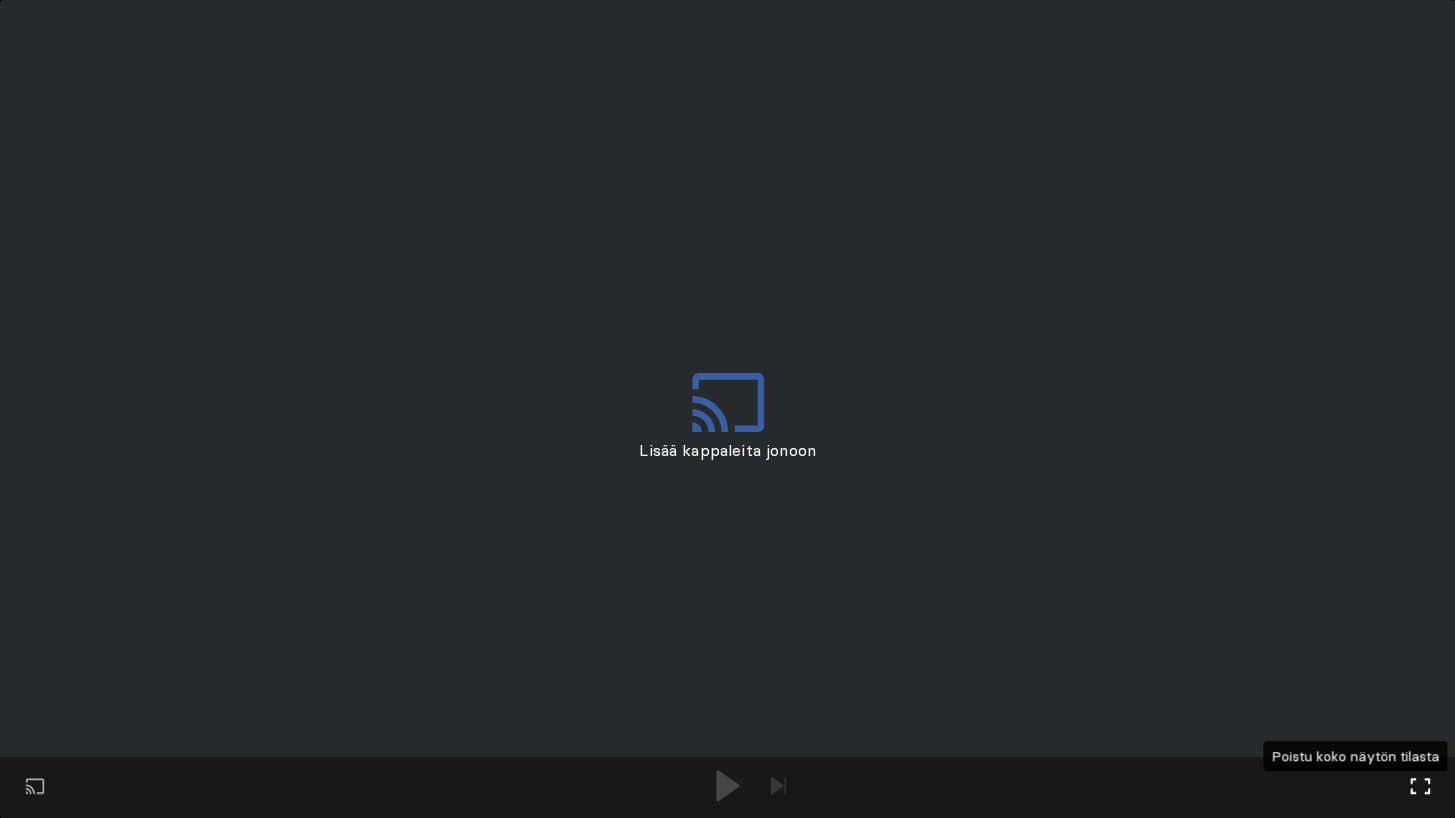click on "Koko näytön tila Poistu koko näytön tilasta" at bounding box center [1420, 788] 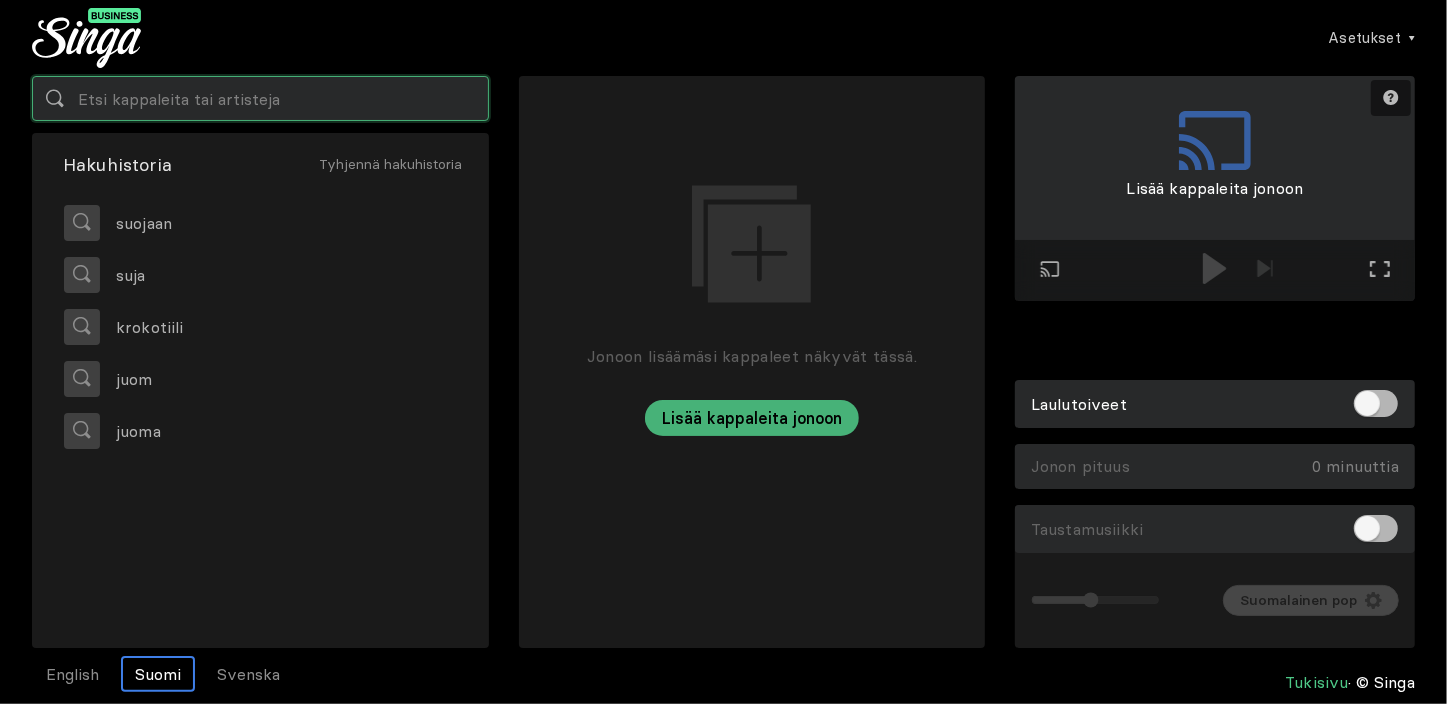 click at bounding box center (260, 98) 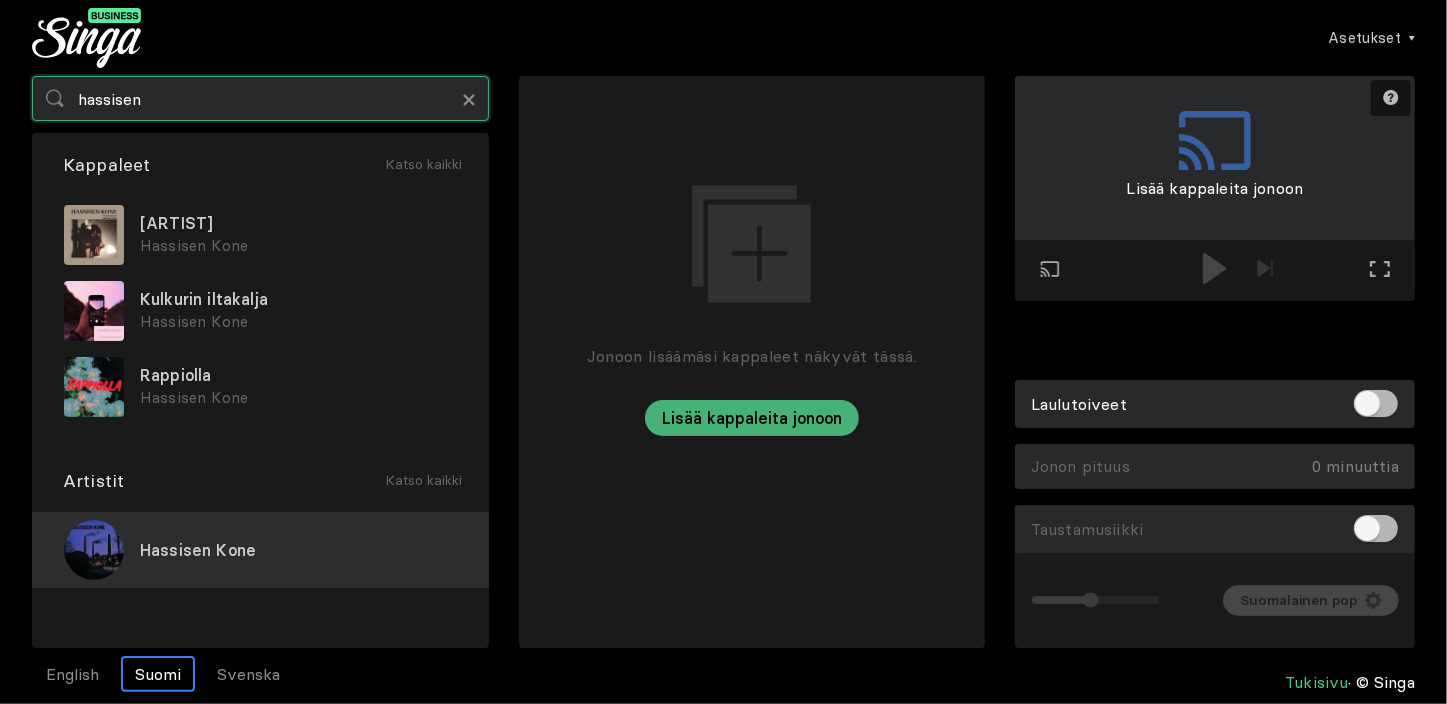 type on "hassisen" 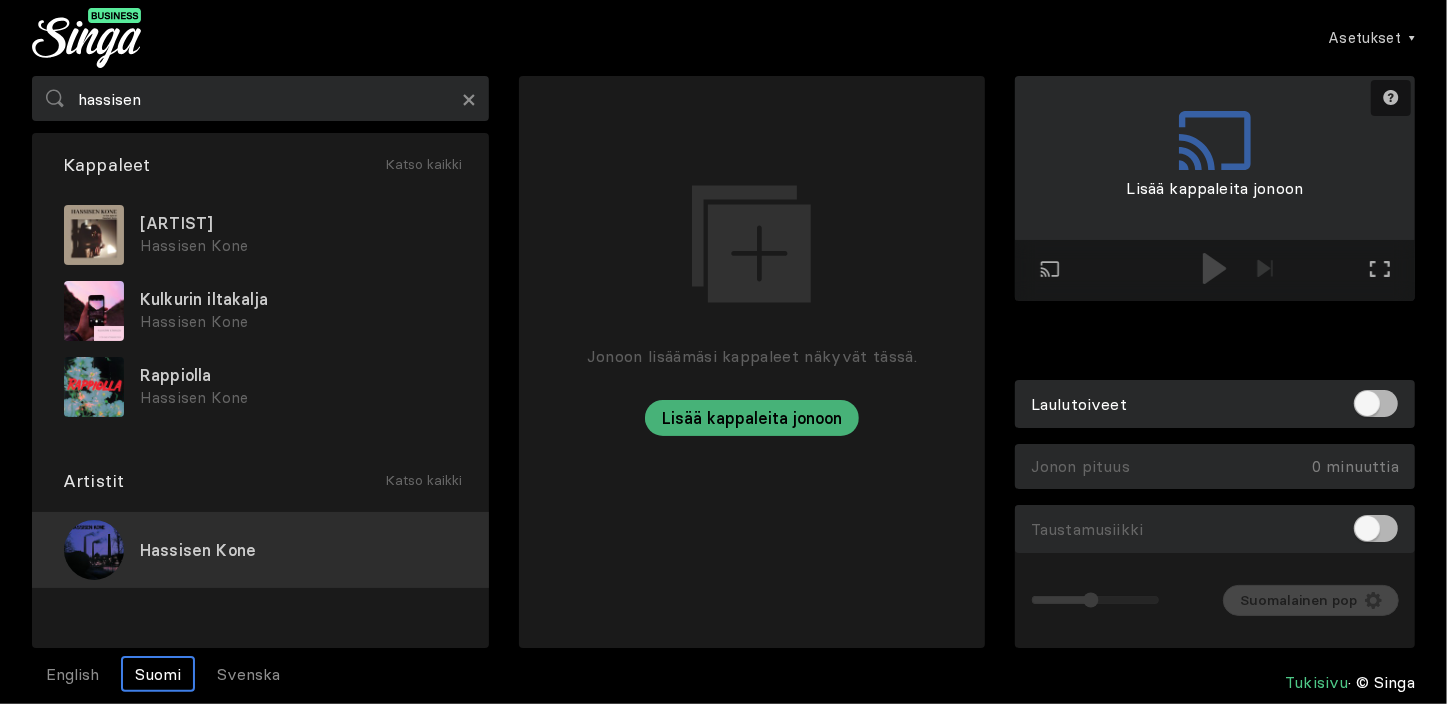 click on "Hassisen Kone" at bounding box center [260, 550] 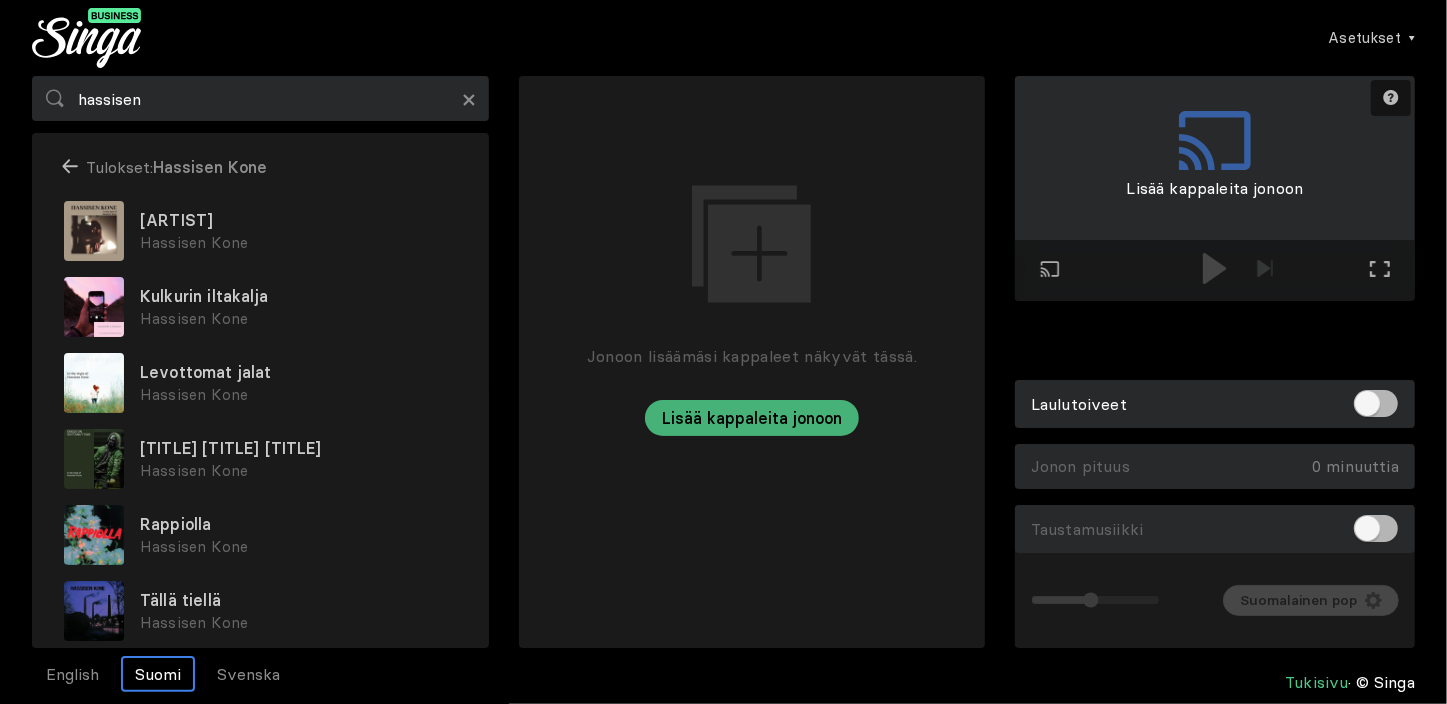 scroll, scrollTop: 20, scrollLeft: 0, axis: vertical 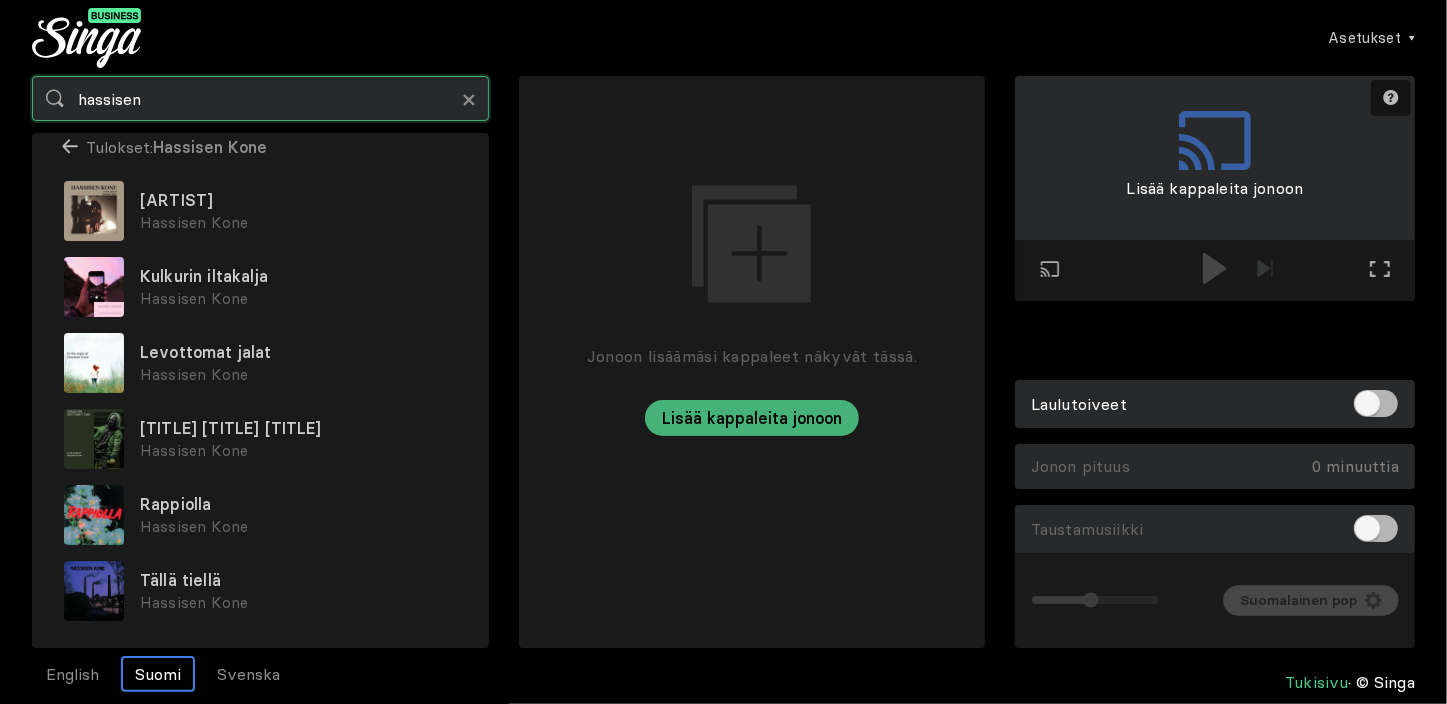 click on "hassisen" at bounding box center [260, 98] 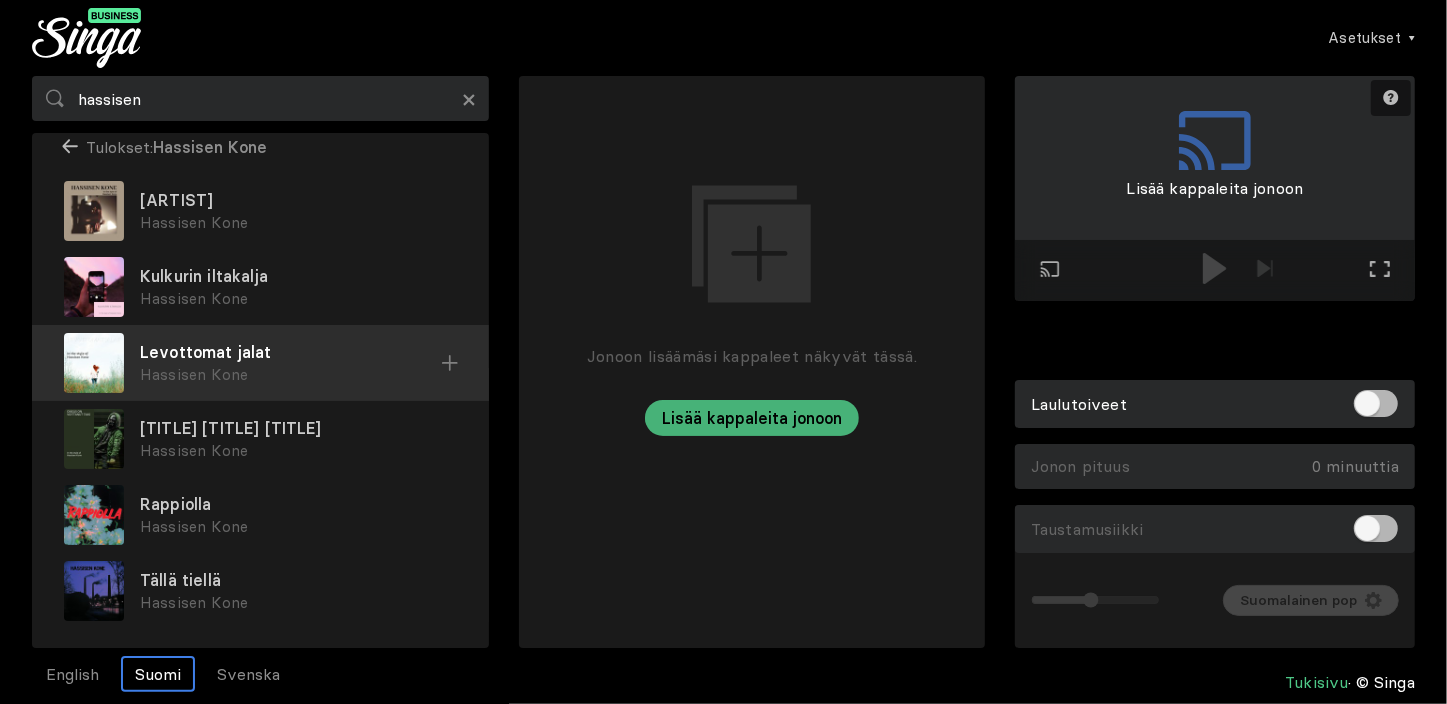click on "Levottomat jalat" at bounding box center [298, 200] 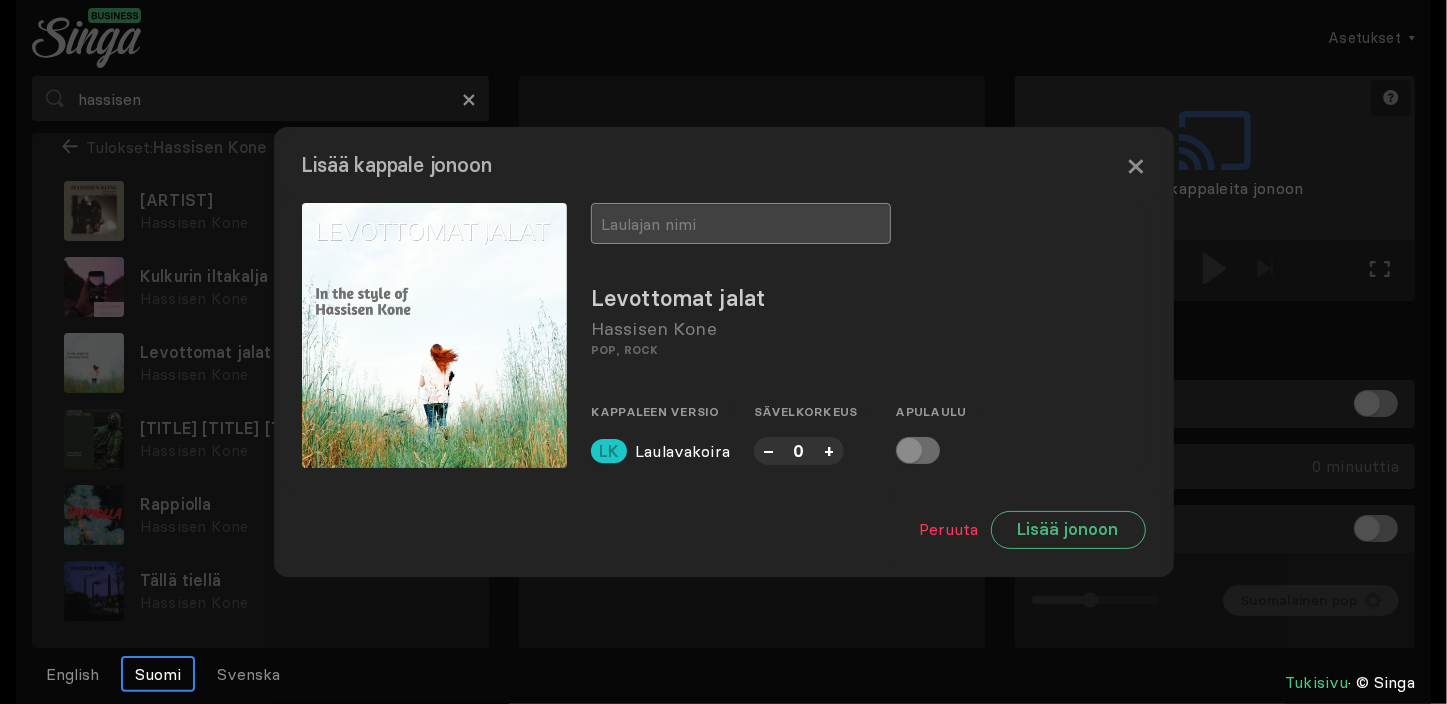 click at bounding box center (741, 223) 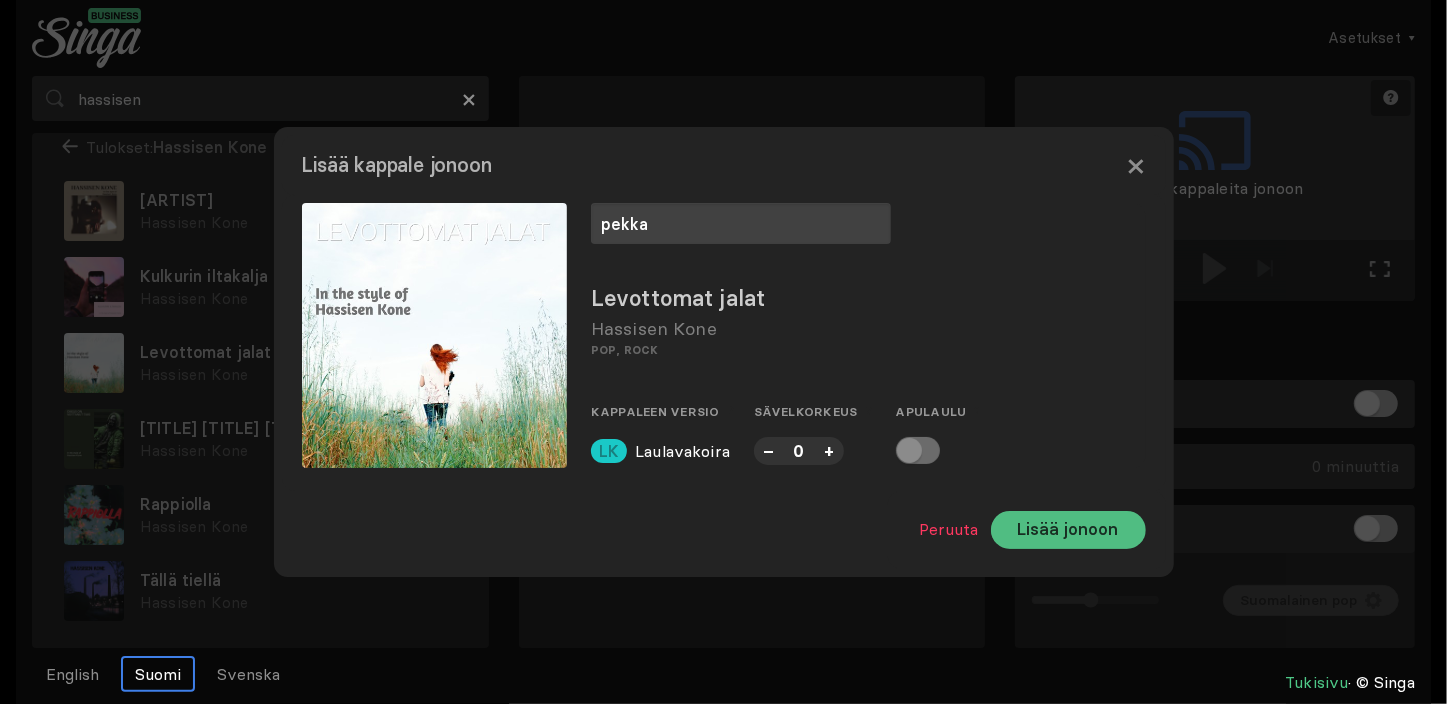 type on "pekka" 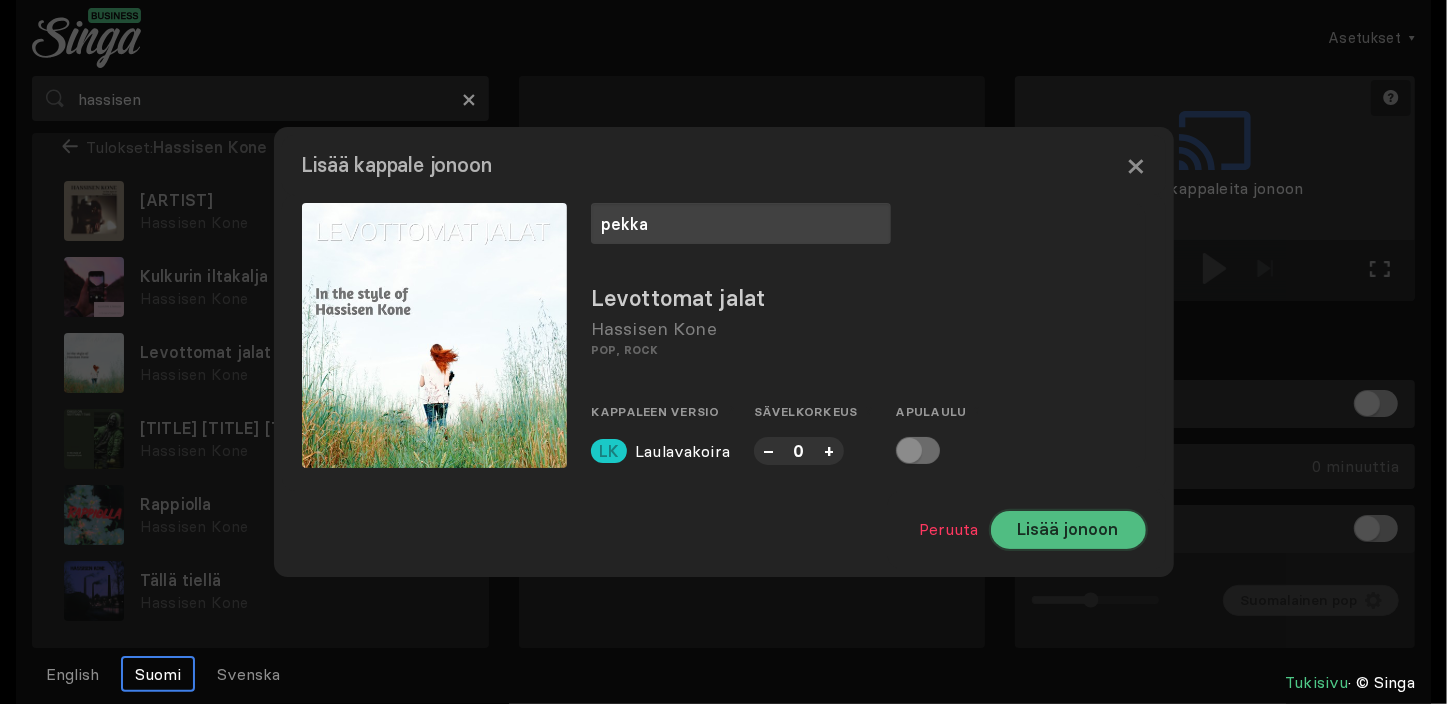click on "Lisää jonoon" at bounding box center (1068, 530) 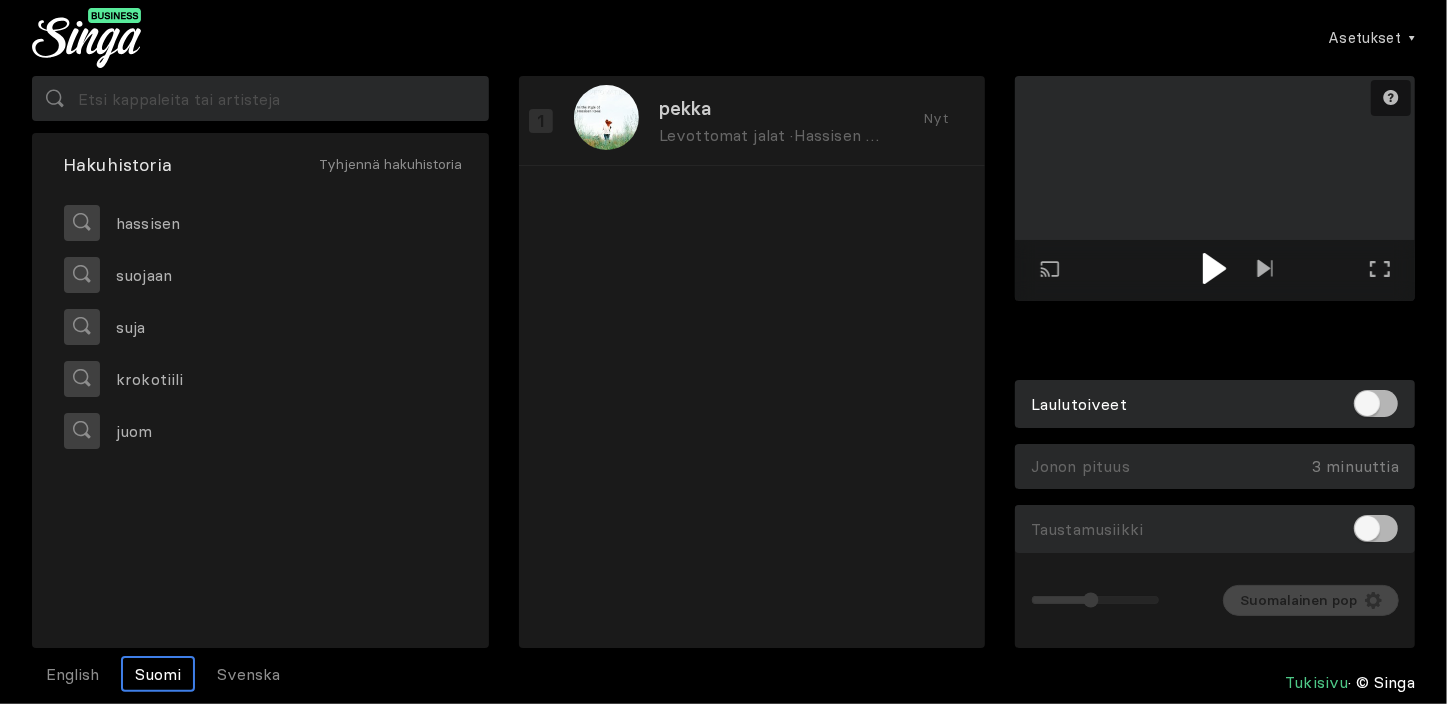 scroll, scrollTop: 0, scrollLeft: 0, axis: both 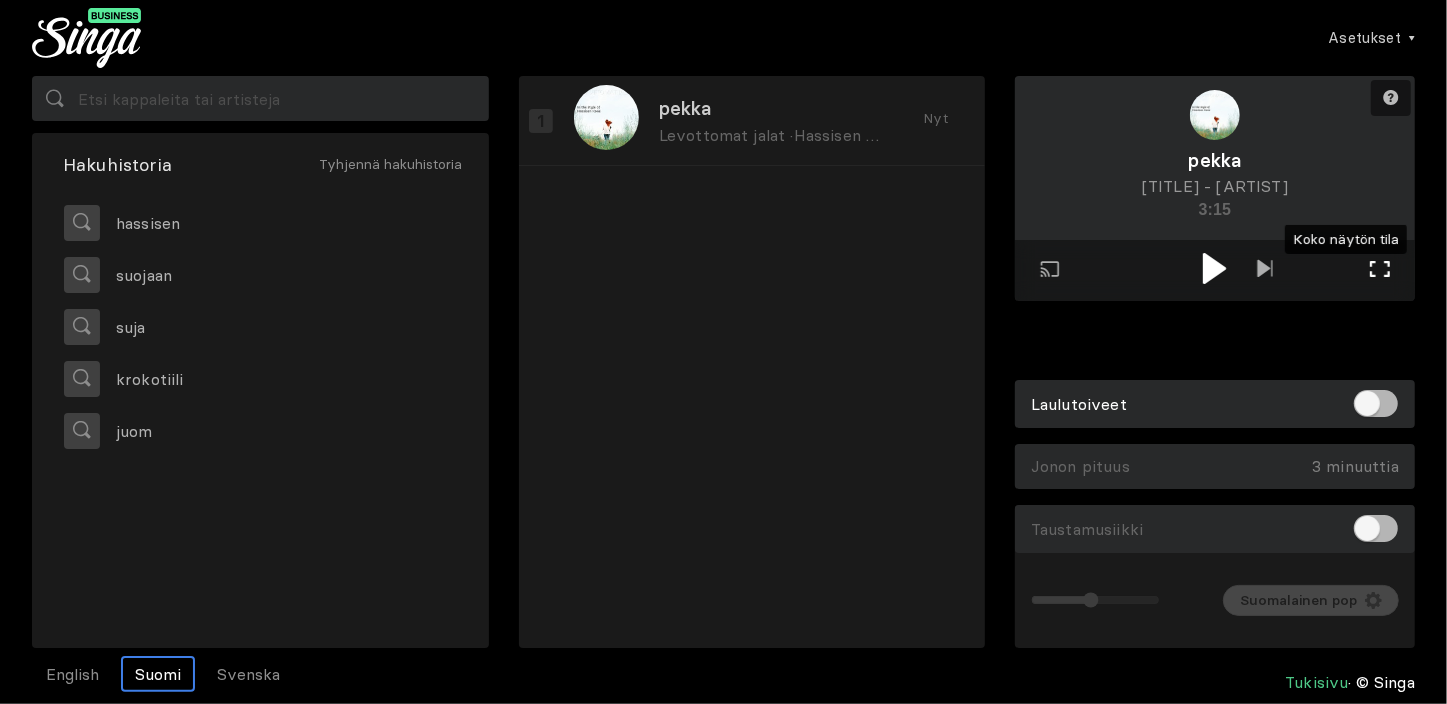 click at bounding box center (1380, 269) 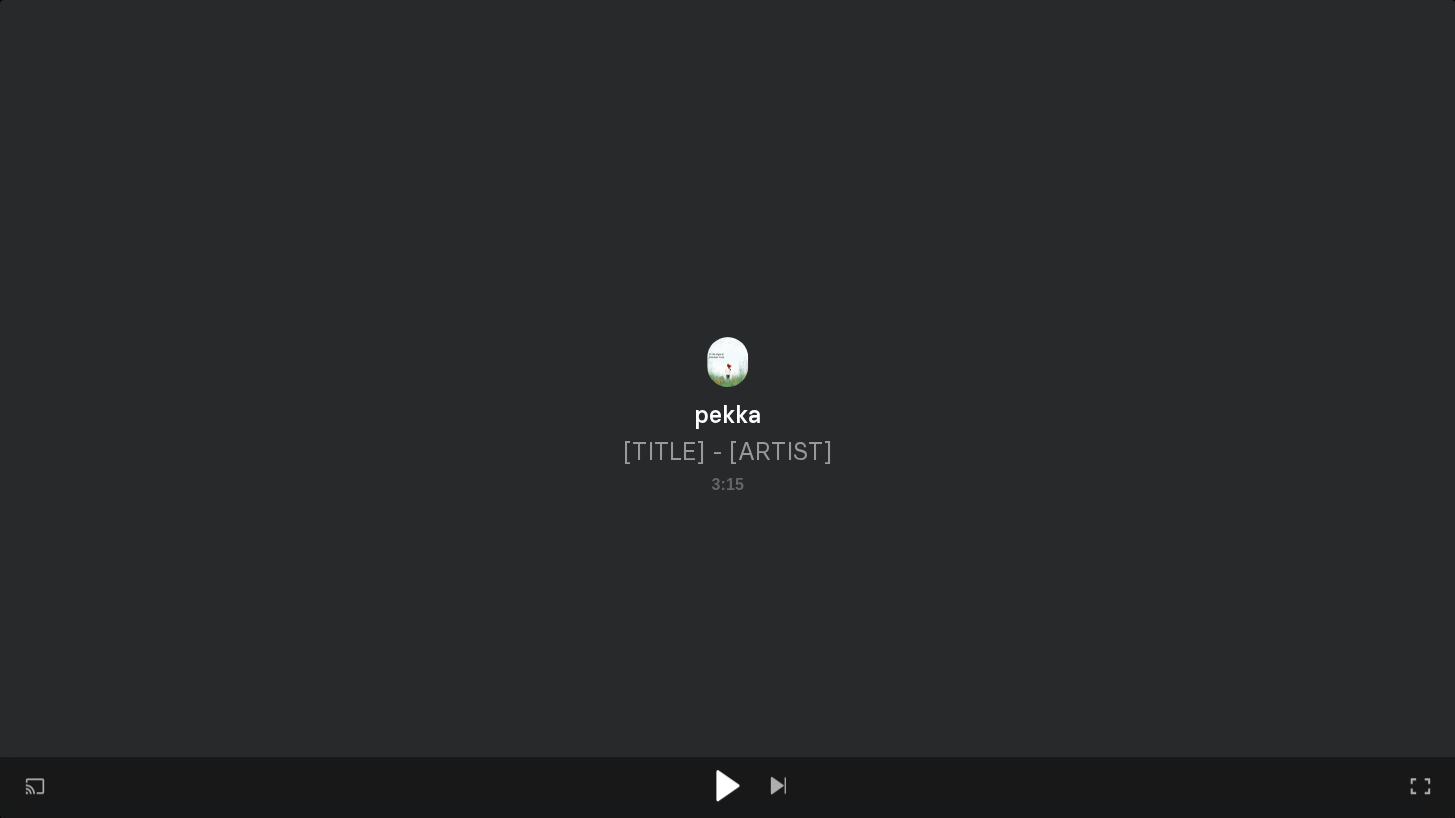 click at bounding box center (727, 785) 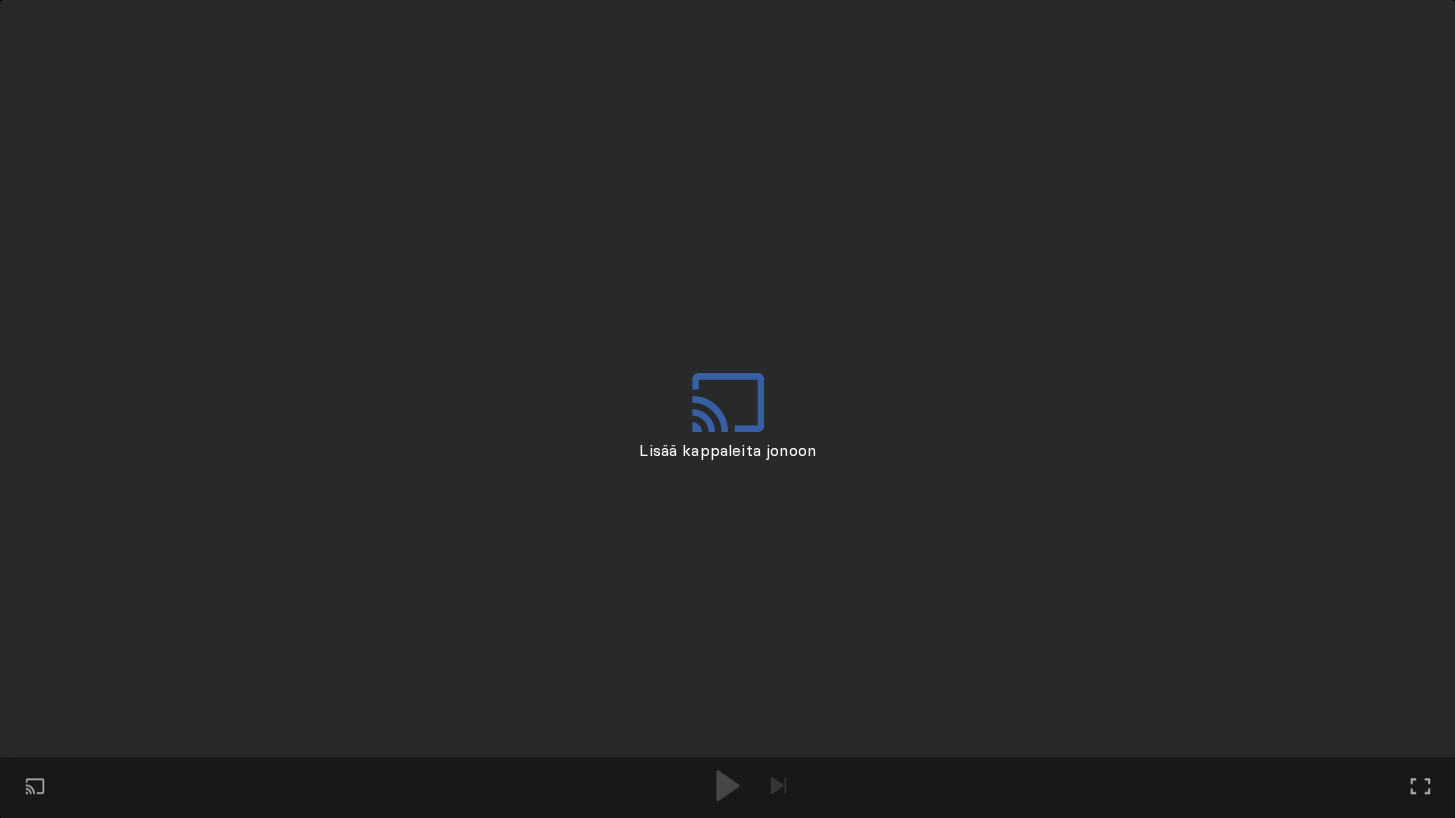 click on "Toista ulkoisessa näytössä Koko näytön tila Poistu koko näytön tilasta" at bounding box center (727, 409) 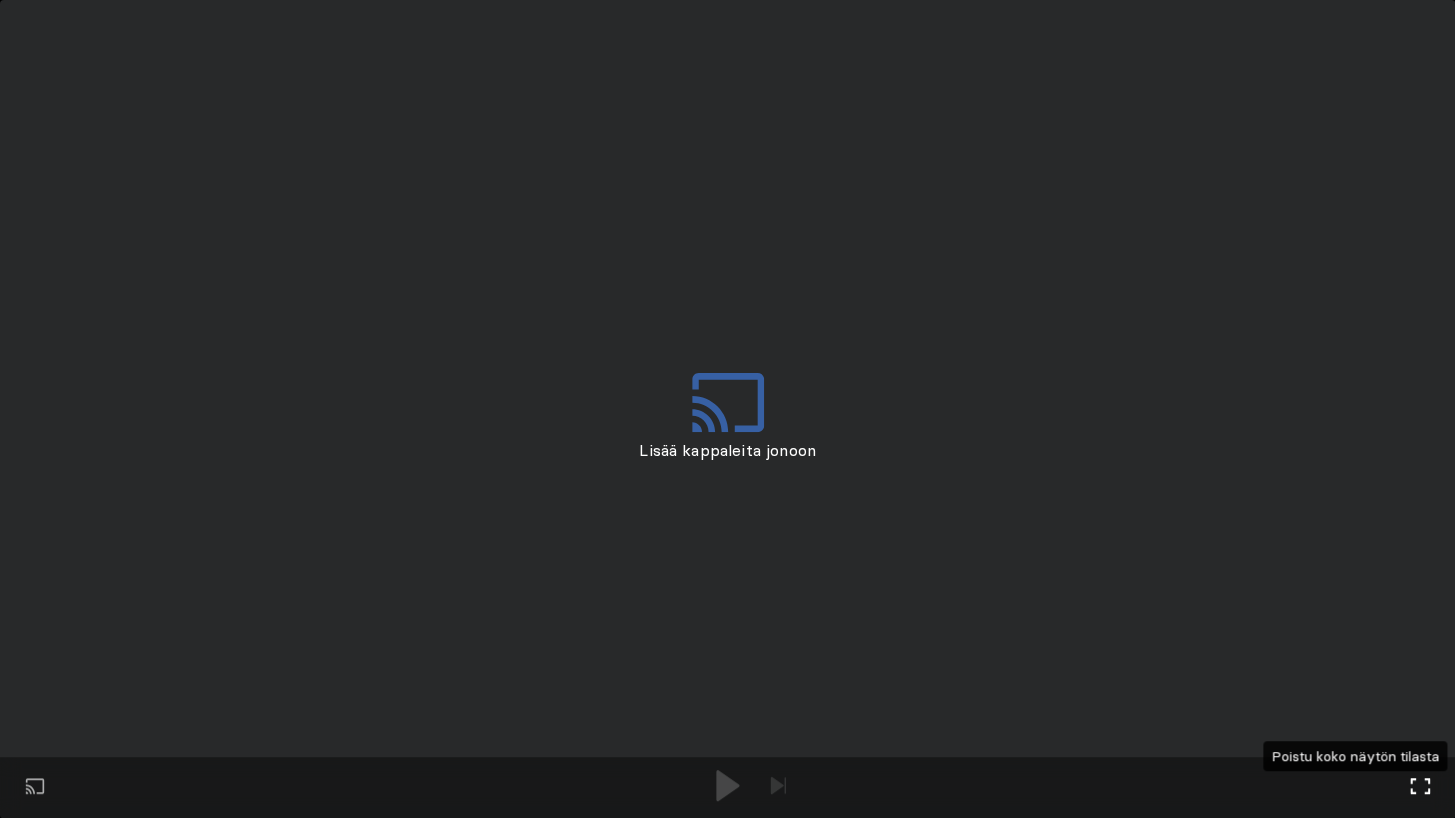 click at bounding box center (1420, 786) 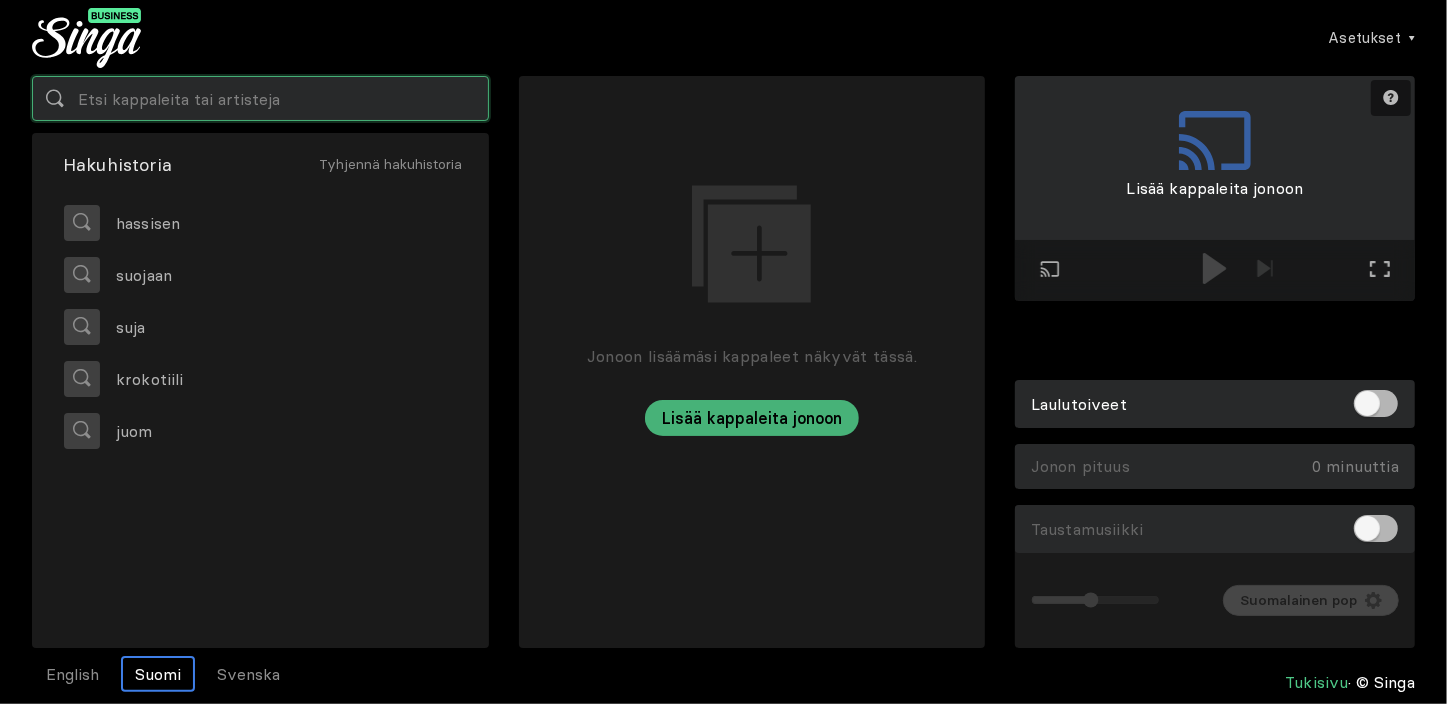 click at bounding box center [260, 98] 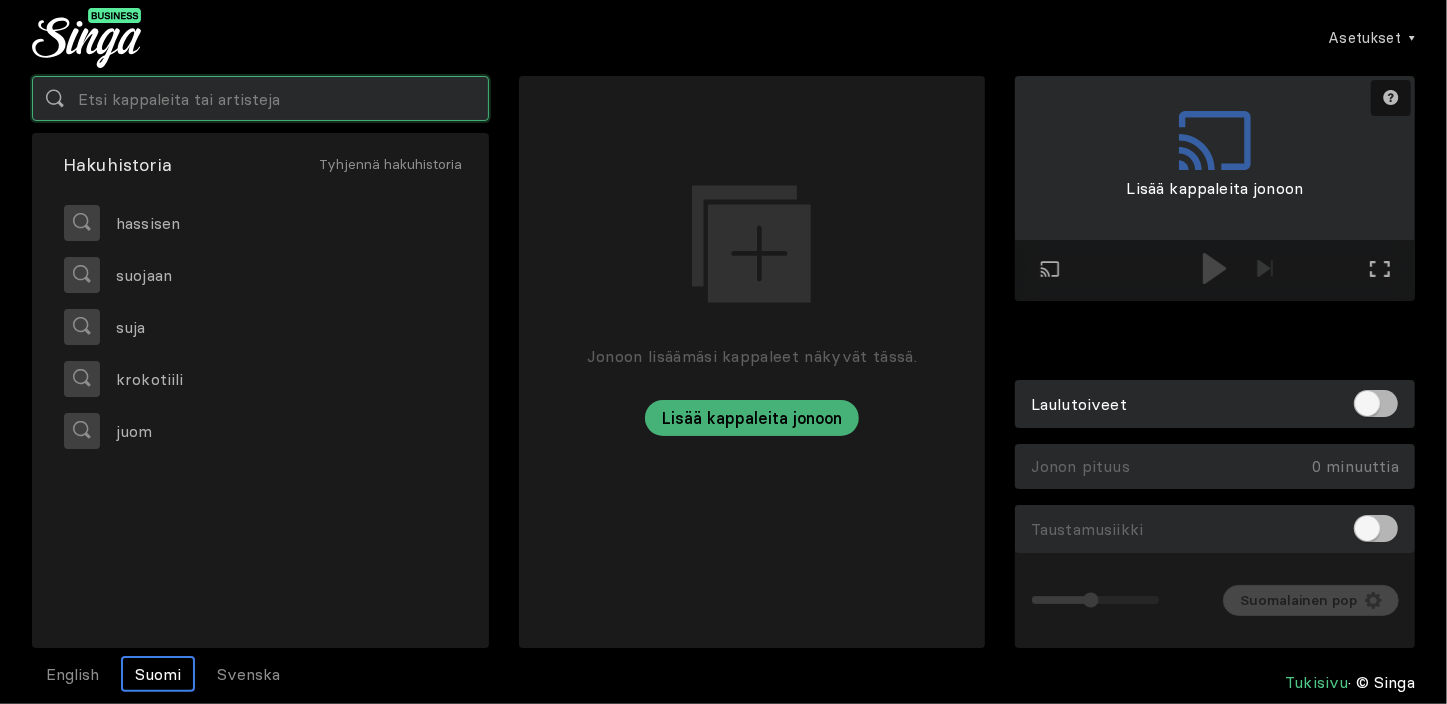 click at bounding box center (260, 98) 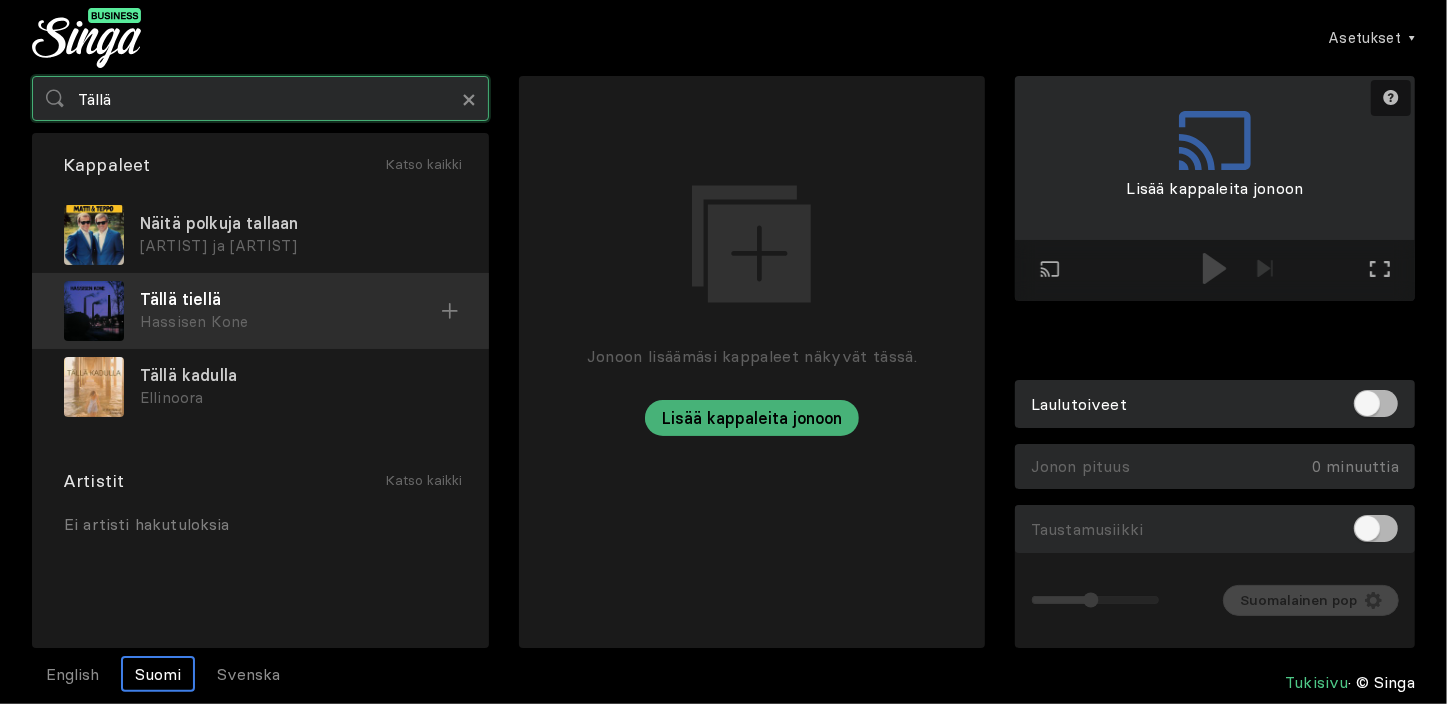type on "Tällä" 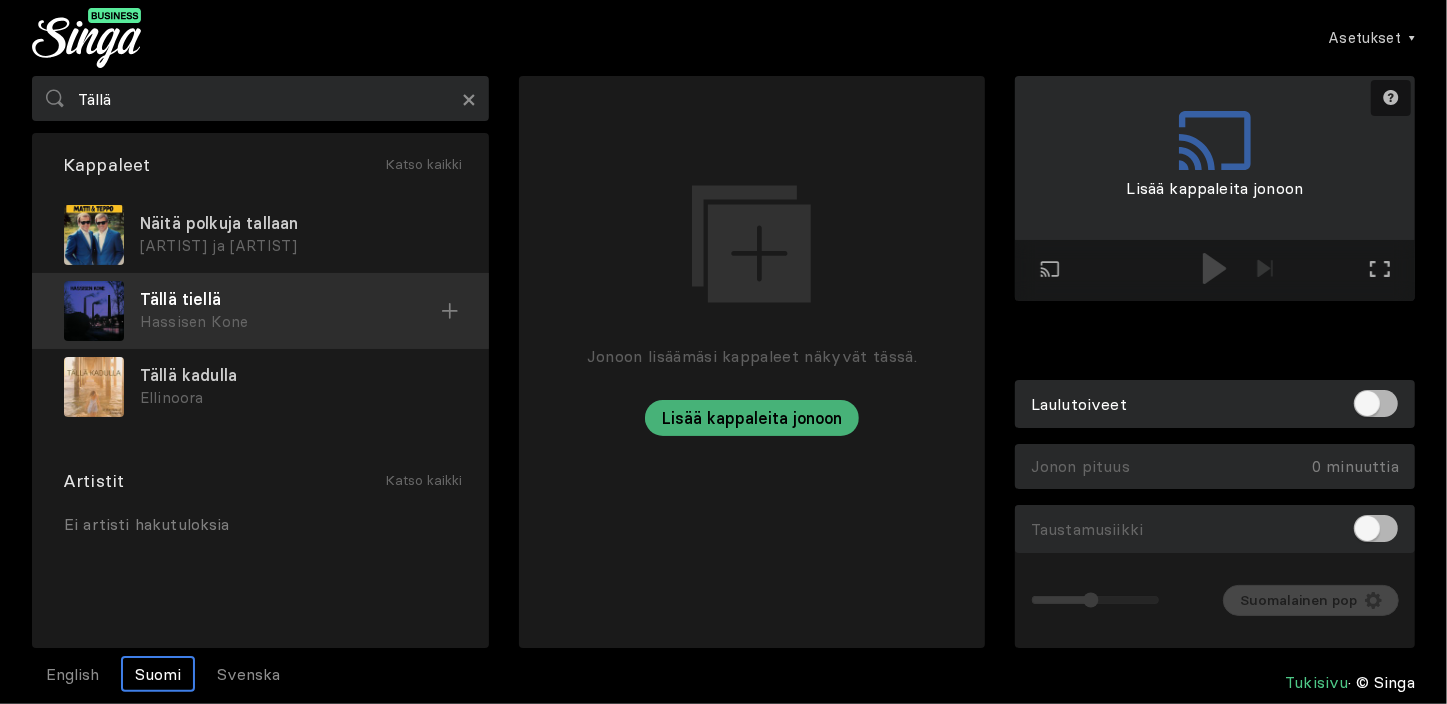 click on "Hassisen Kone" at bounding box center (298, 246) 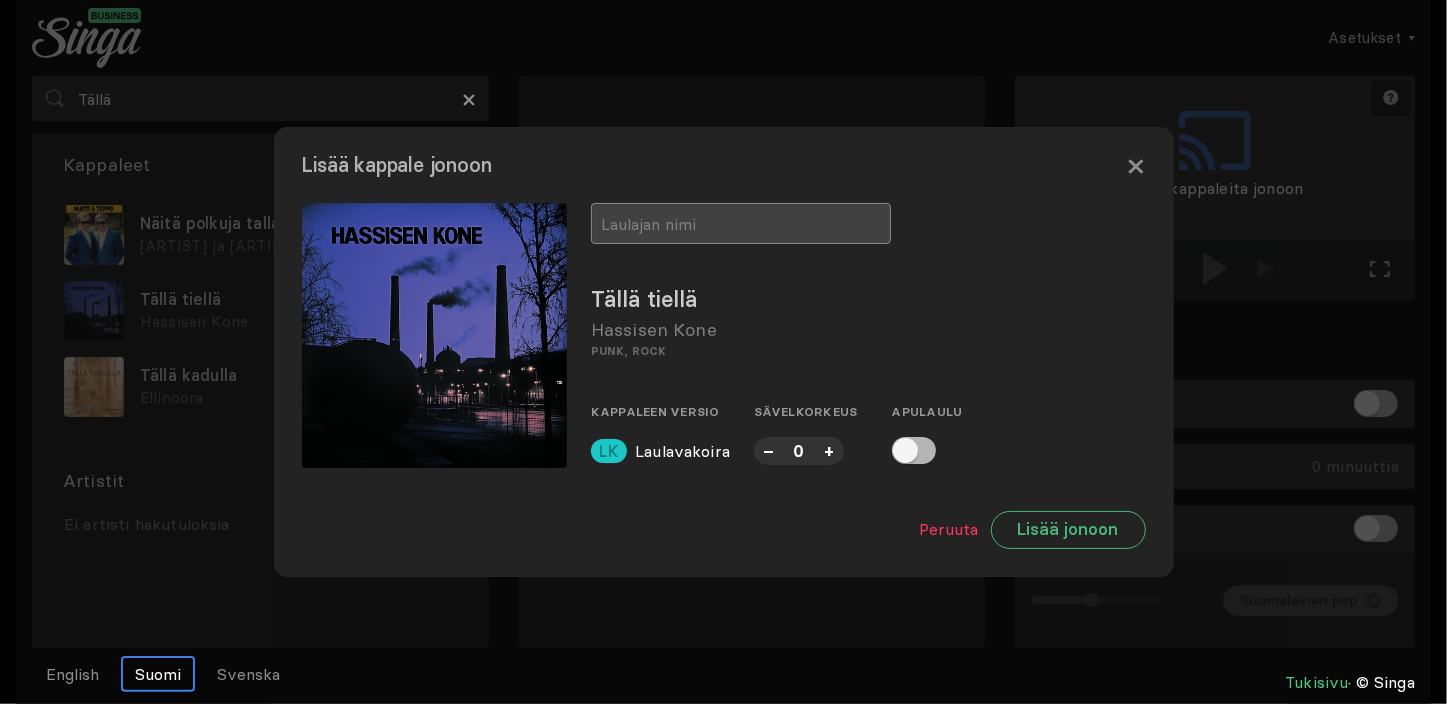 click at bounding box center [741, 223] 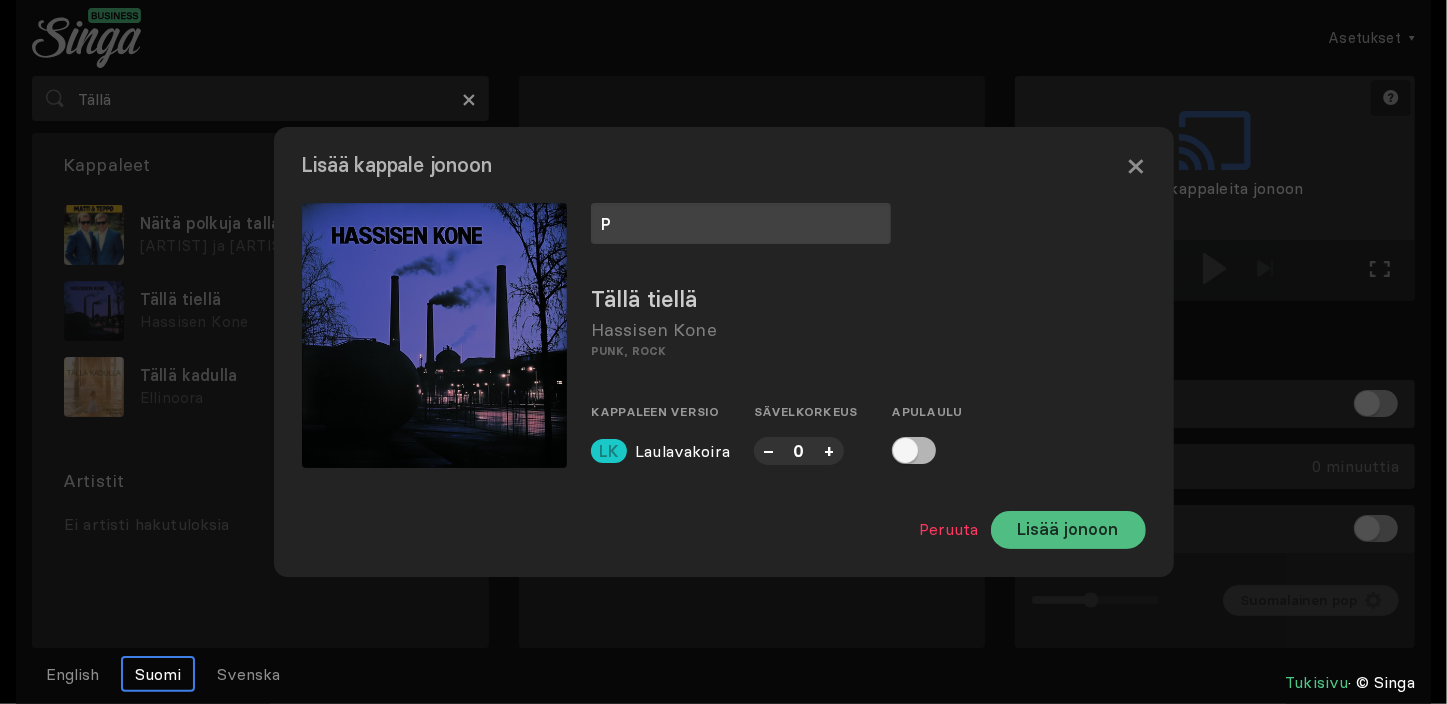 type on "P" 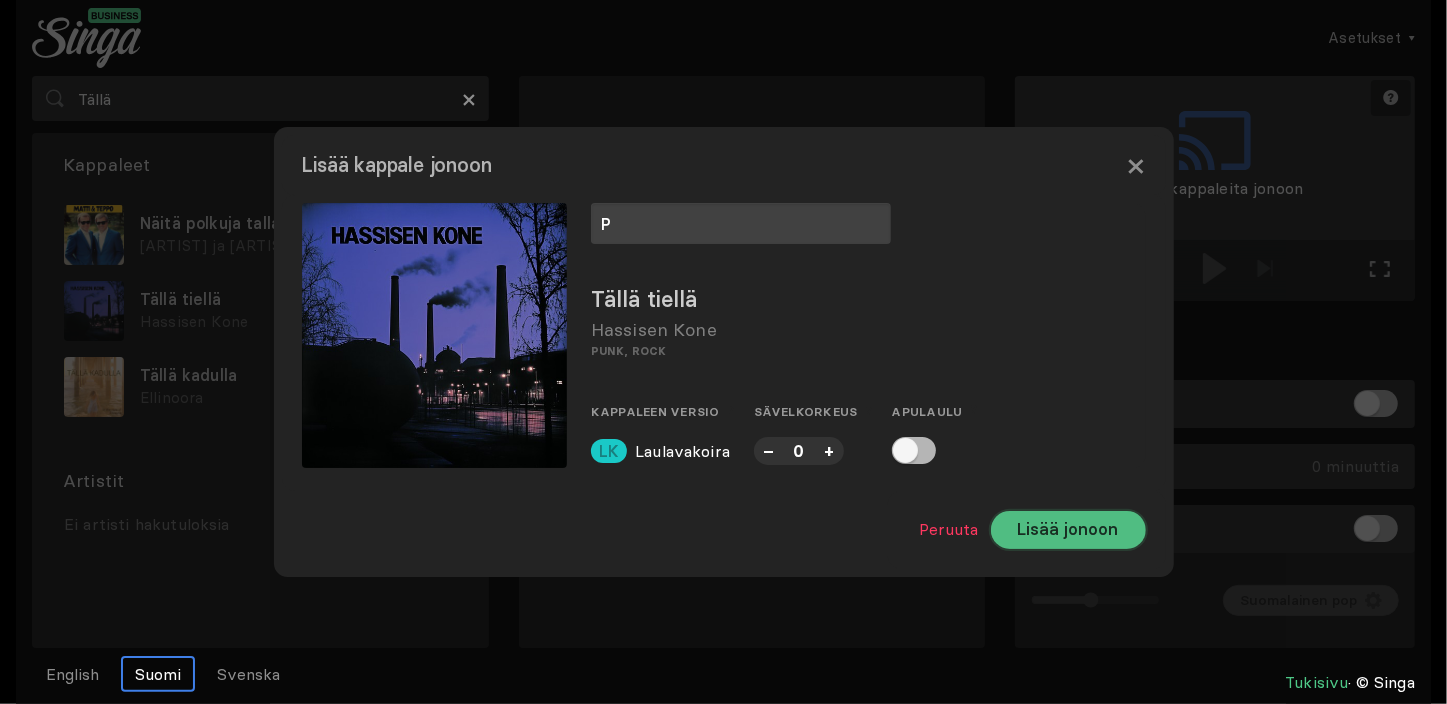 click on "Lisää jonoon" at bounding box center (1068, 530) 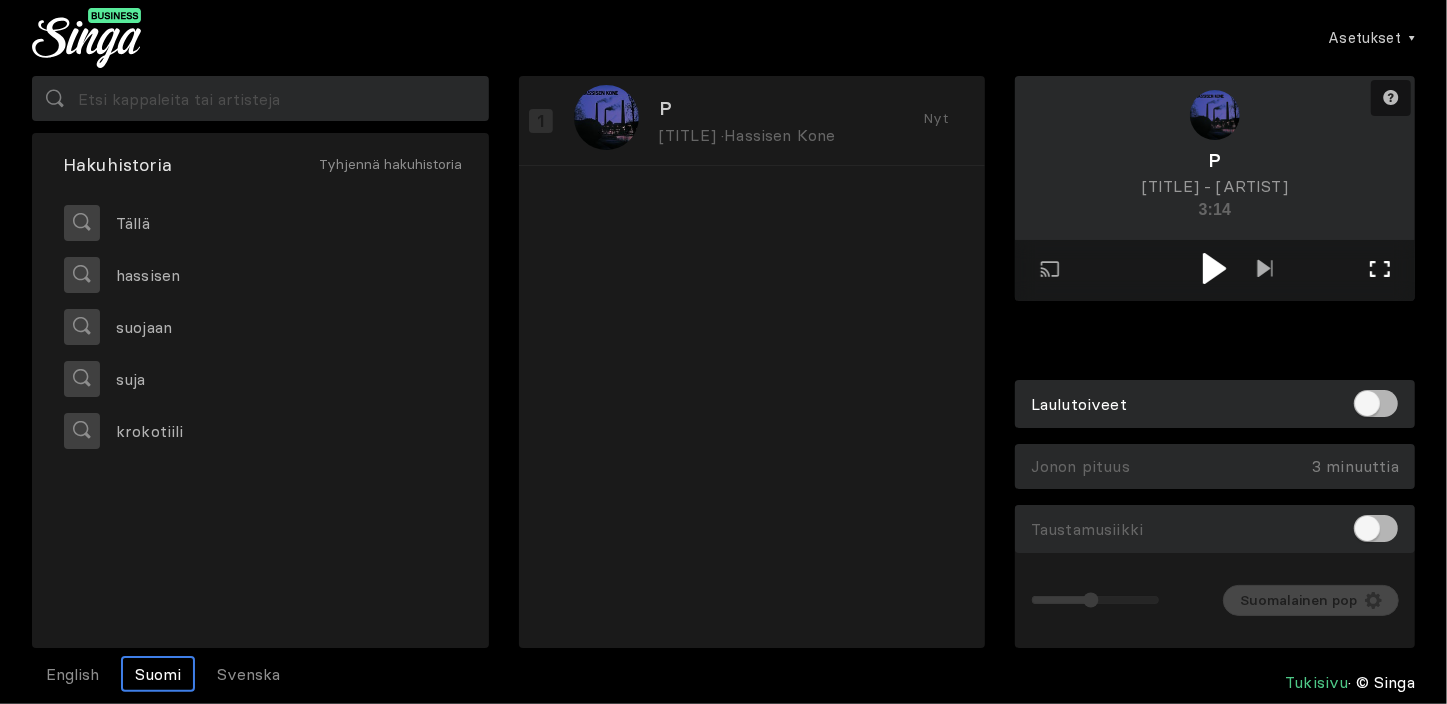 click on "Koko näytön tila Poistu koko näytön tilasta" at bounding box center [1265, 270] 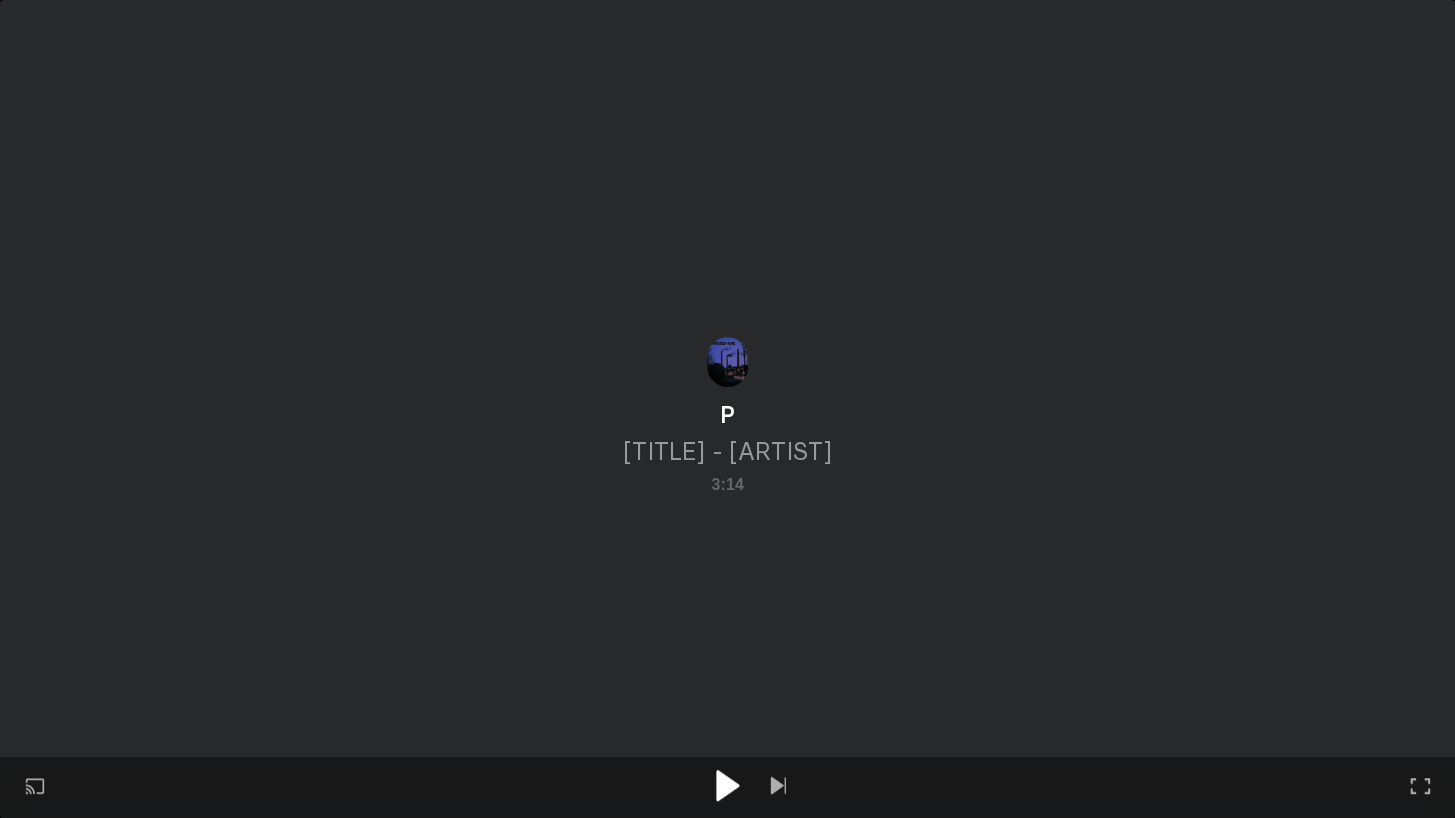 click at bounding box center [727, 785] 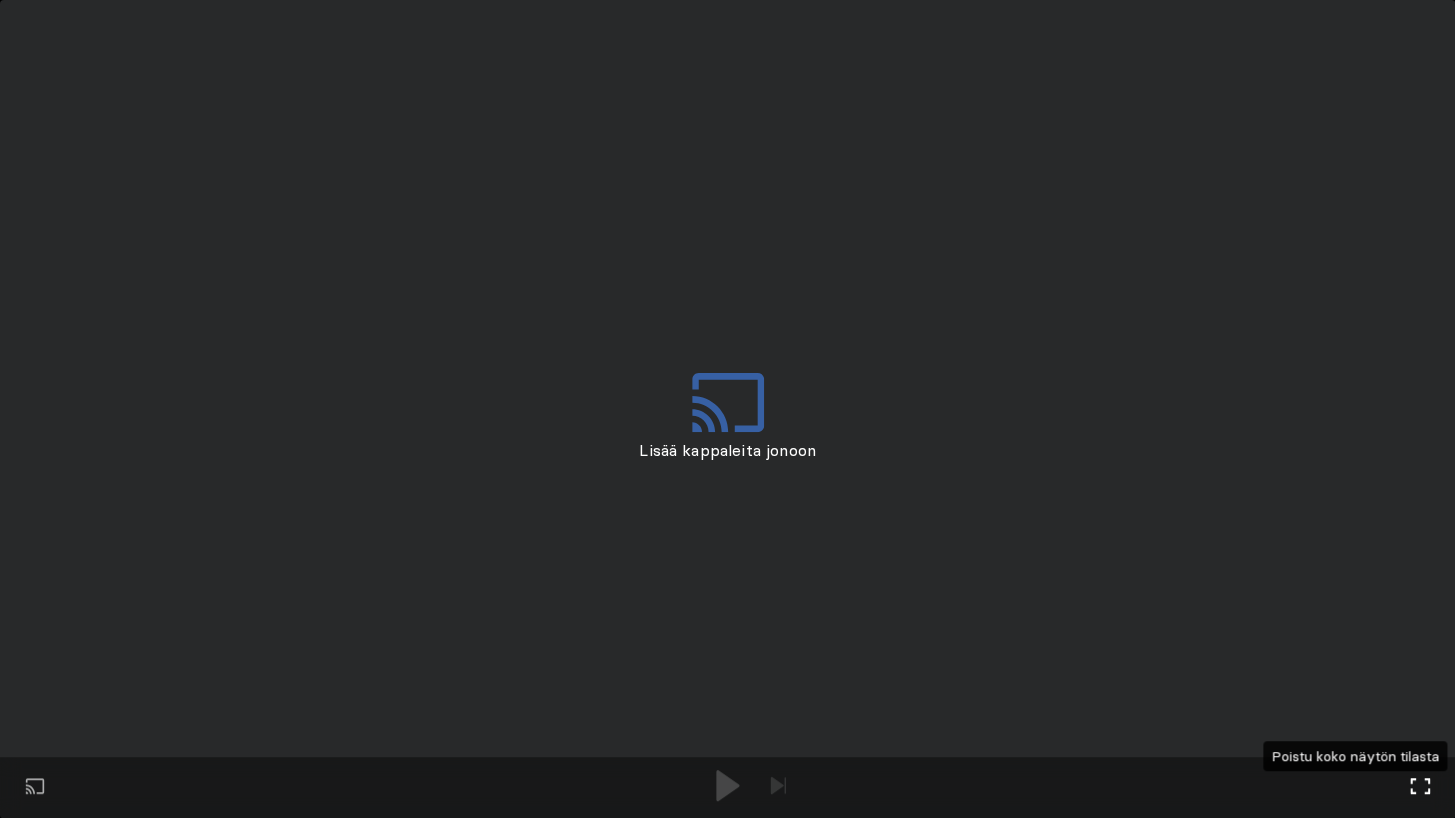 click at bounding box center (1420, 786) 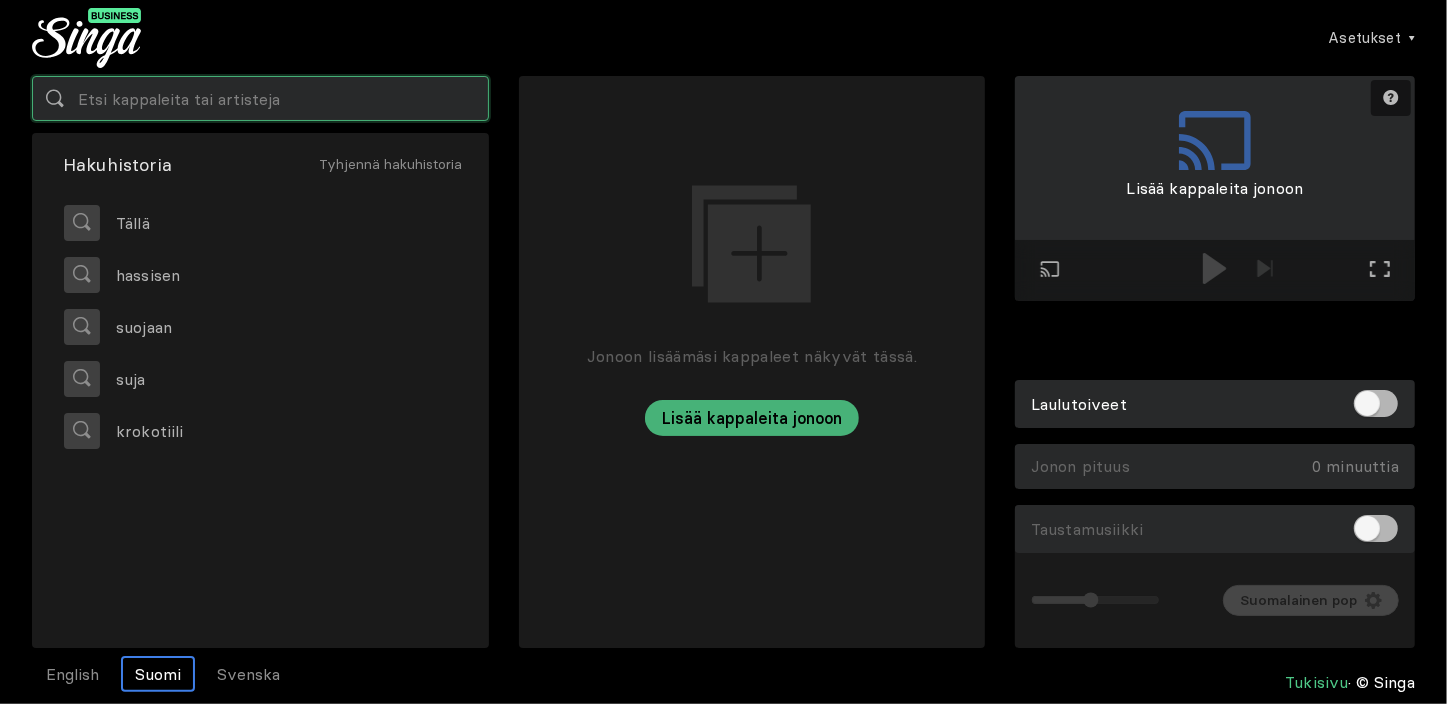 click at bounding box center (260, 98) 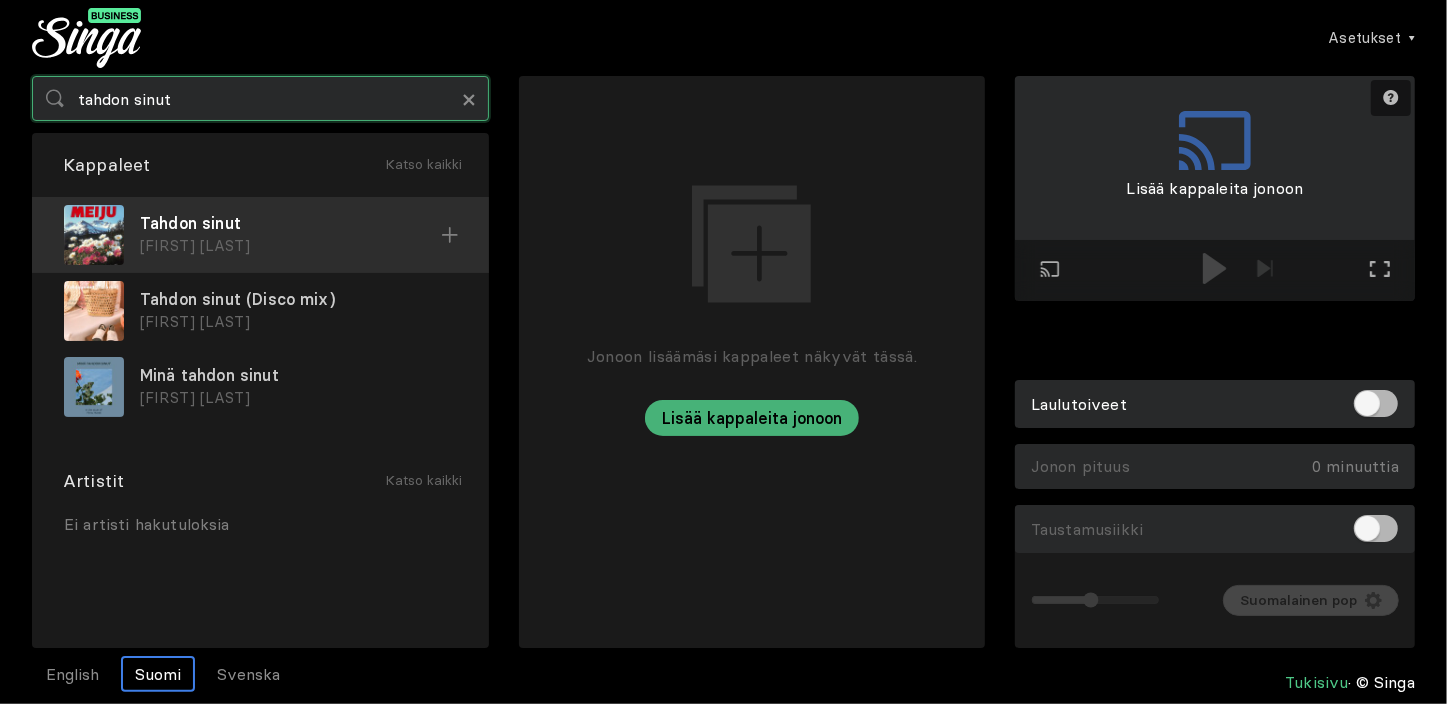type on "tahdon sinut" 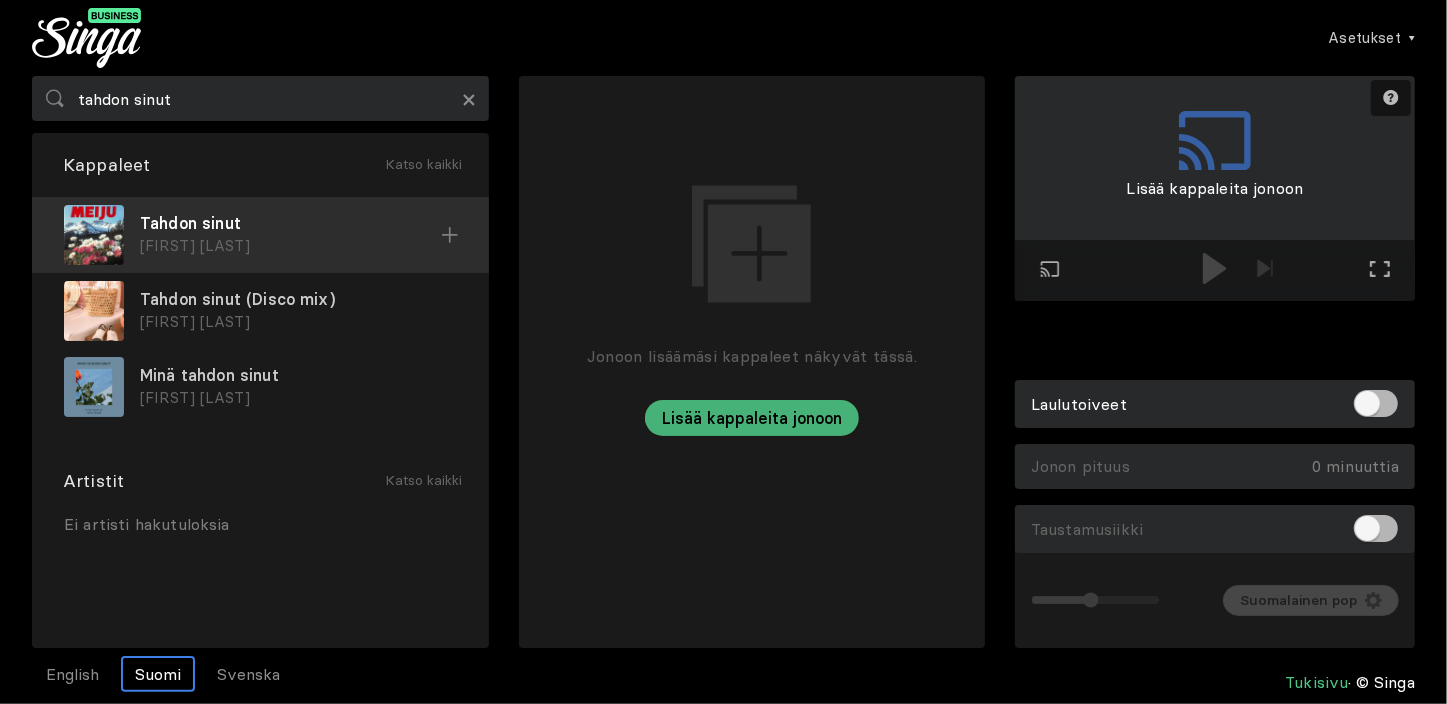 click on "Tahdon sinut" at bounding box center (290, 223) 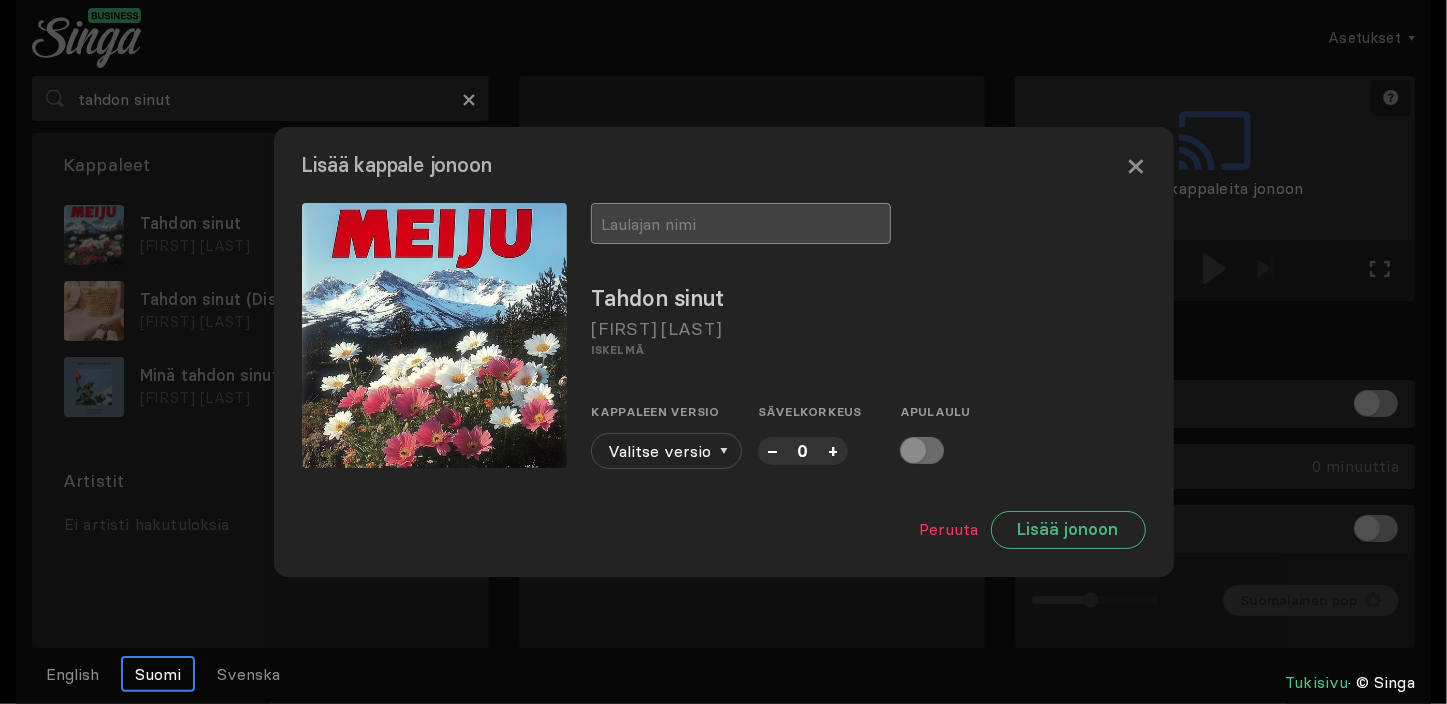 click at bounding box center (741, 223) 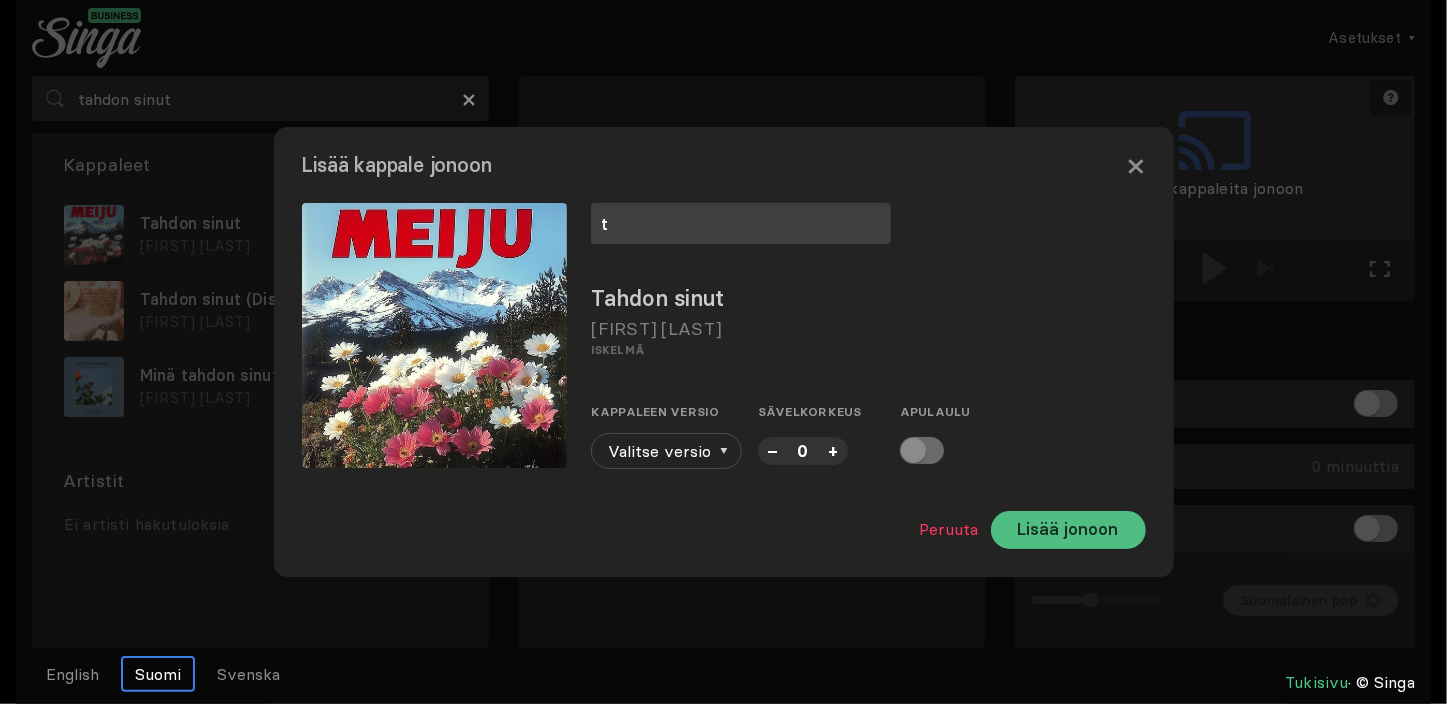 type on "t" 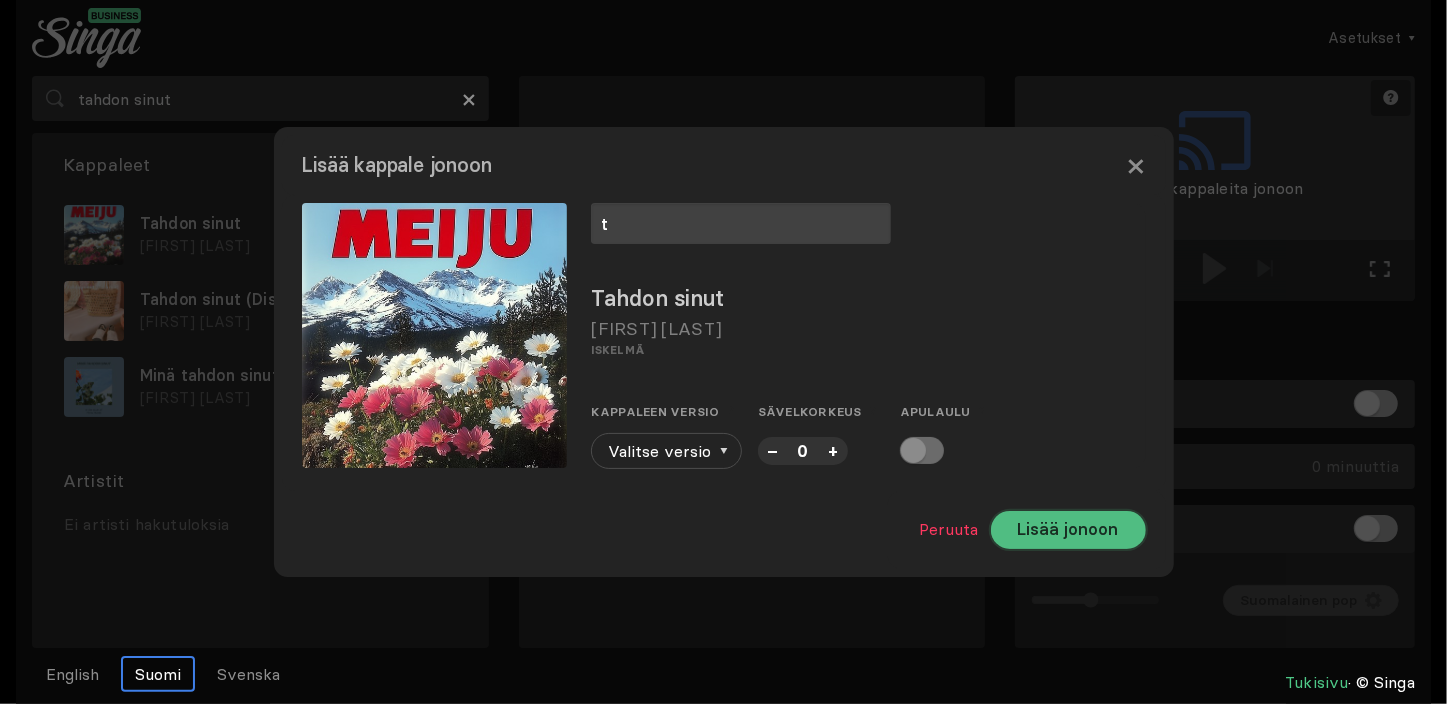click on "Lisää jonoon" at bounding box center (1068, 530) 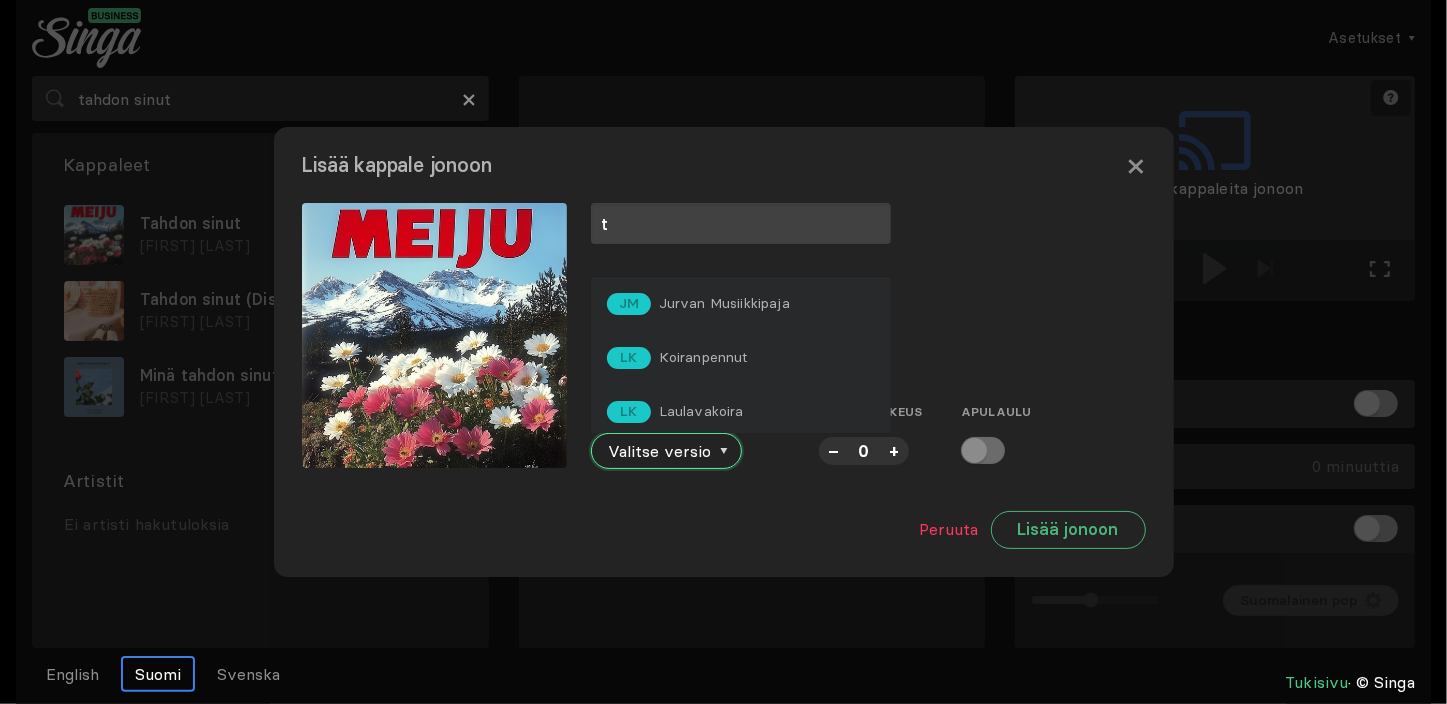 click at bounding box center [723, 451] 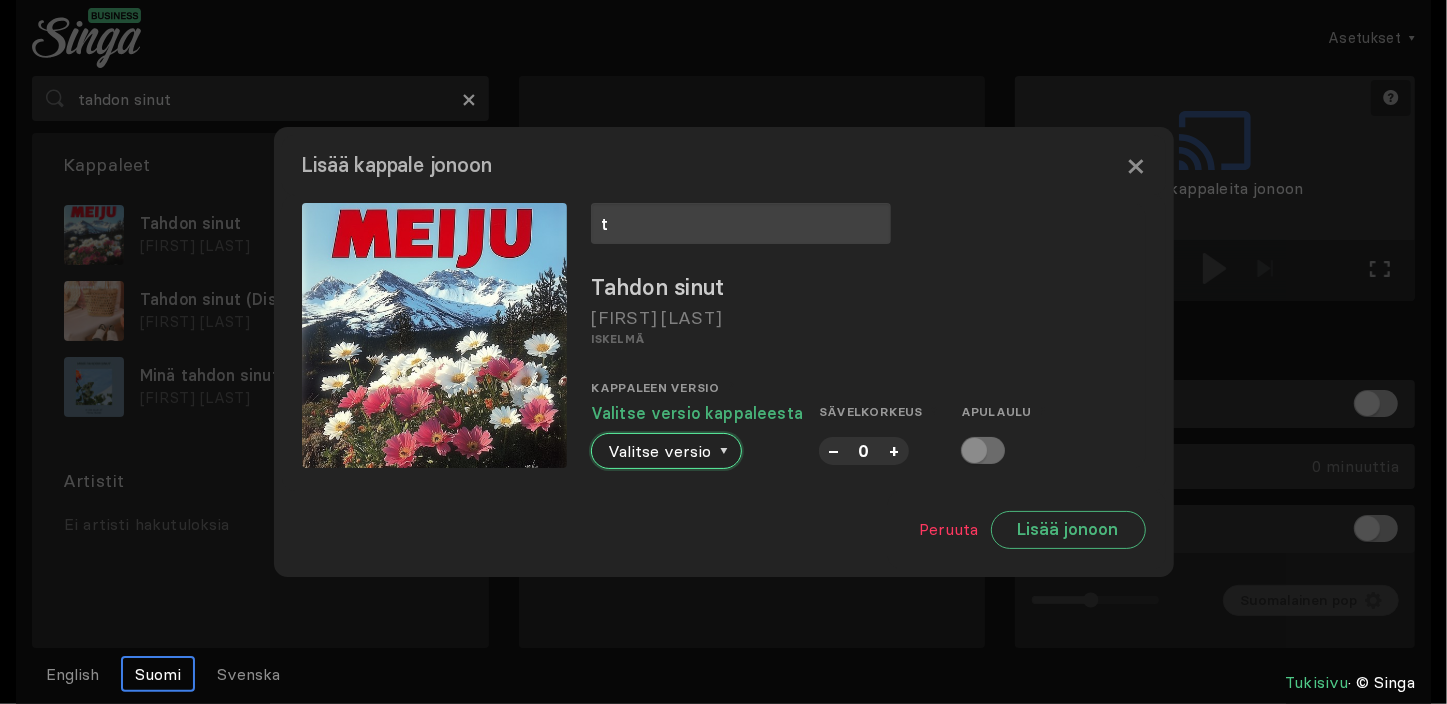 click at bounding box center (724, 451) 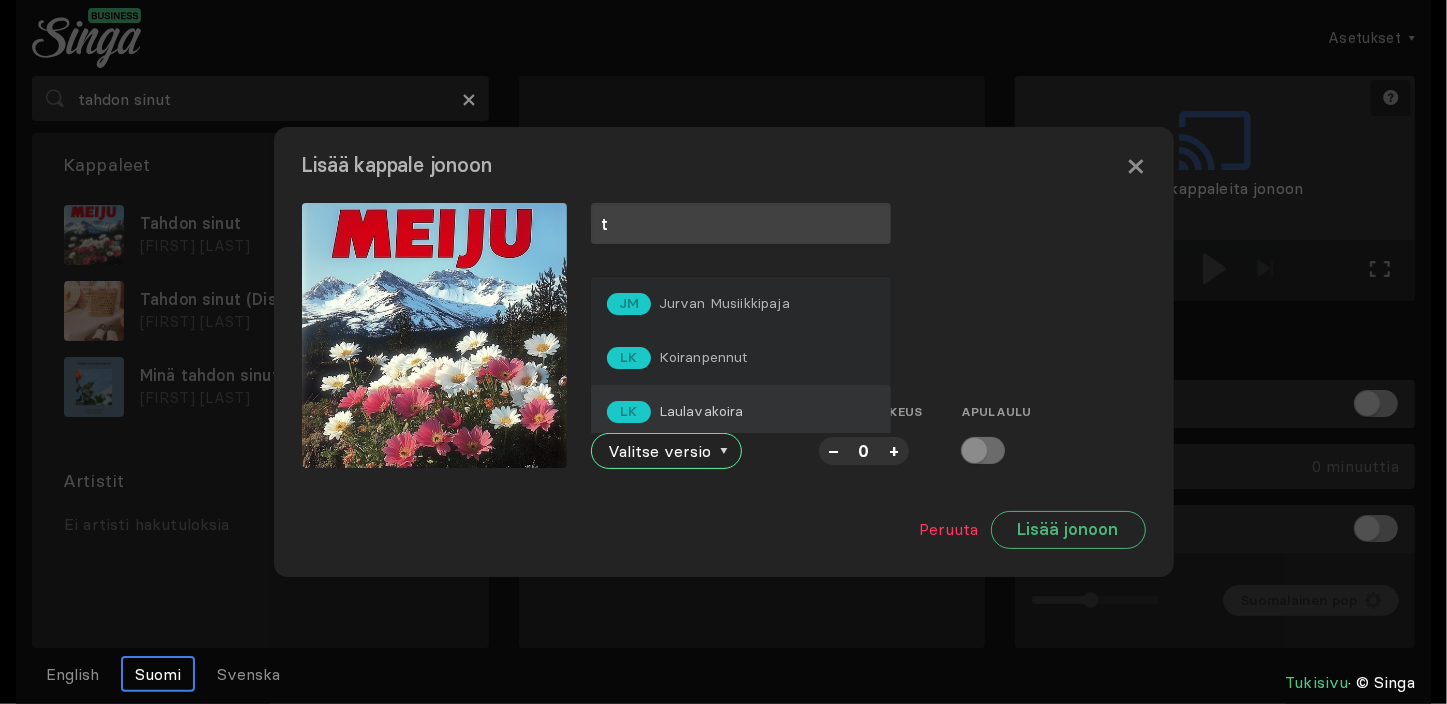 click on "LK Laulavakoira" at bounding box center (741, 412) 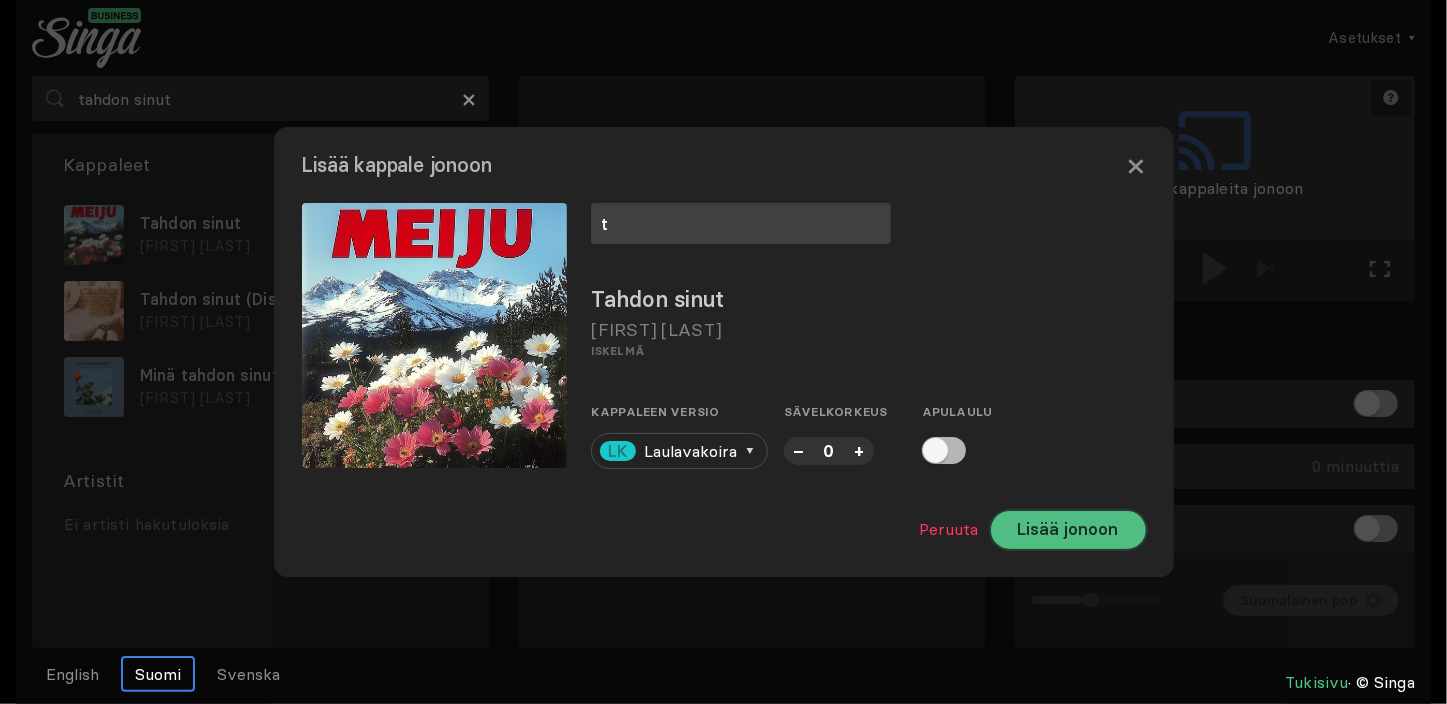 click on "Lisää jonoon" at bounding box center [1068, 530] 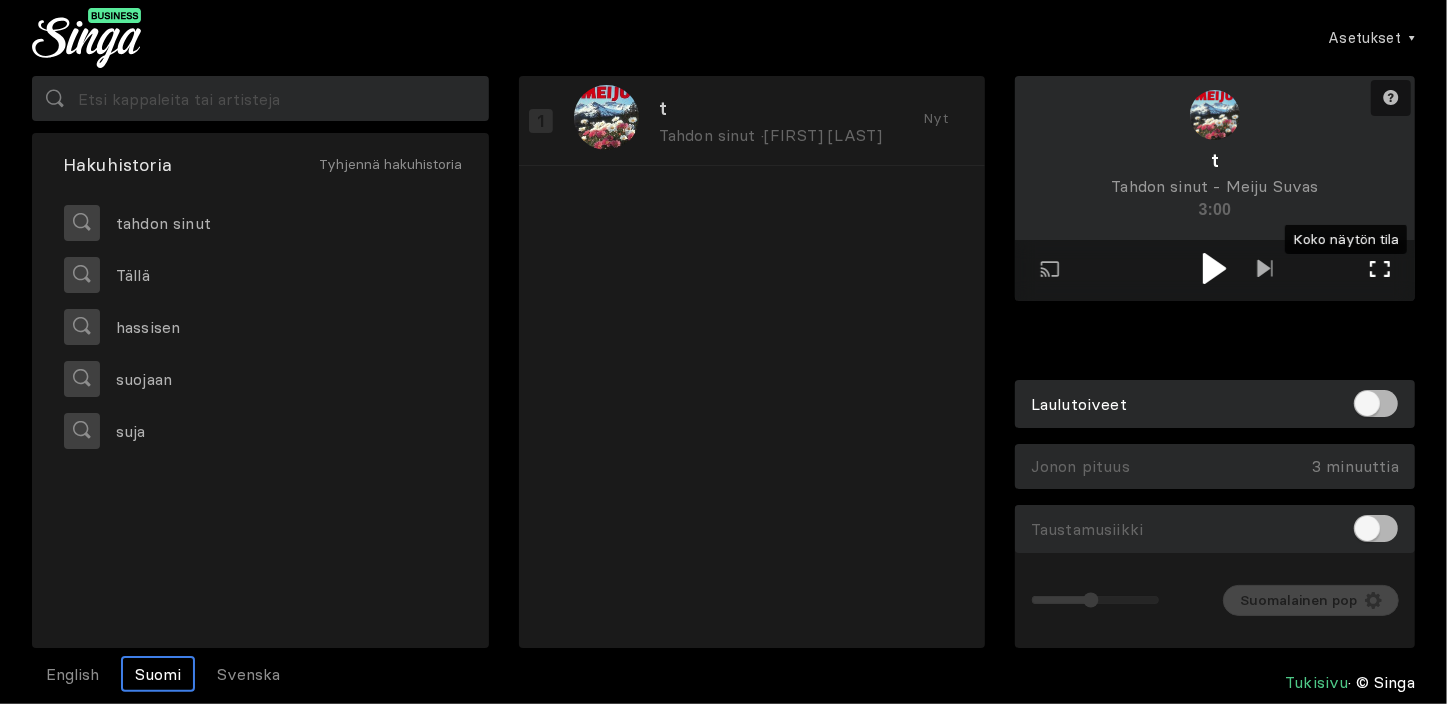 click at bounding box center [1380, 269] 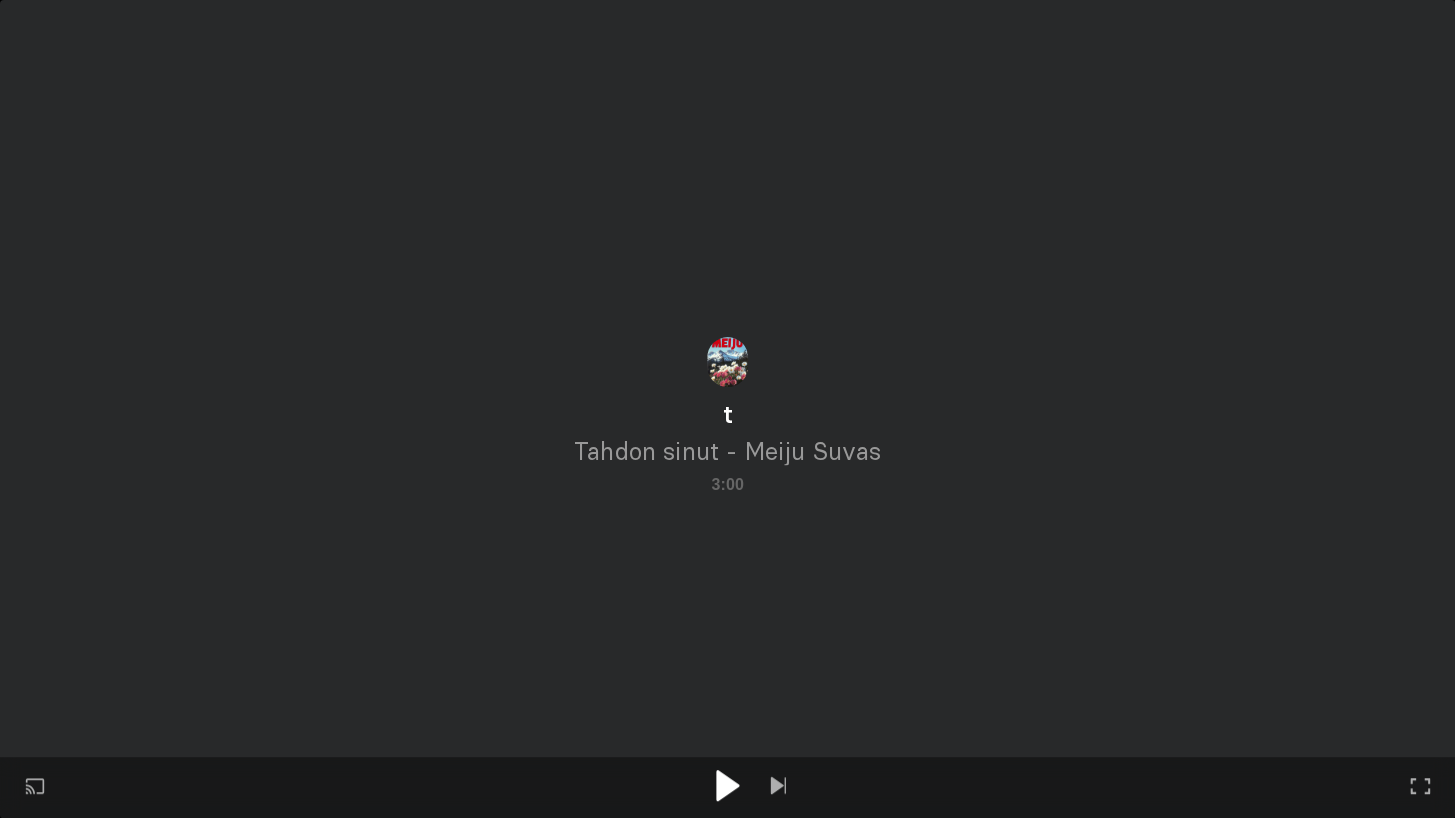 click at bounding box center (727, 785) 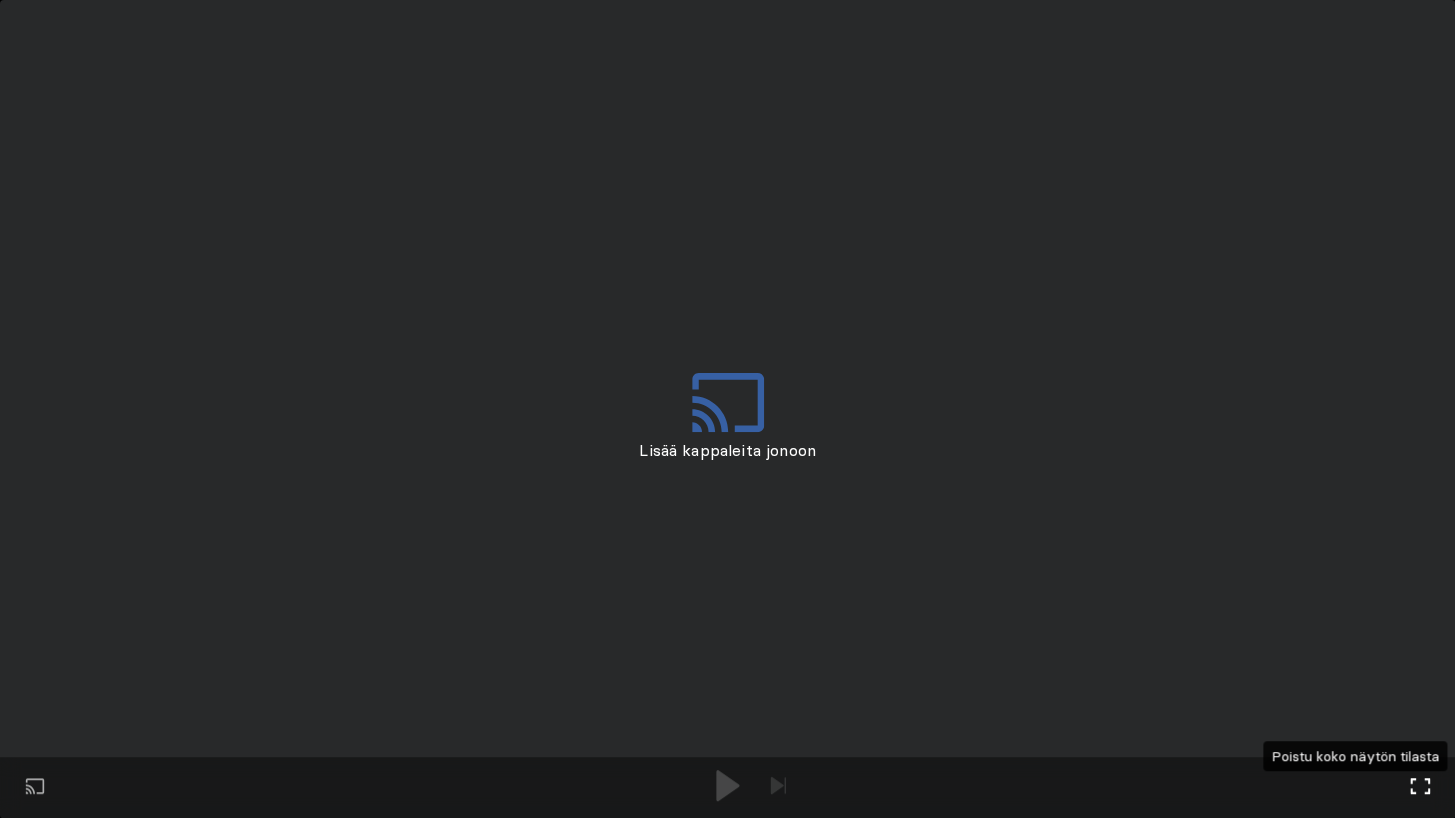 click on "Koko näytön tila Poistu koko näytön tilasta" at bounding box center (1420, 788) 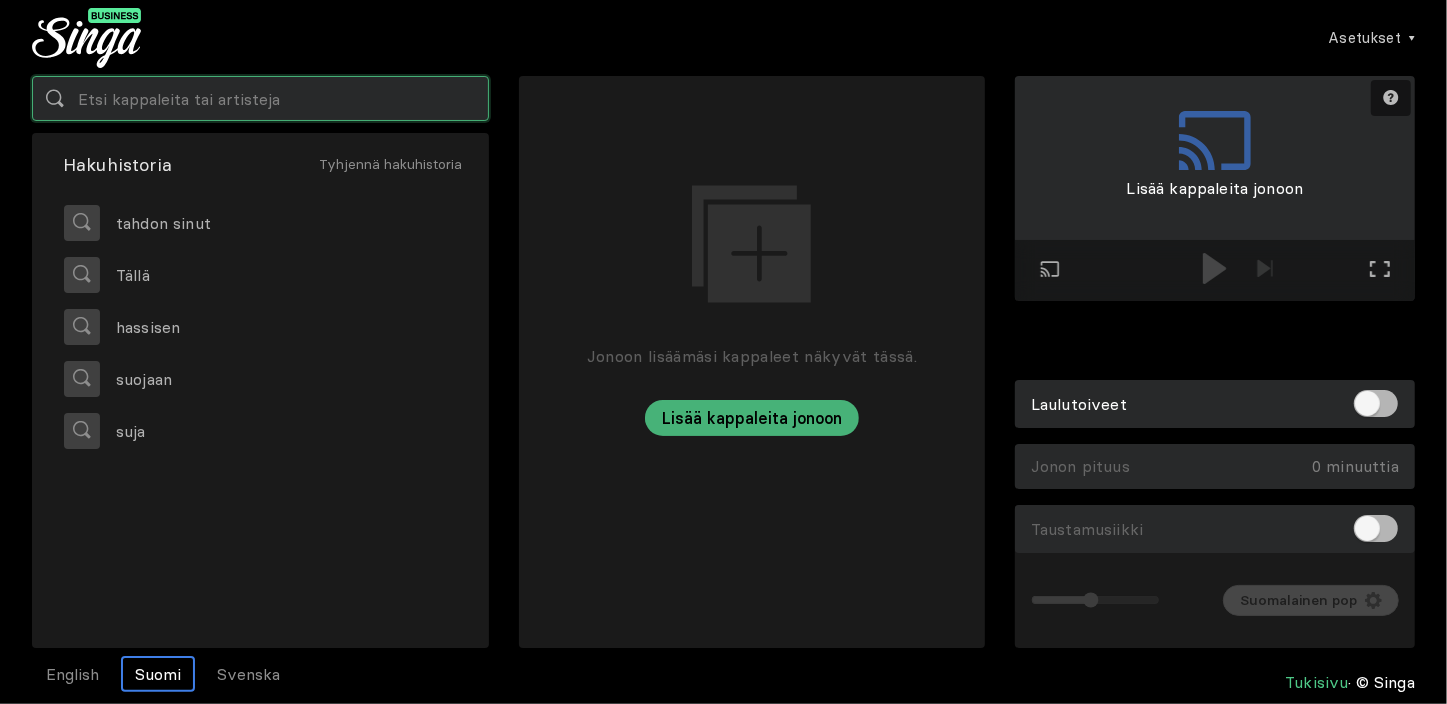 click at bounding box center [260, 98] 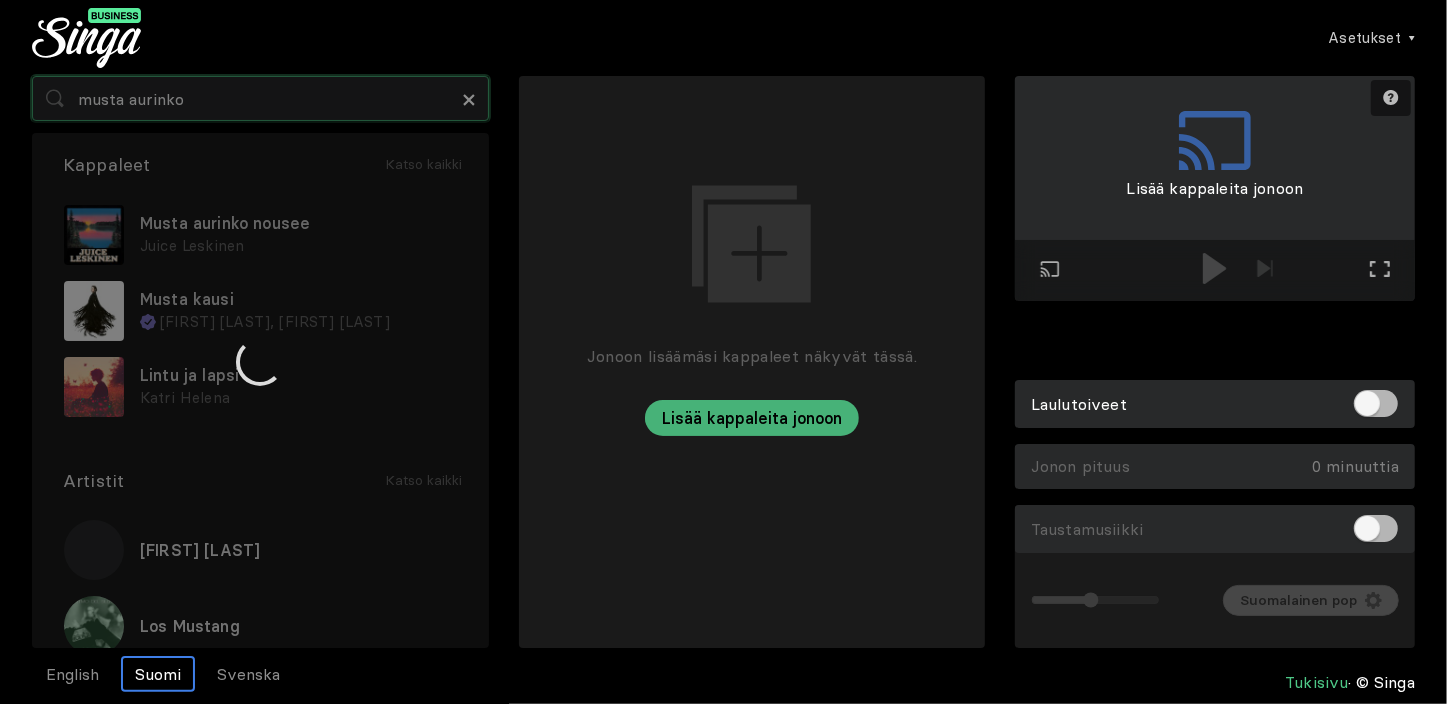 type on "musta aurinko" 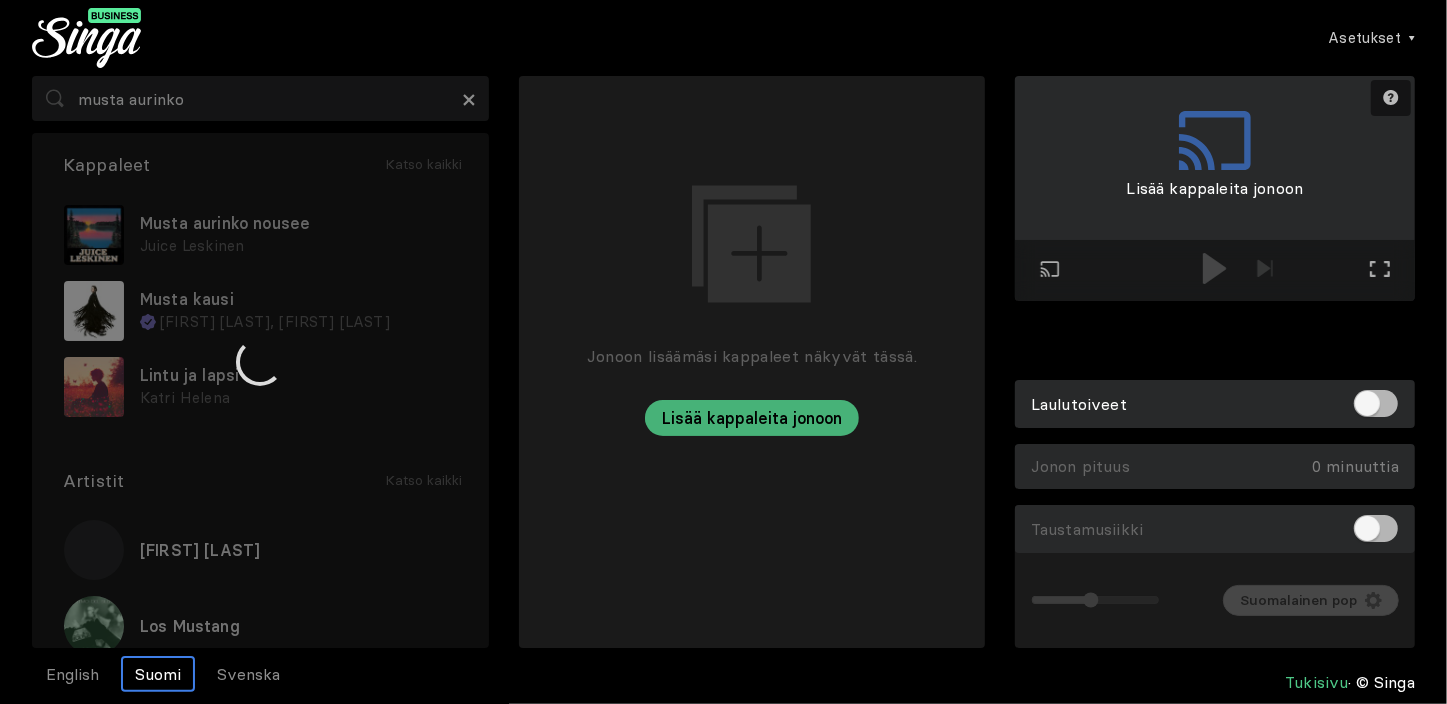 click at bounding box center (260, 362) 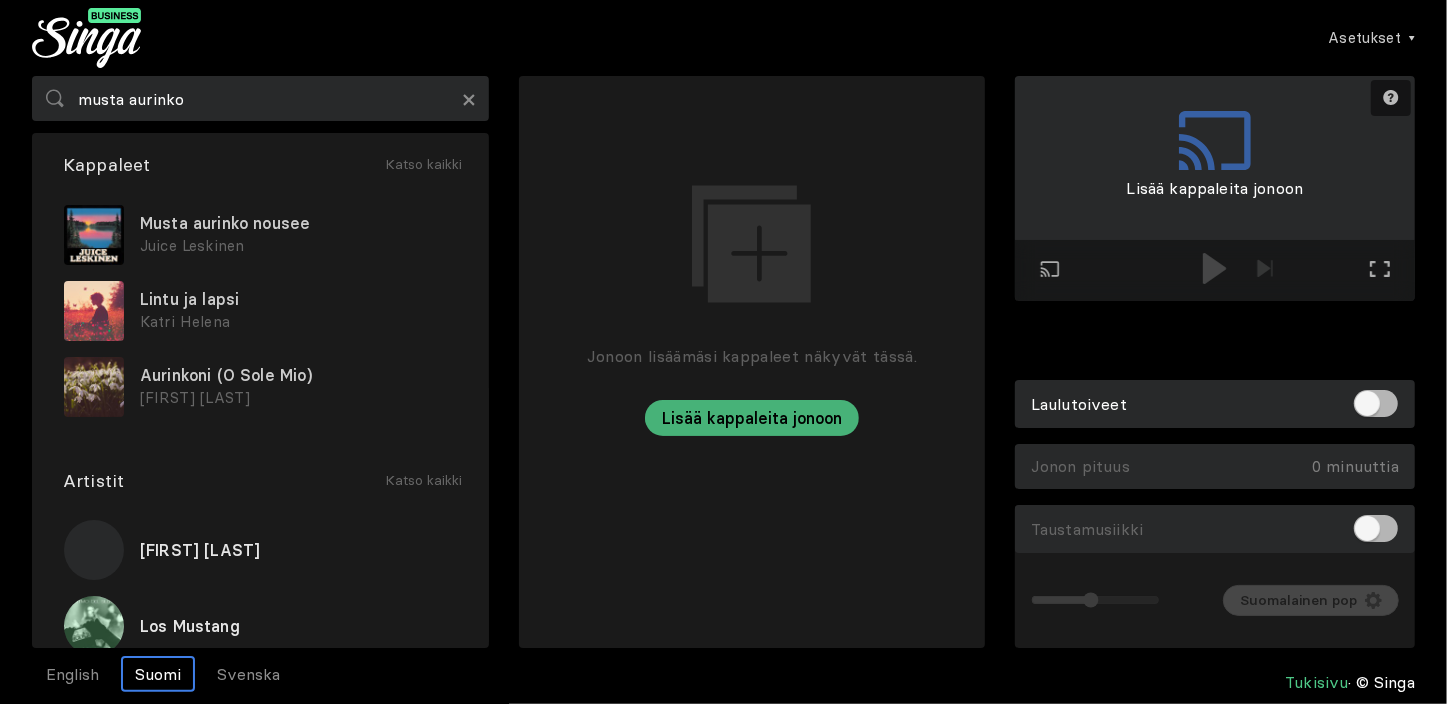 click on "Musta aurinko nousee" at bounding box center [298, 223] 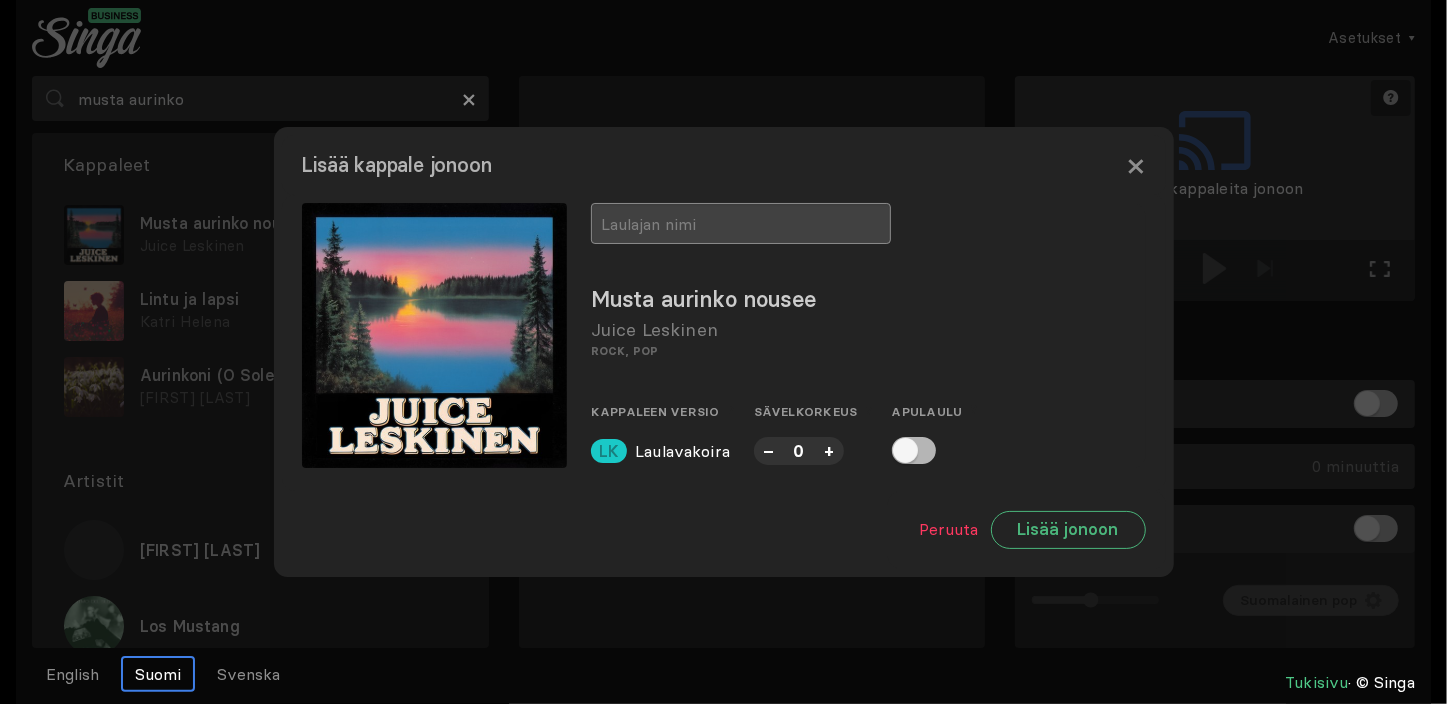 click at bounding box center (741, 223) 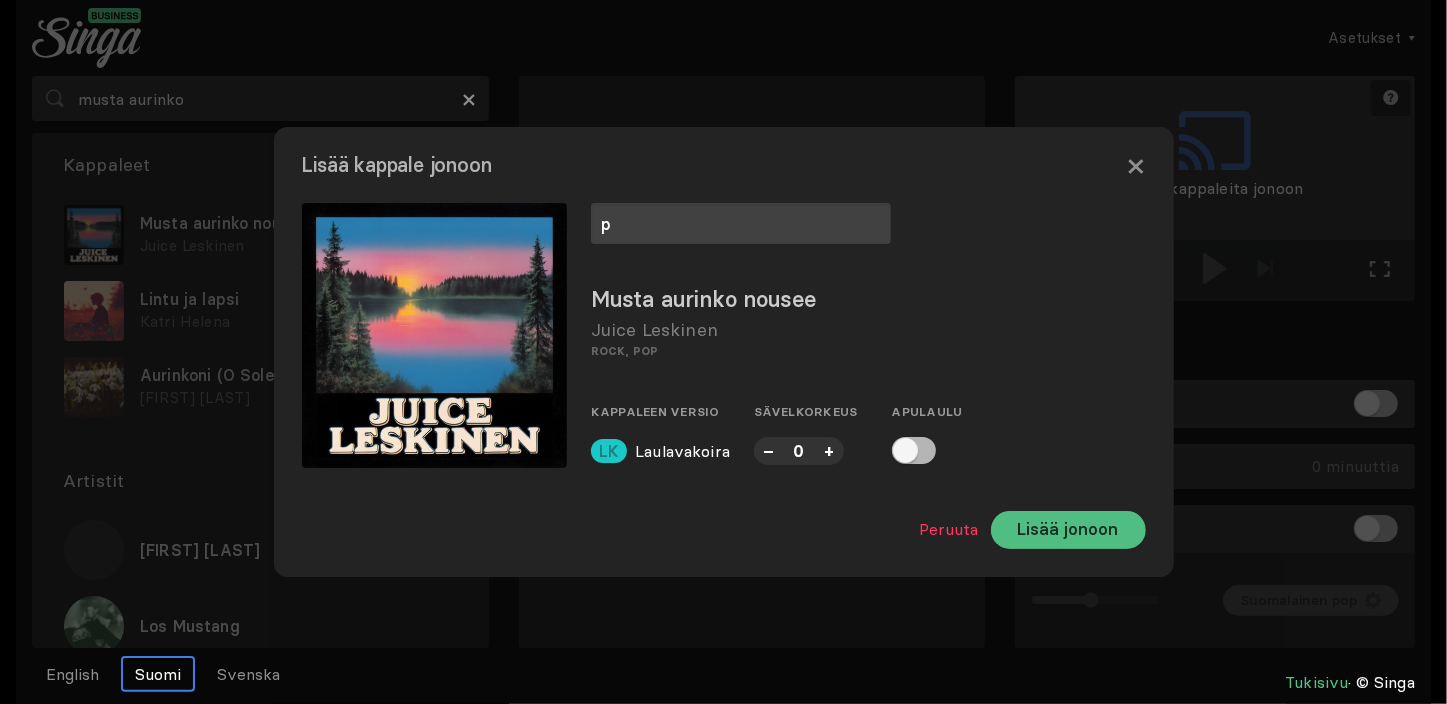 type on "p" 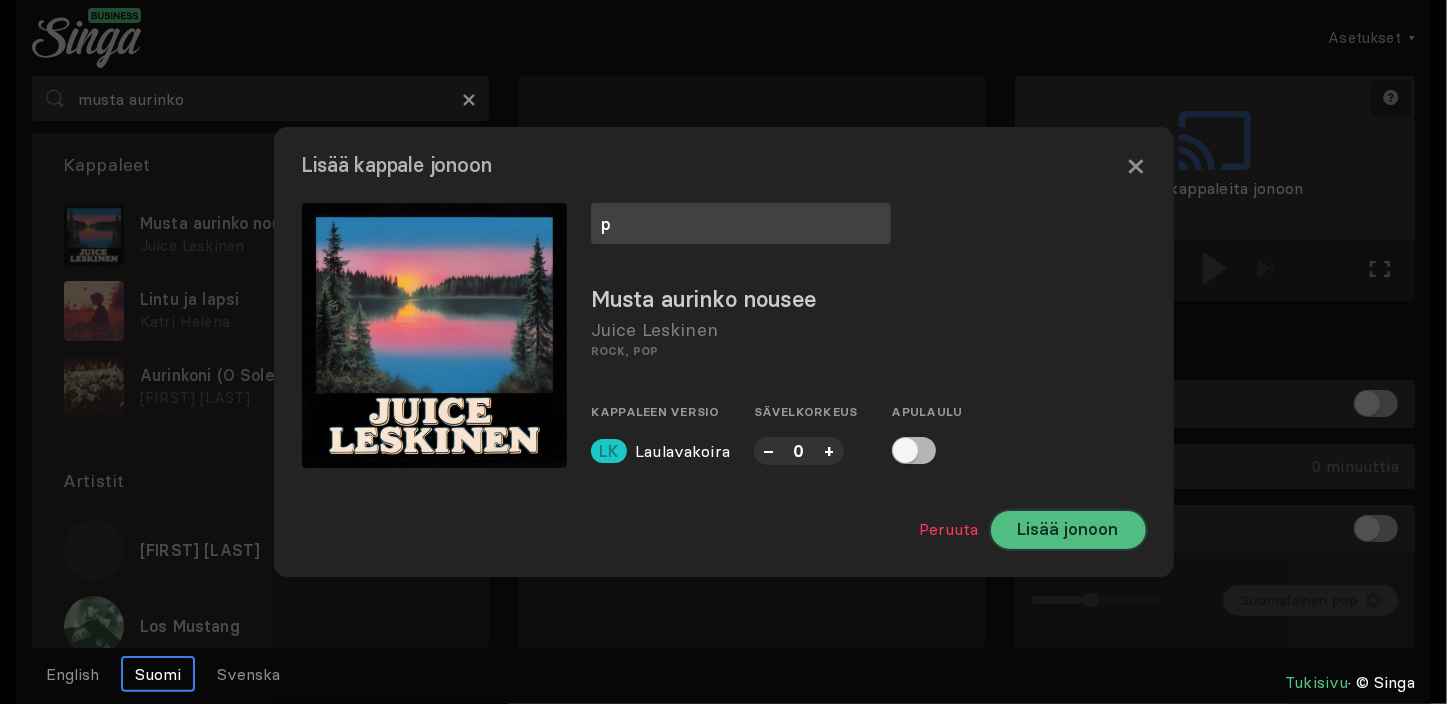 click on "Lisää jonoon" at bounding box center (1068, 530) 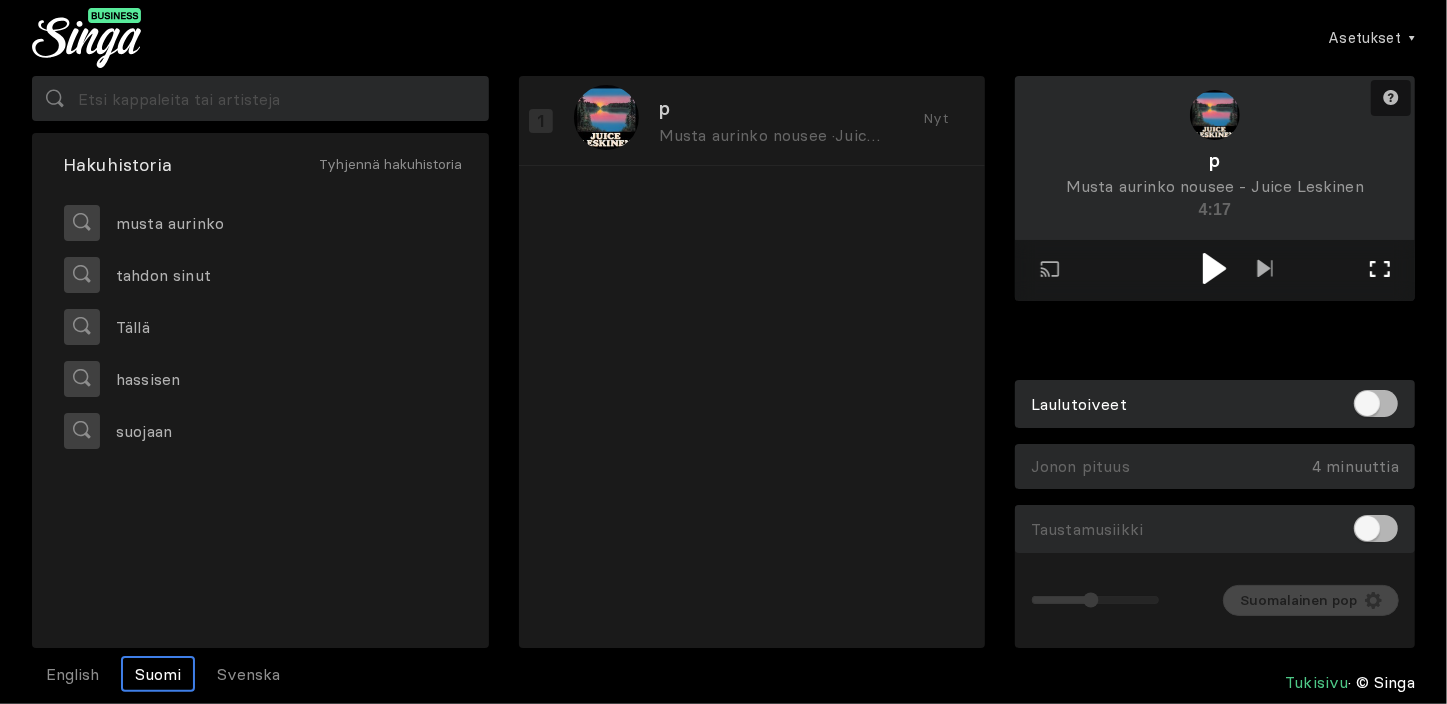 click on "Koko näytön tila Poistu koko näytön tilasta" at bounding box center [1265, 270] 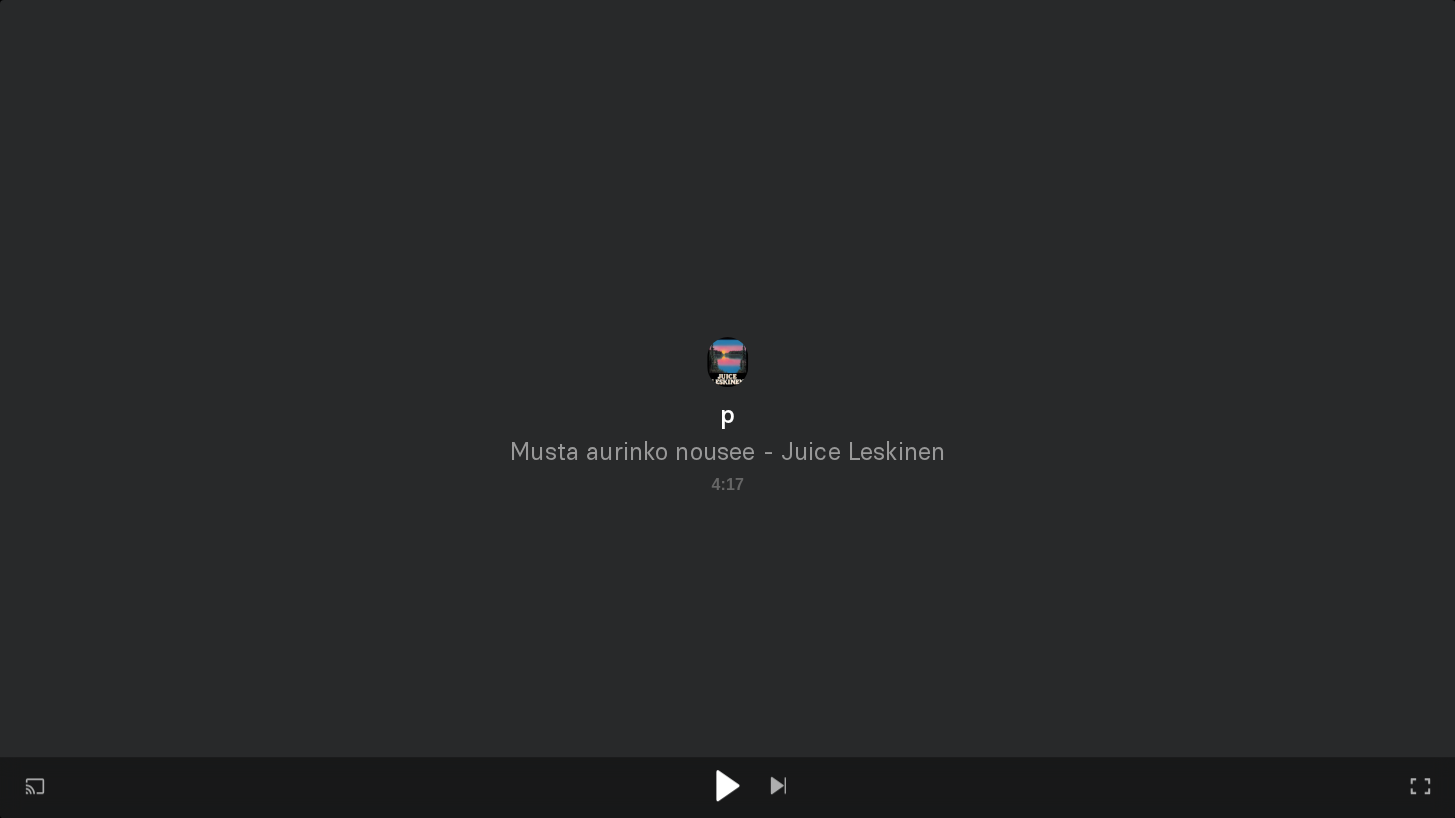 click at bounding box center (727, 785) 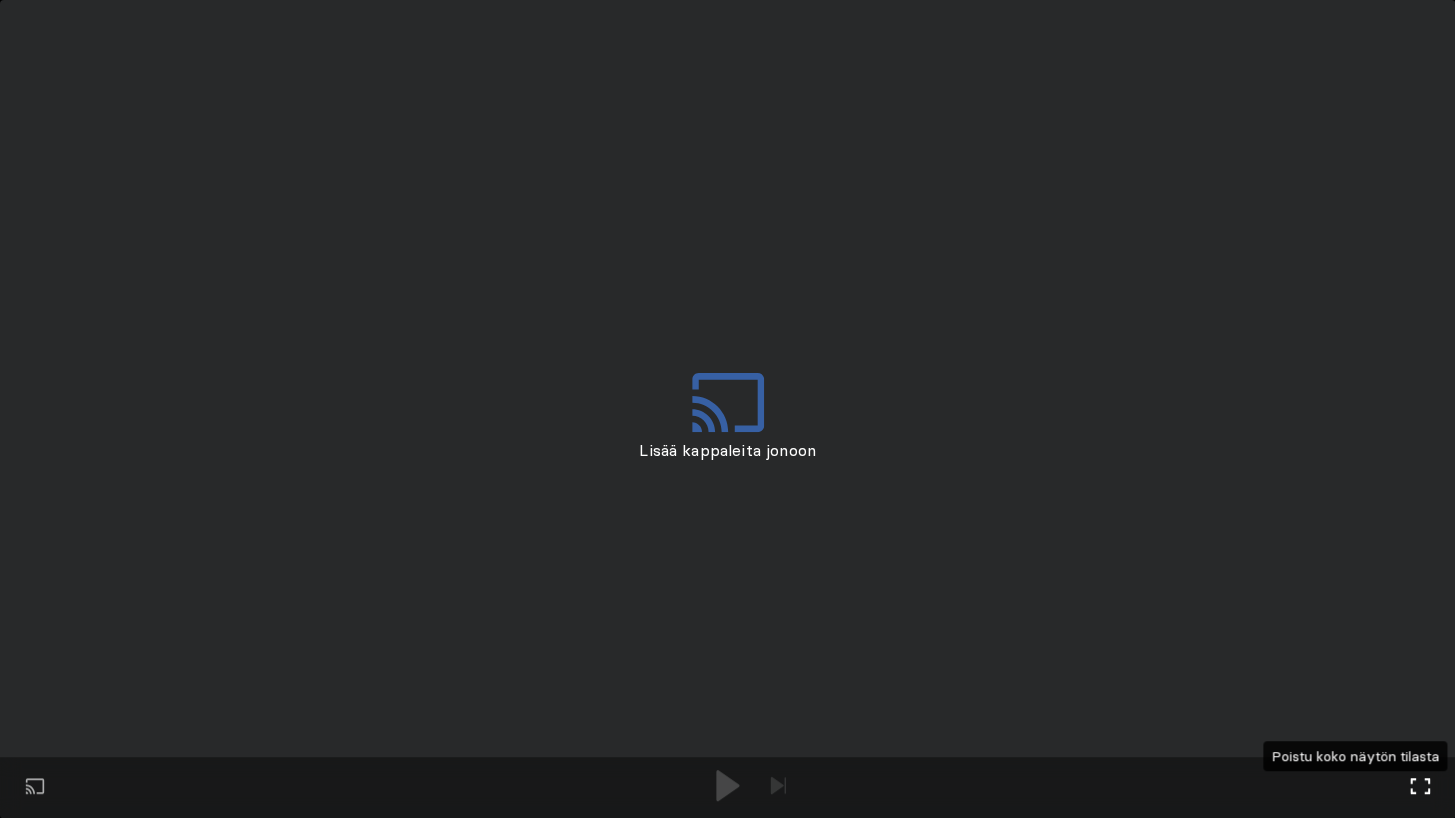 click at bounding box center [1420, 786] 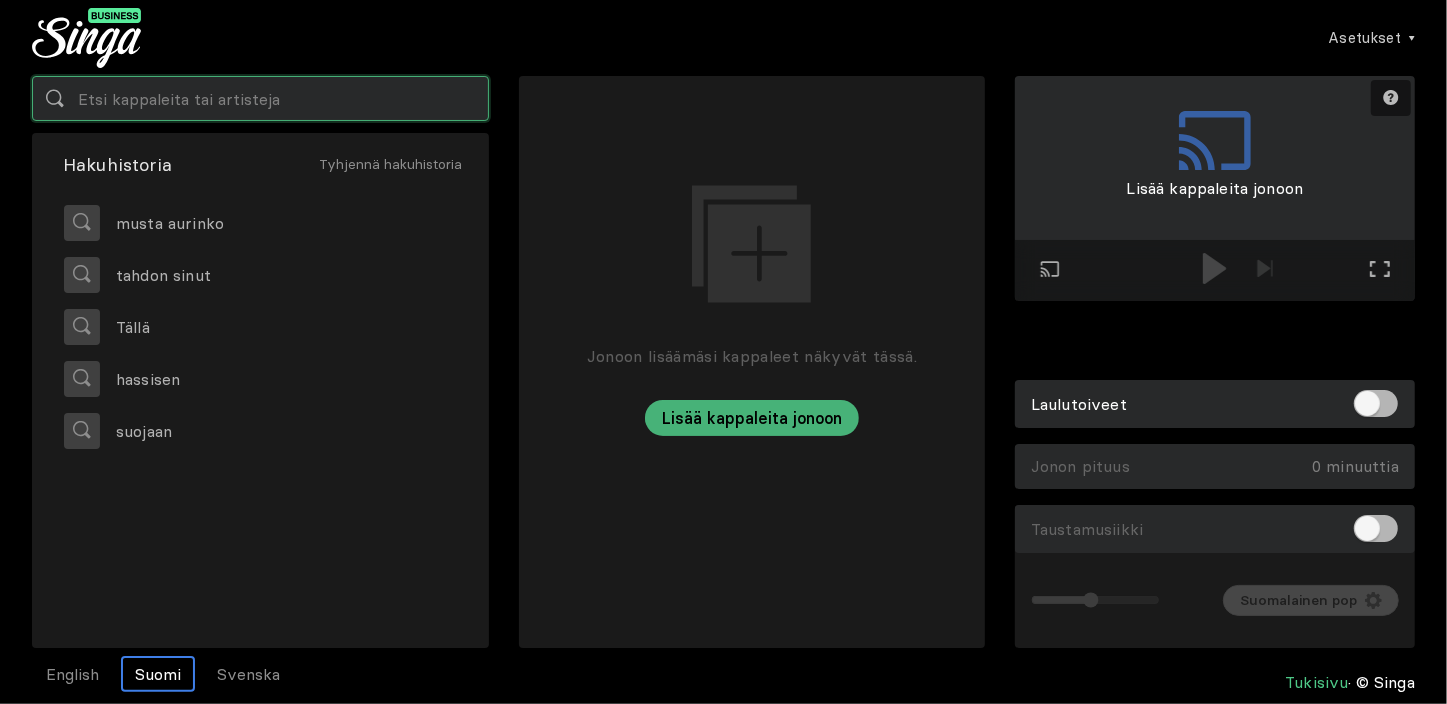 click at bounding box center [260, 98] 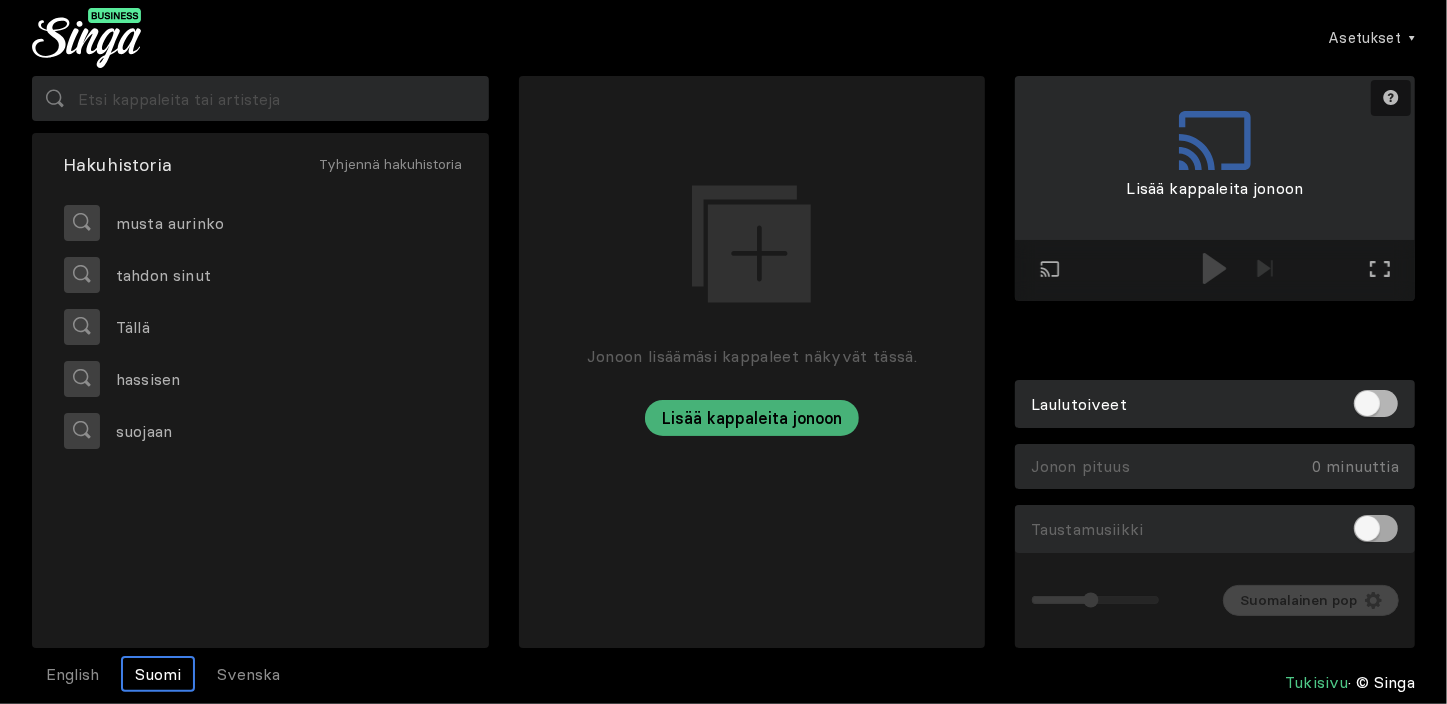 click at bounding box center [1376, 528] 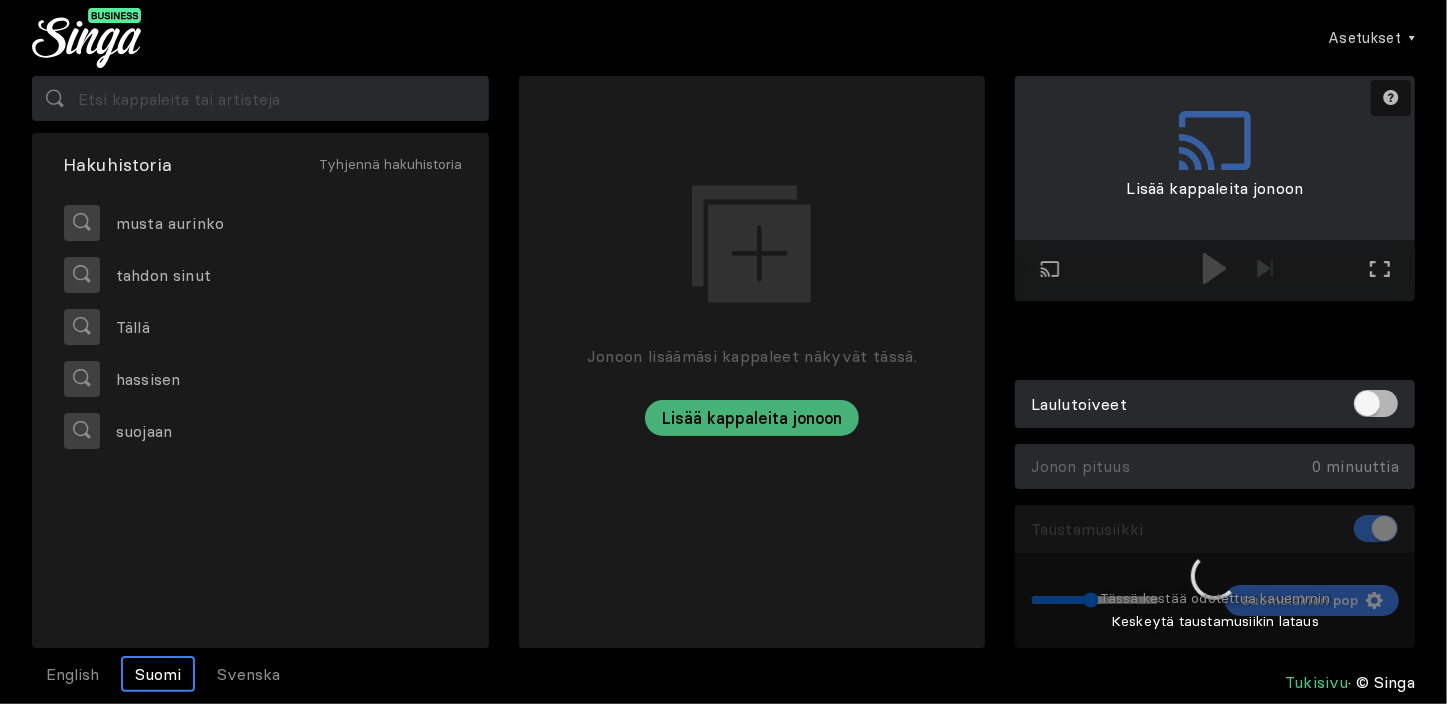 click at bounding box center [1215, 577] 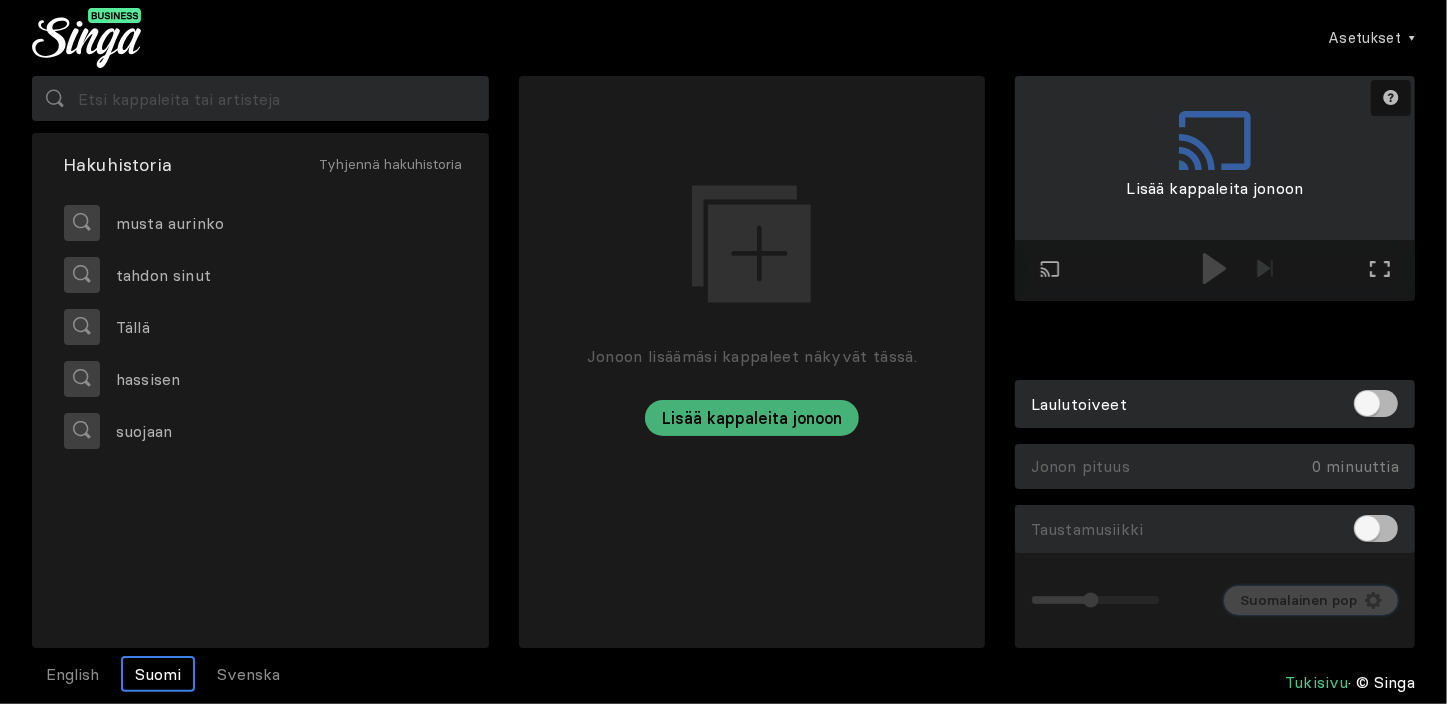 click on "Suomalainen pop" at bounding box center [1298, 600] 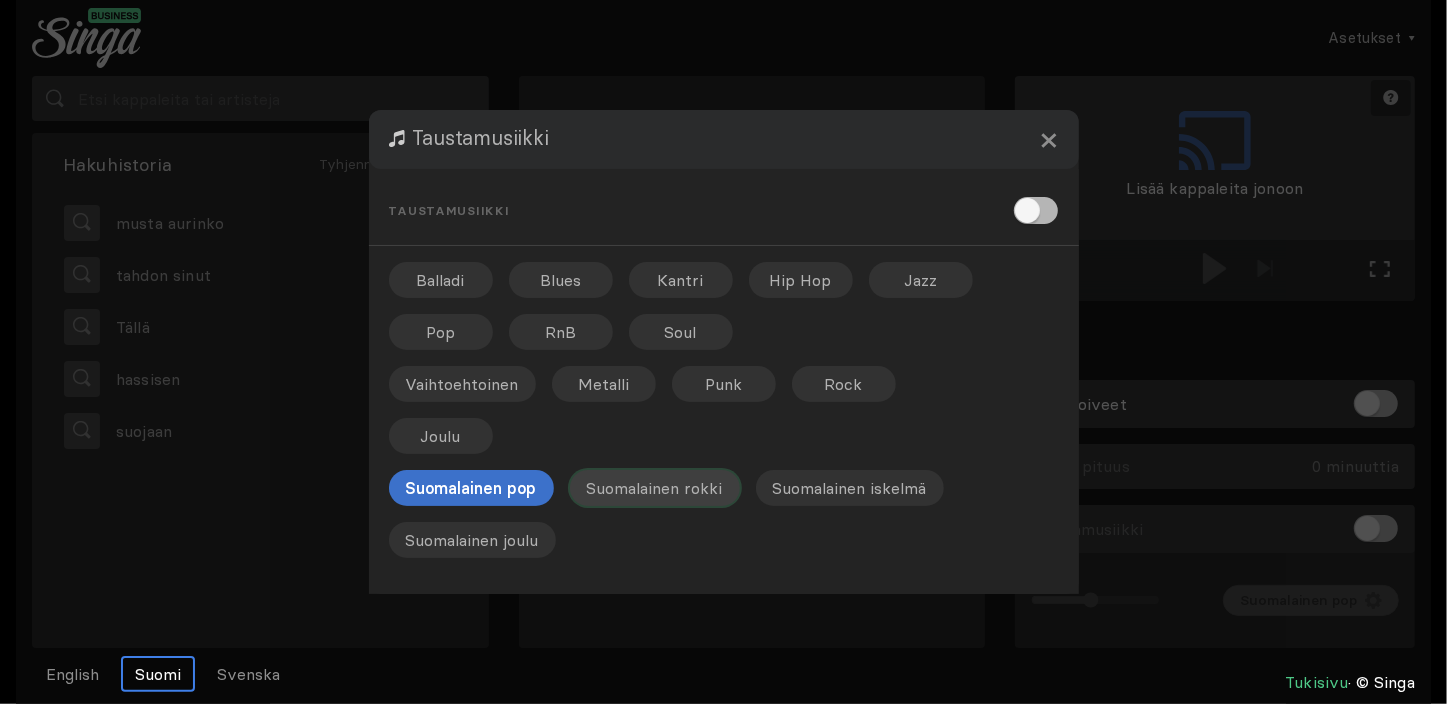click on "Suomalainen rokki" at bounding box center (561, 280) 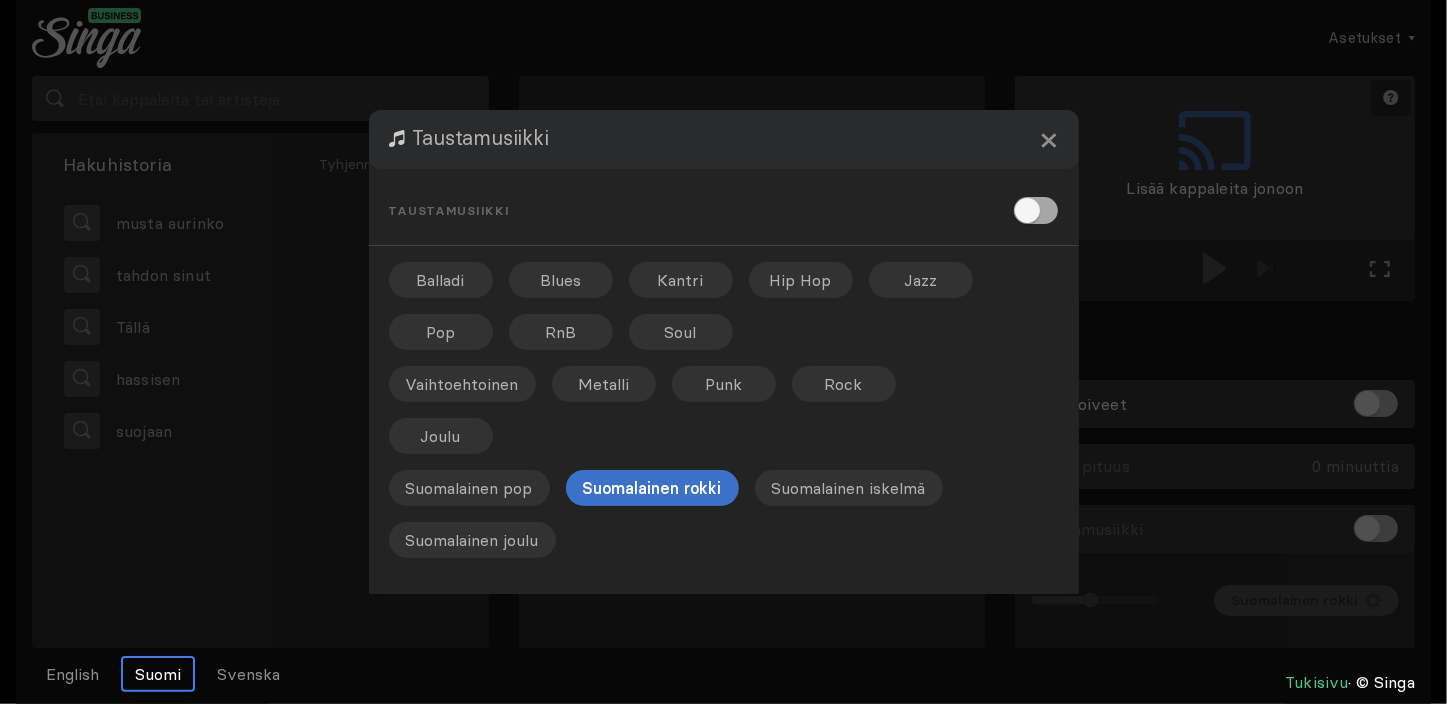 click at bounding box center [1036, 210] 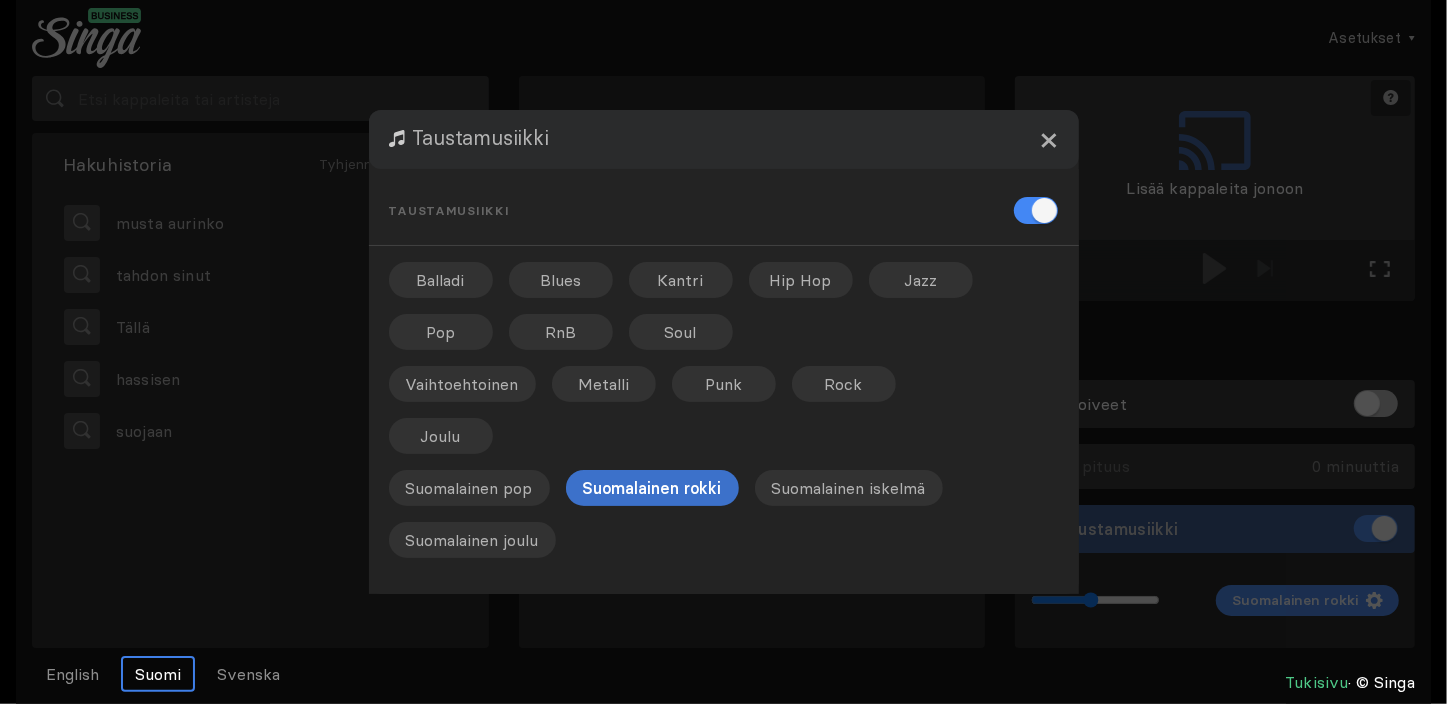 click on "×" at bounding box center (1049, 139) 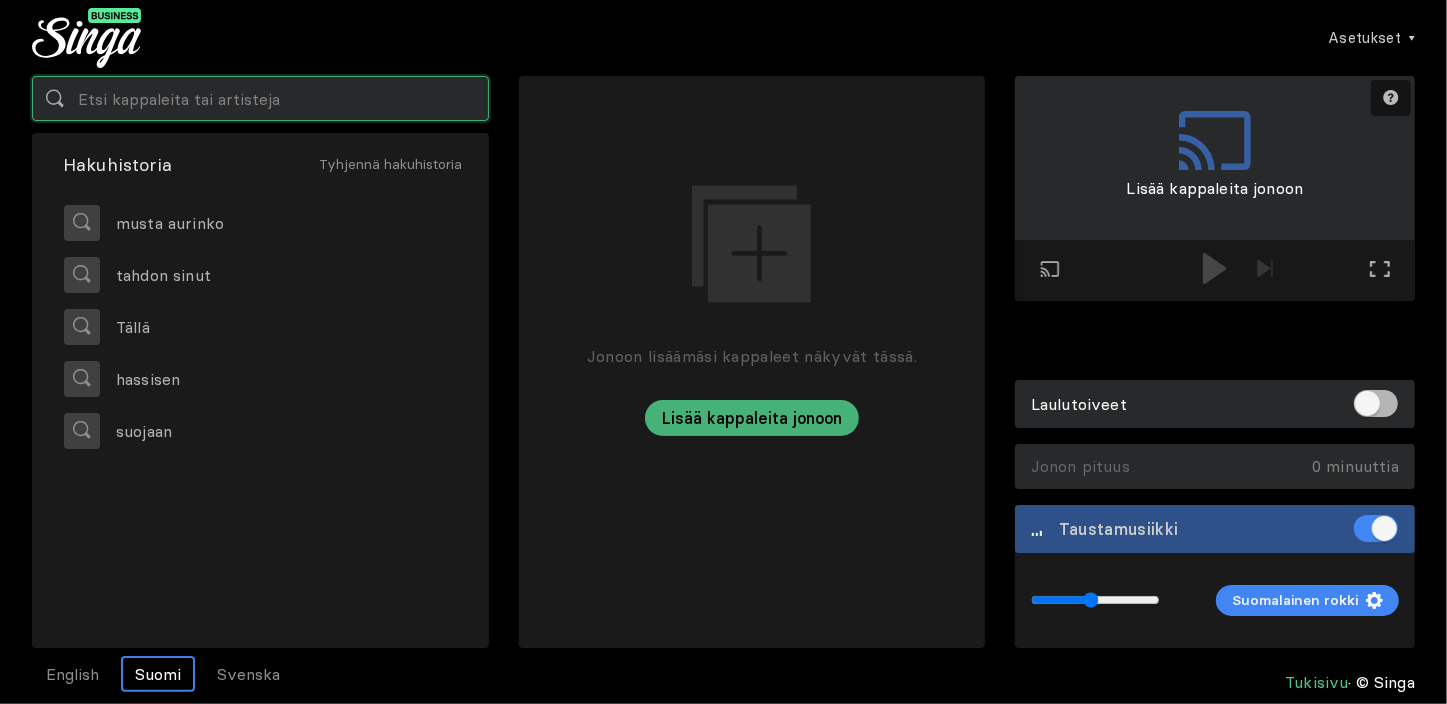 click at bounding box center [260, 98] 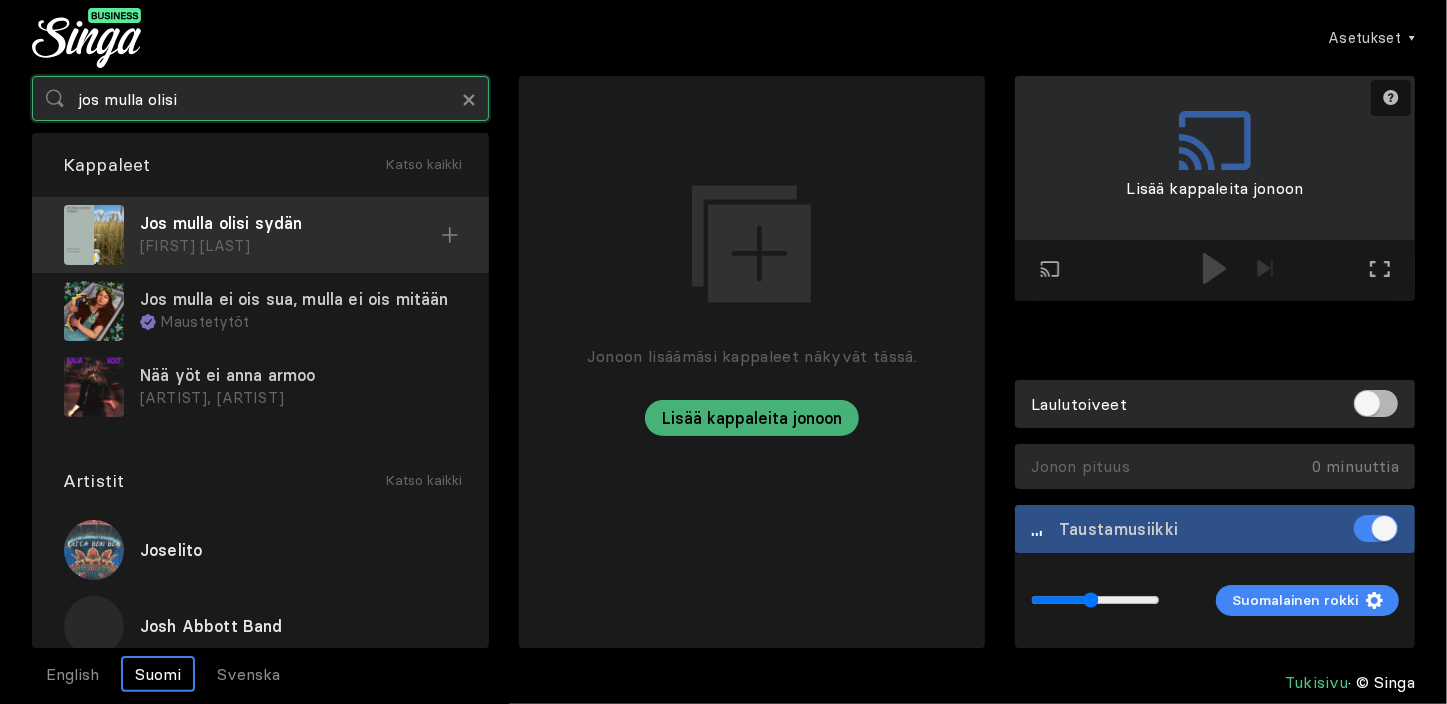 type on "jos mulla olisi" 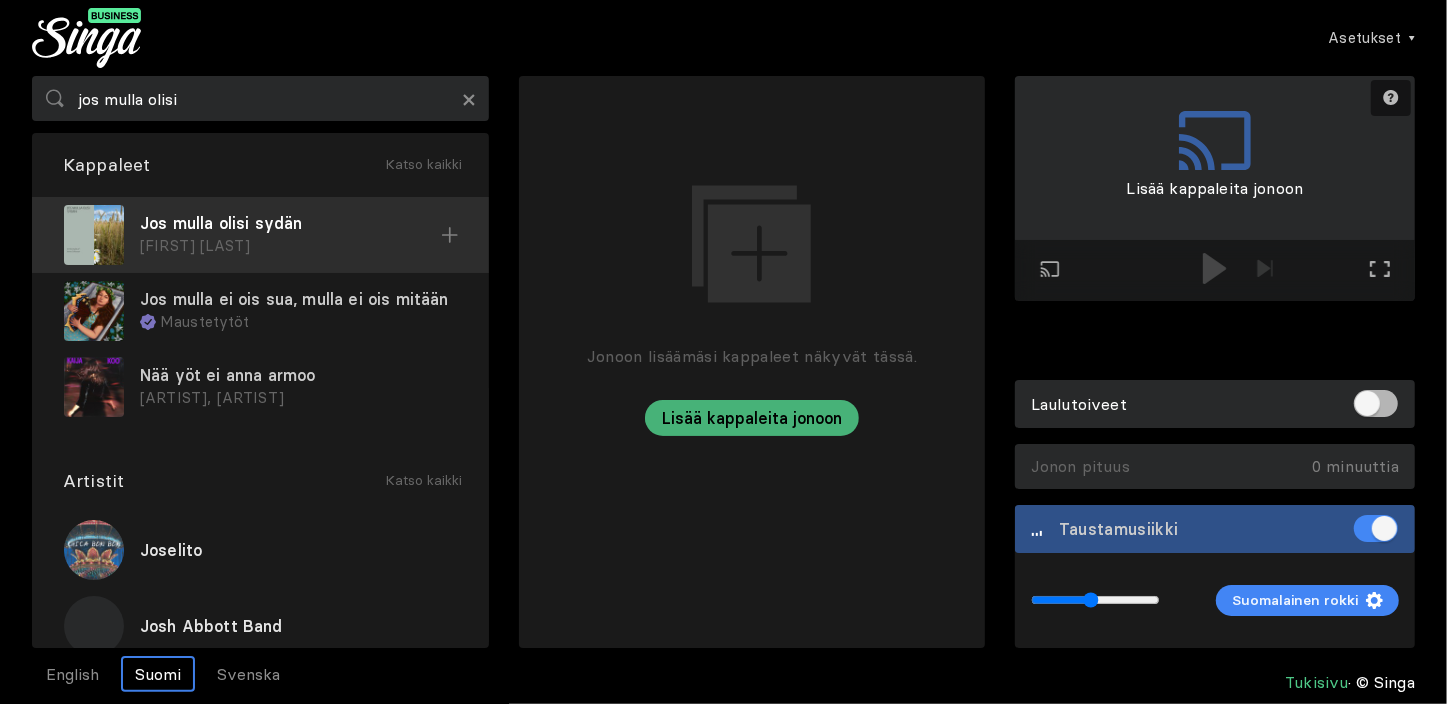 click on "Jos mulla olisi sydän" at bounding box center [290, 223] 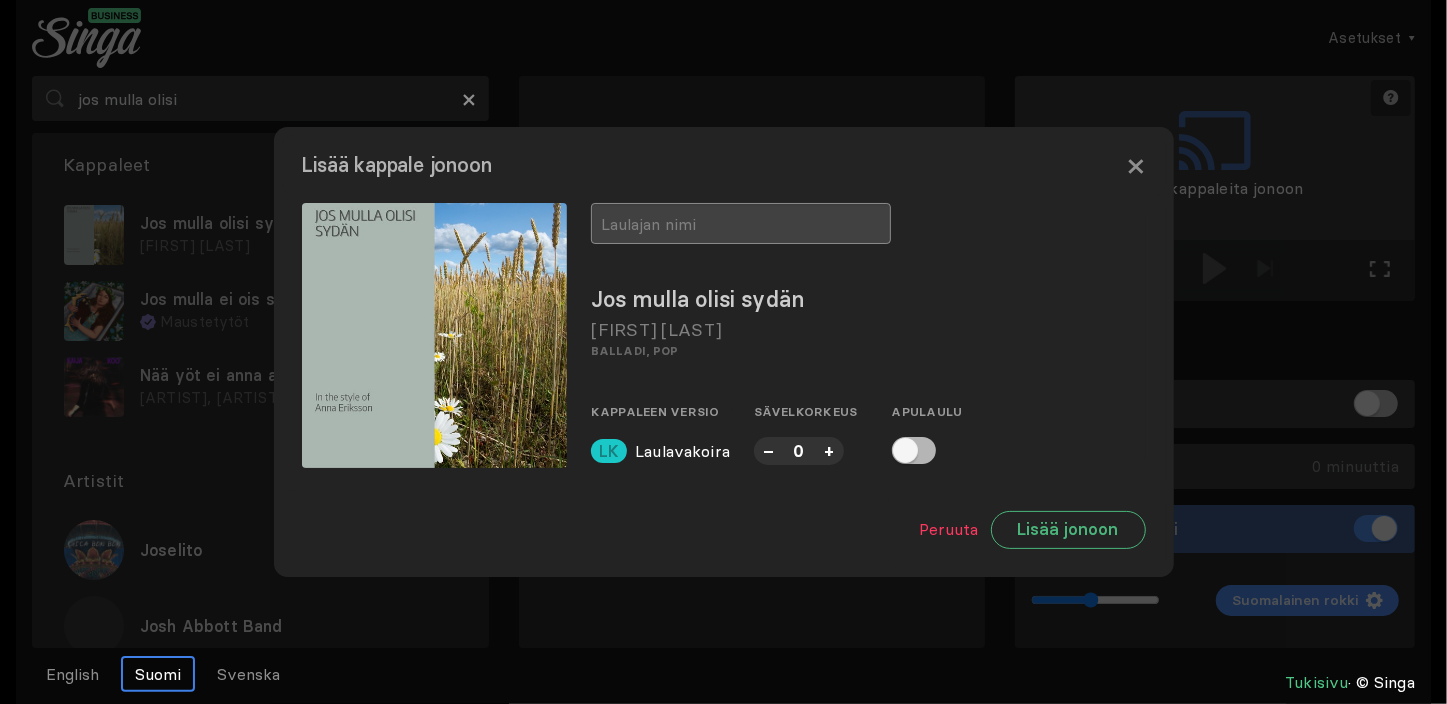 click at bounding box center (741, 223) 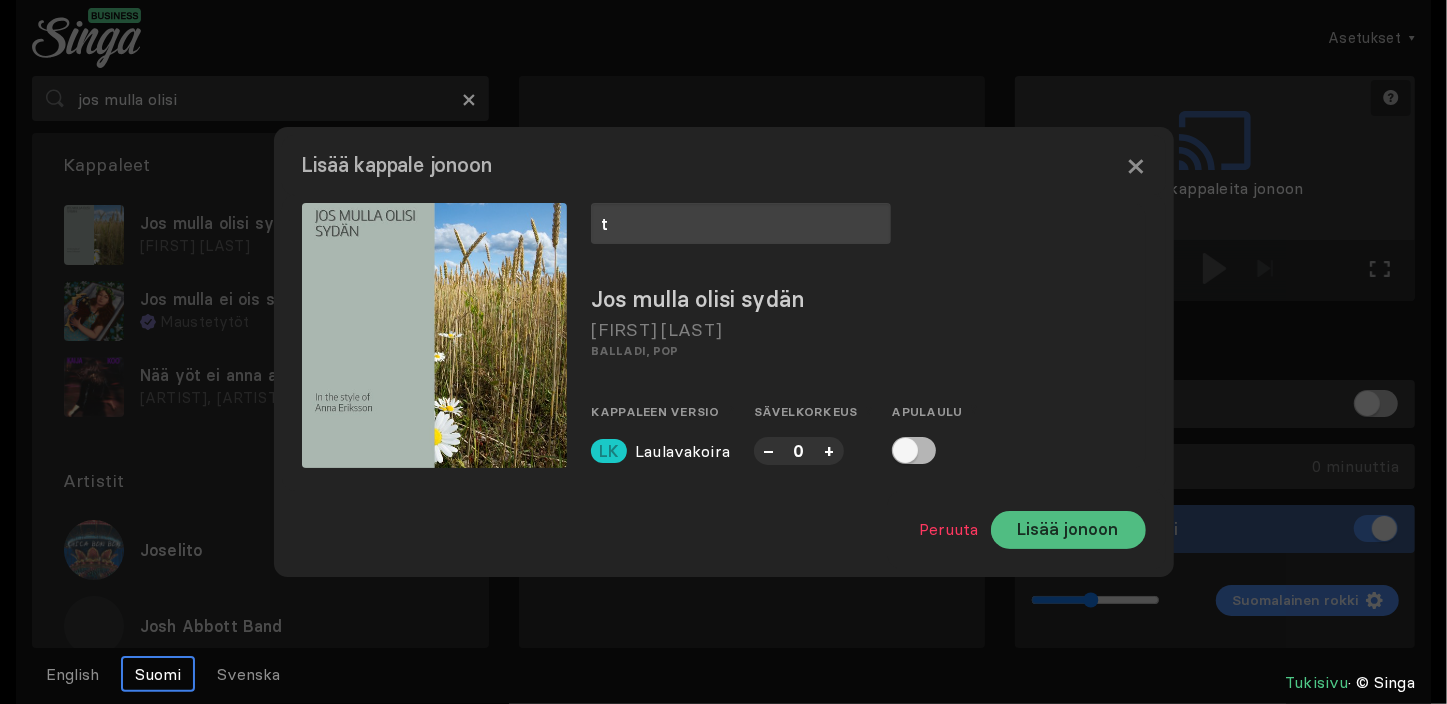 type on "t" 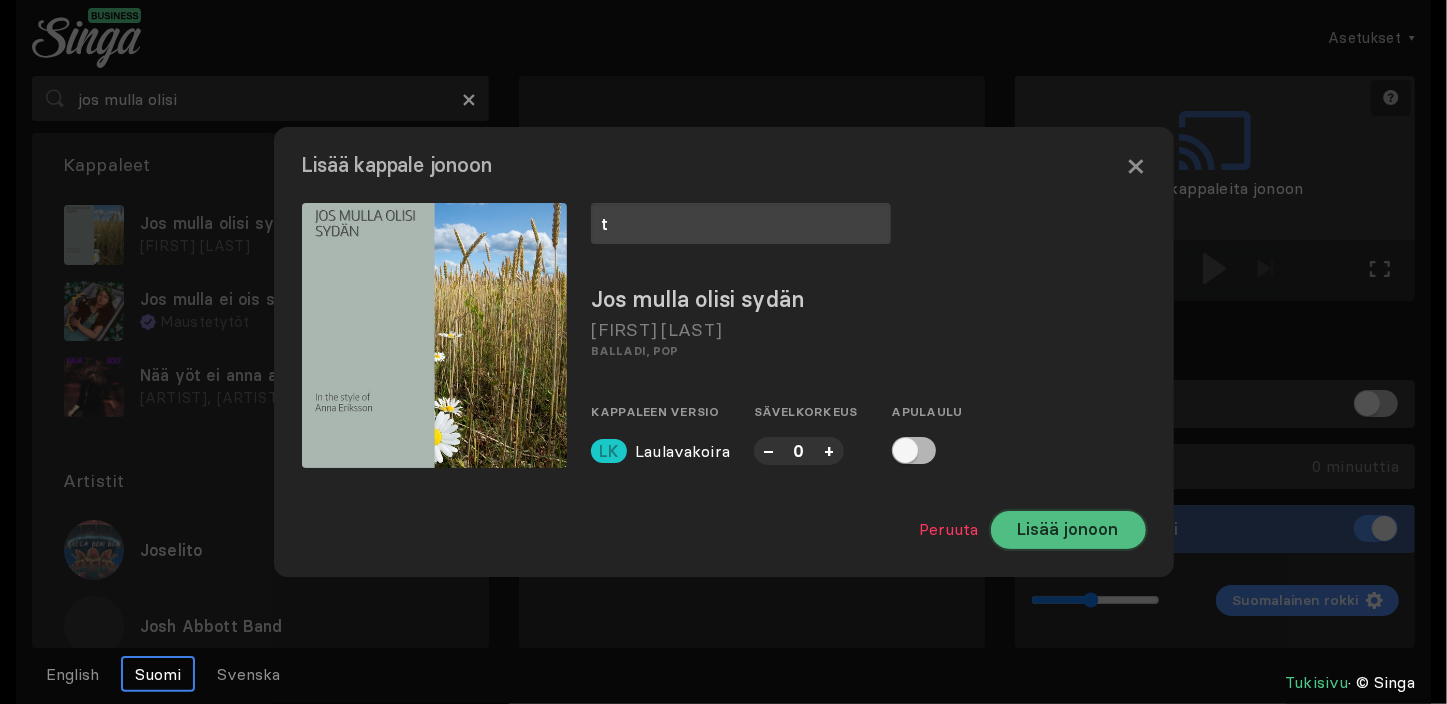 click on "Lisää jonoon" at bounding box center [1068, 530] 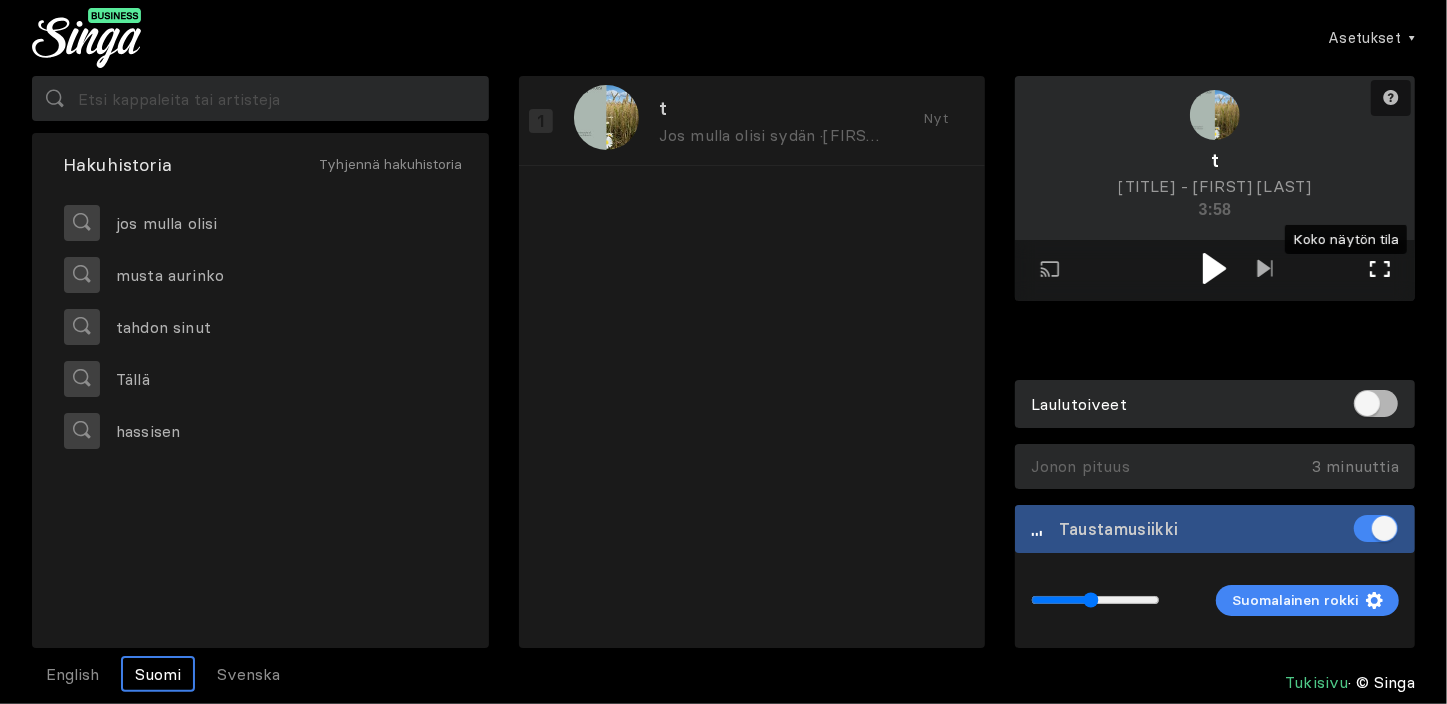 click at bounding box center (1380, 269) 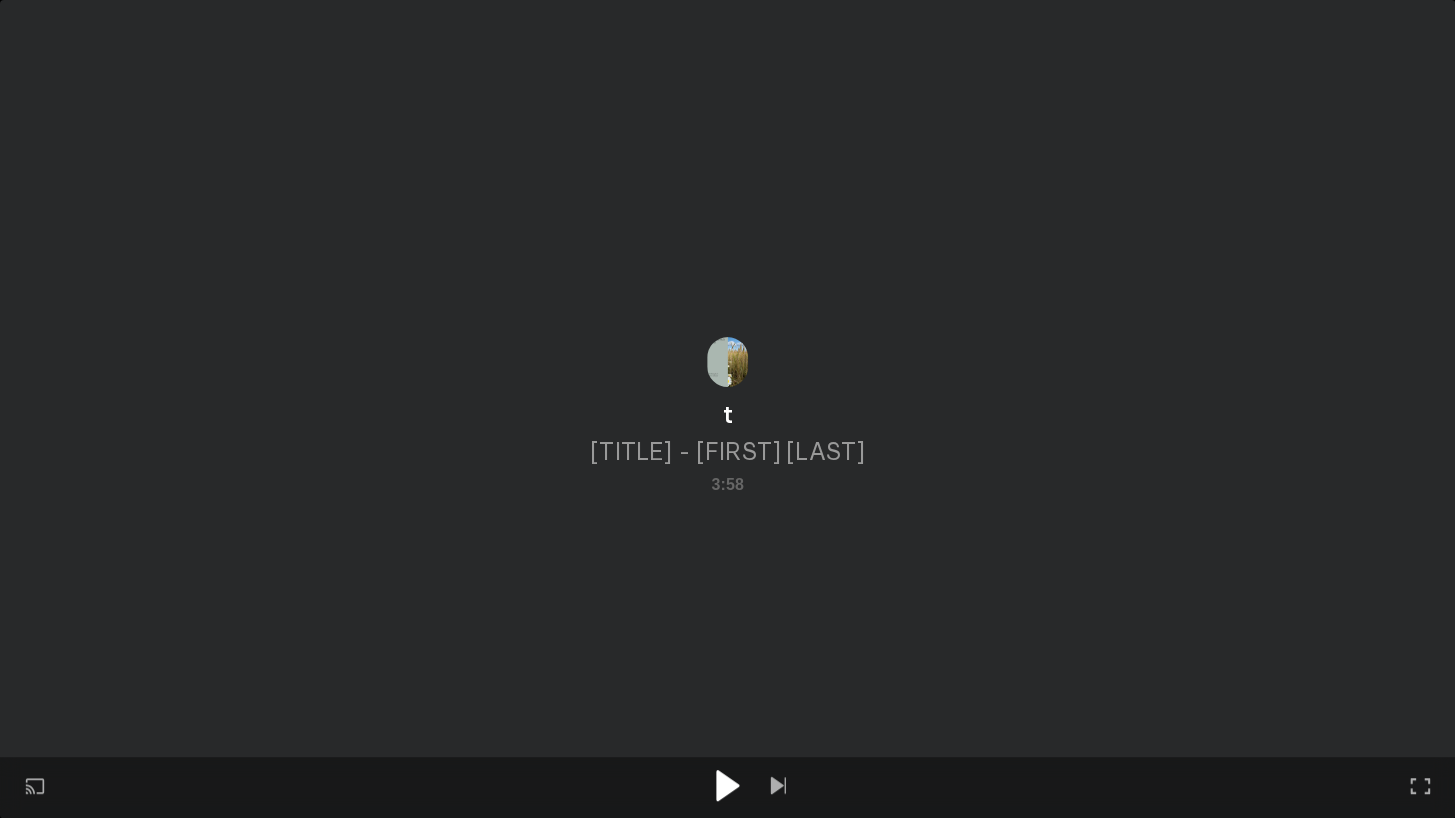 click at bounding box center (727, 785) 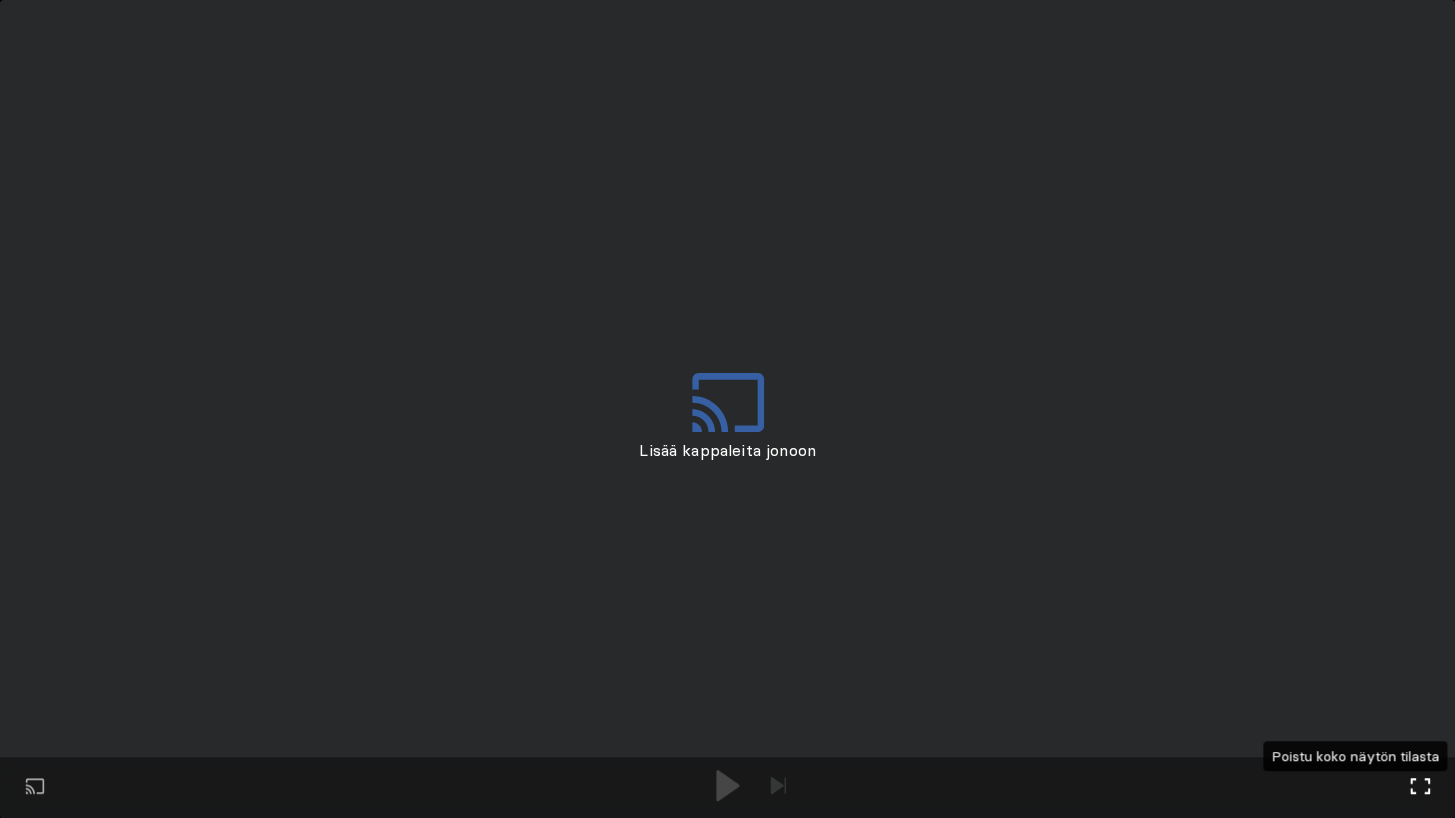 click at bounding box center (1420, 786) 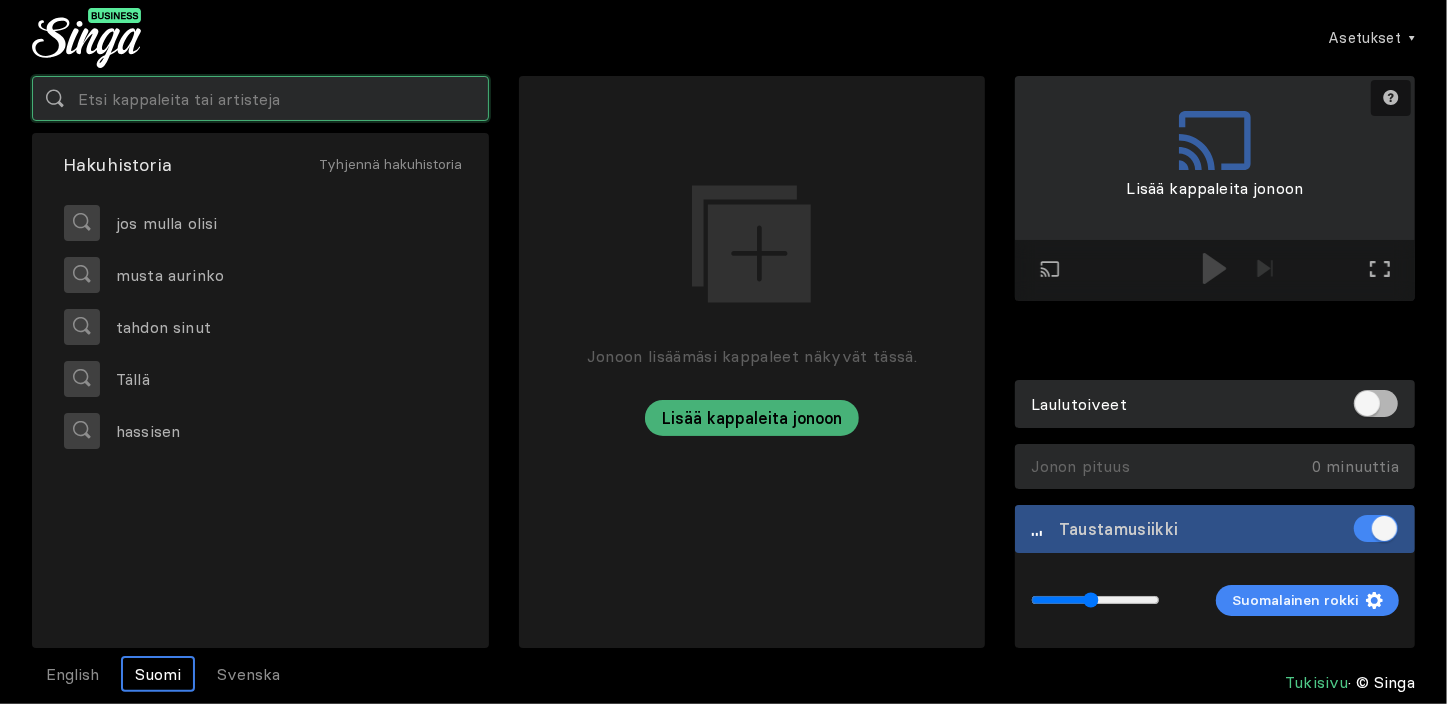 click at bounding box center [260, 98] 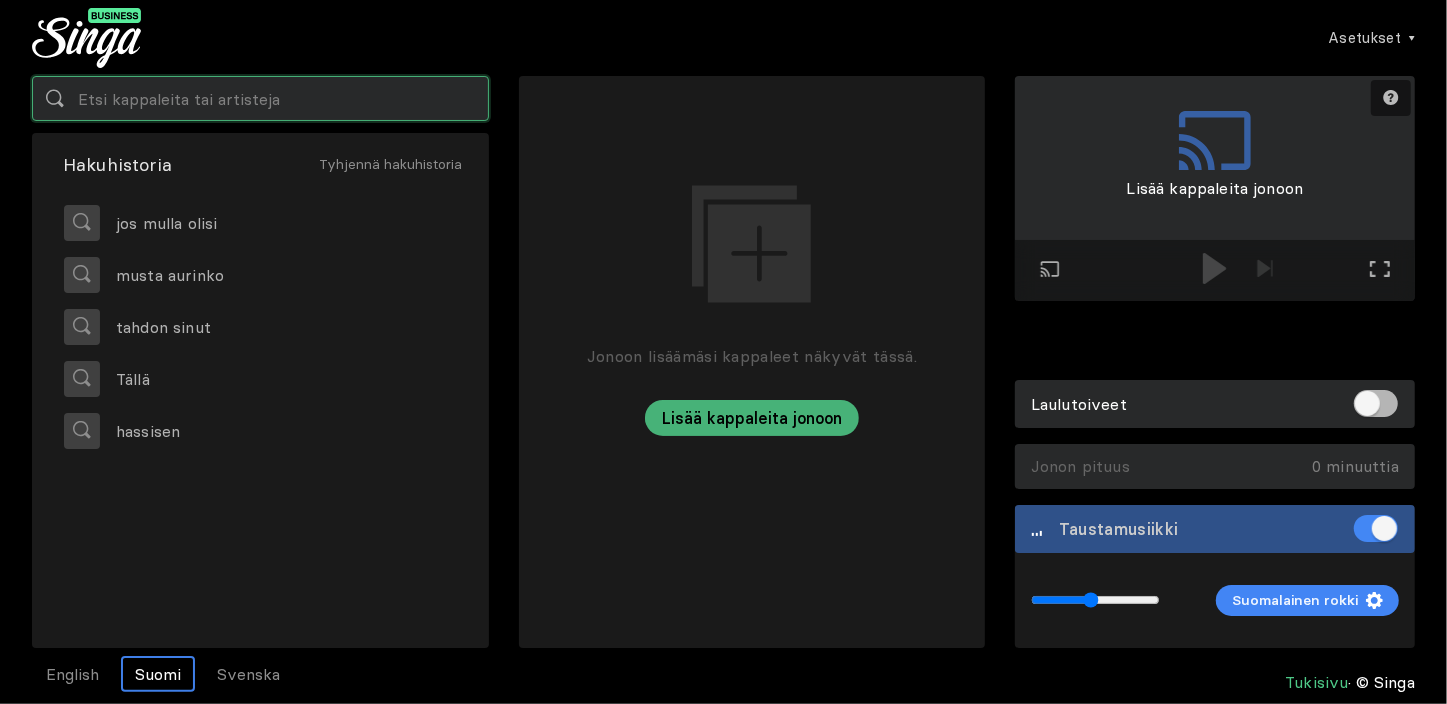 click at bounding box center (260, 98) 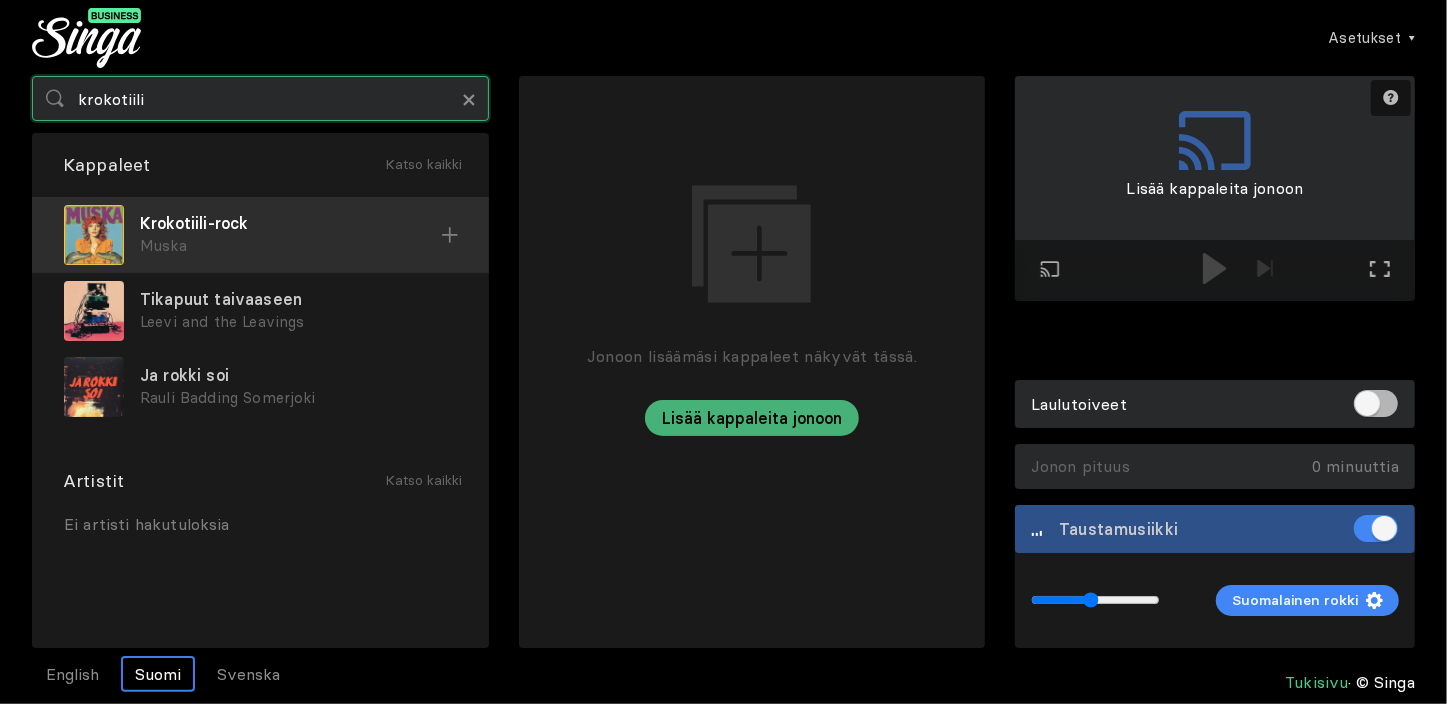 type on "krokotiili" 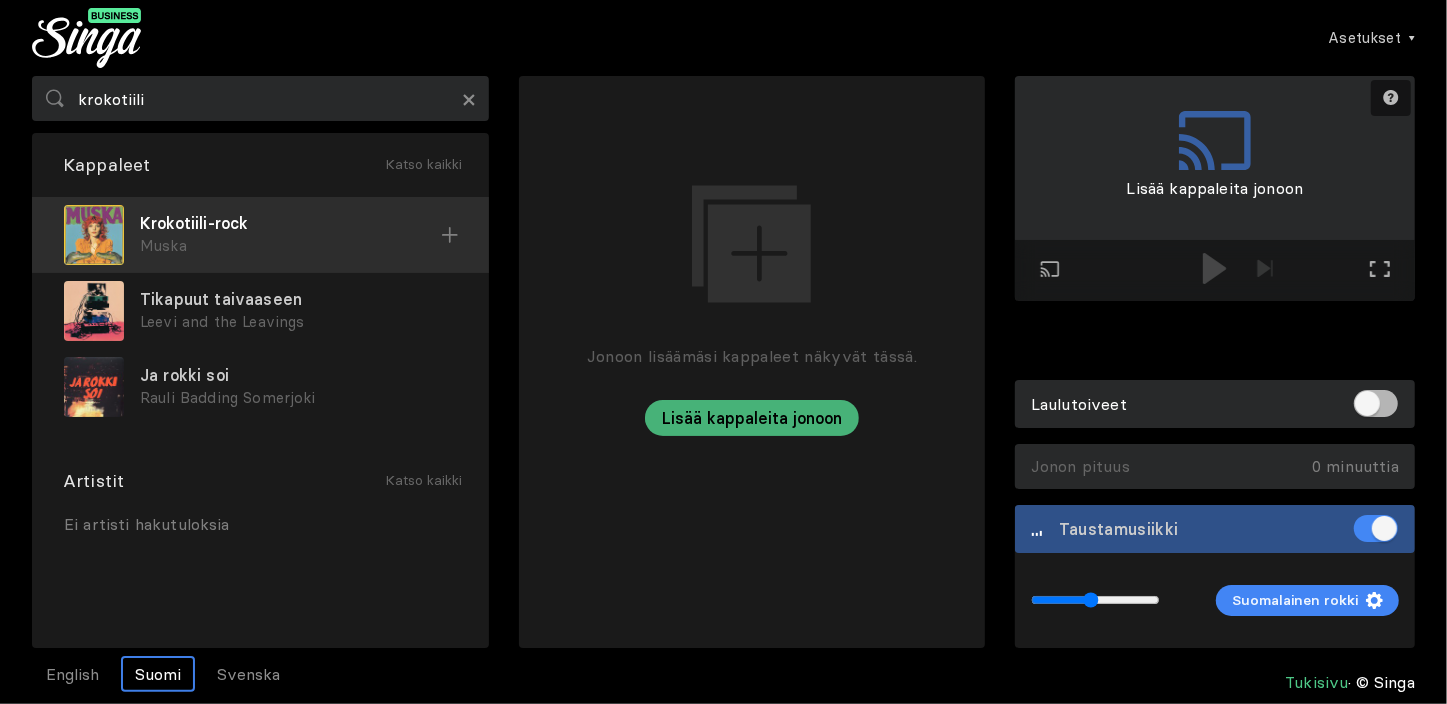 click on "Krokotiili-rock" at bounding box center [290, 223] 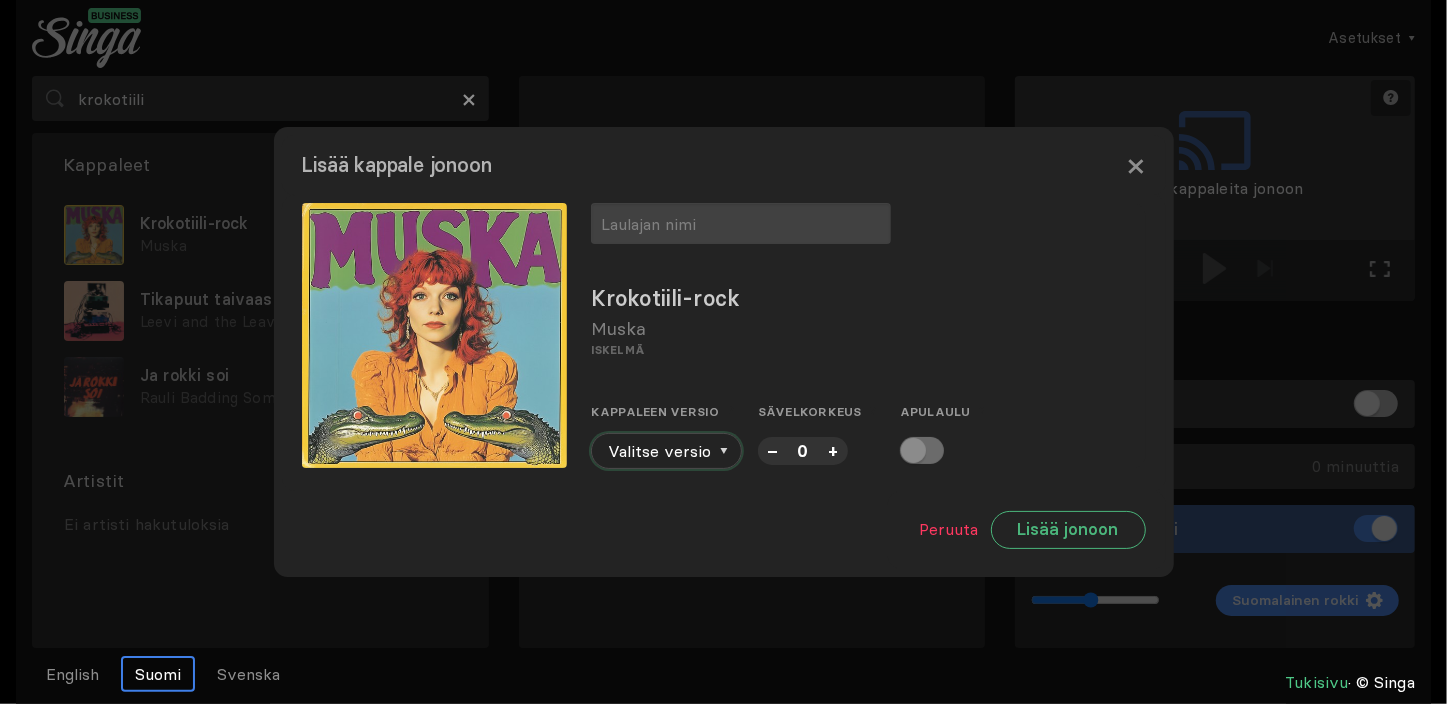click on "Valitse versio" at bounding box center (666, 451) 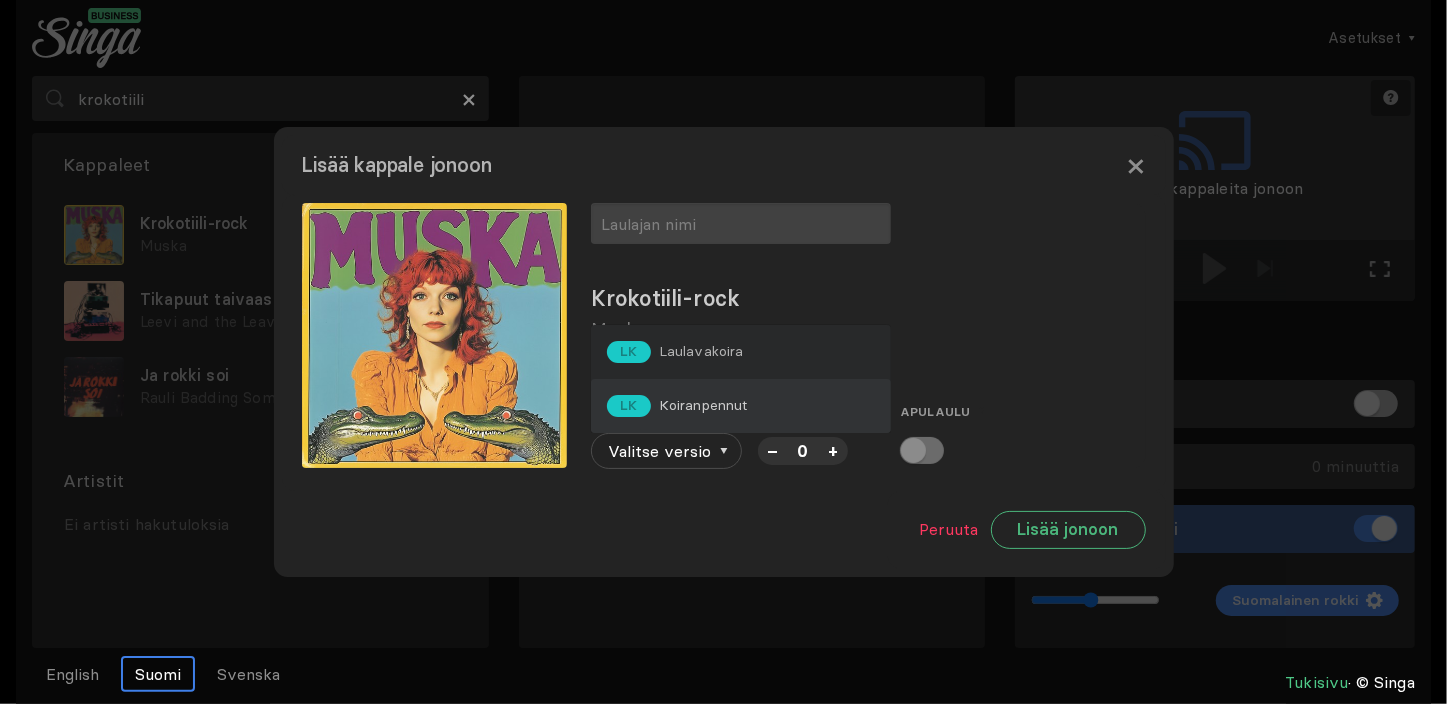 click on "Koiranpennut" at bounding box center (701, 351) 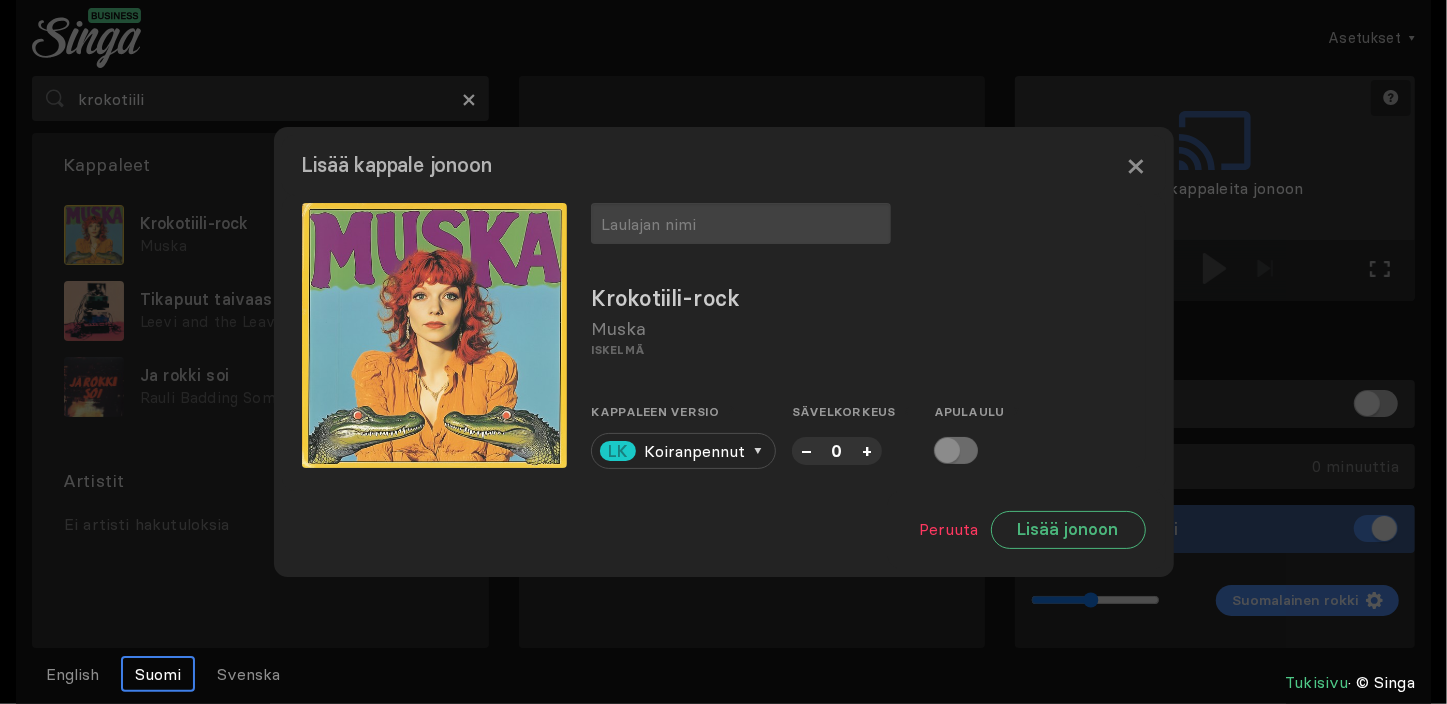 click on "–" at bounding box center [807, 450] 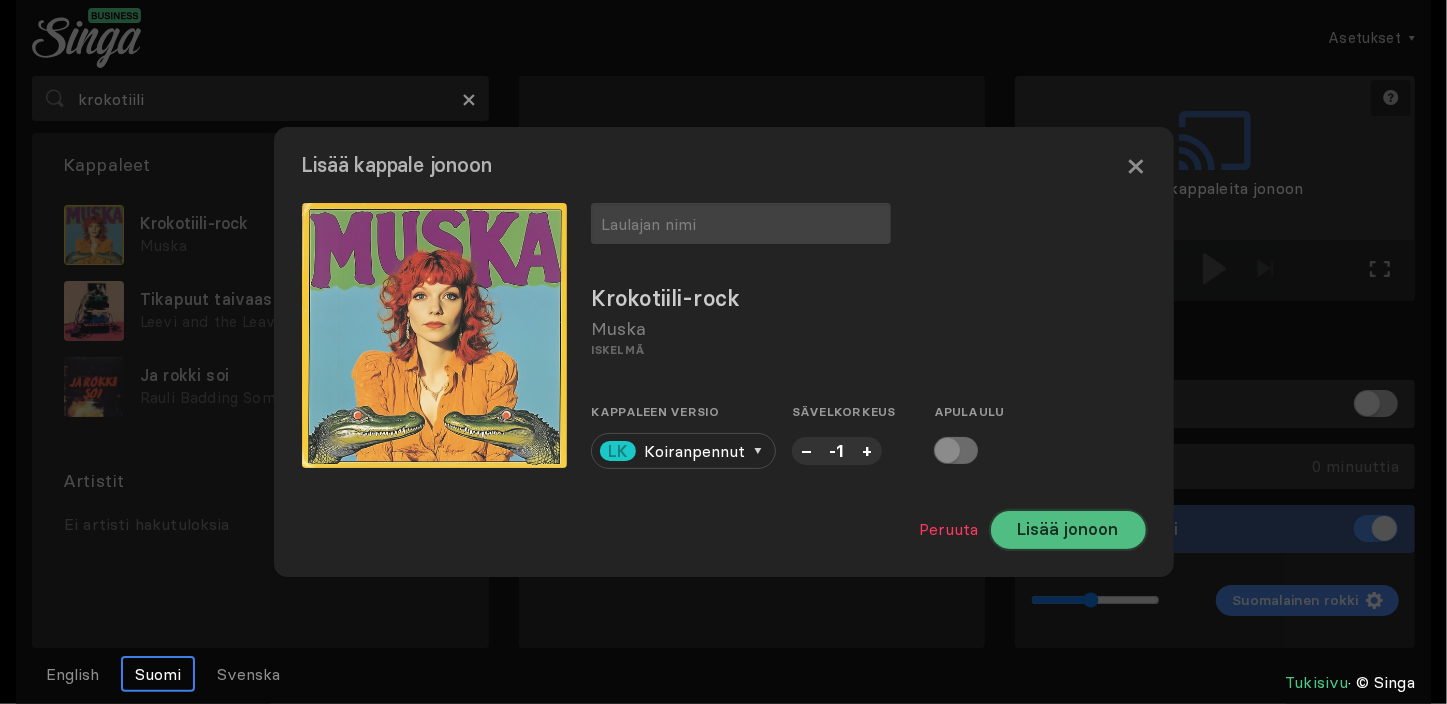 click on "Lisää jonoon" at bounding box center [1068, 530] 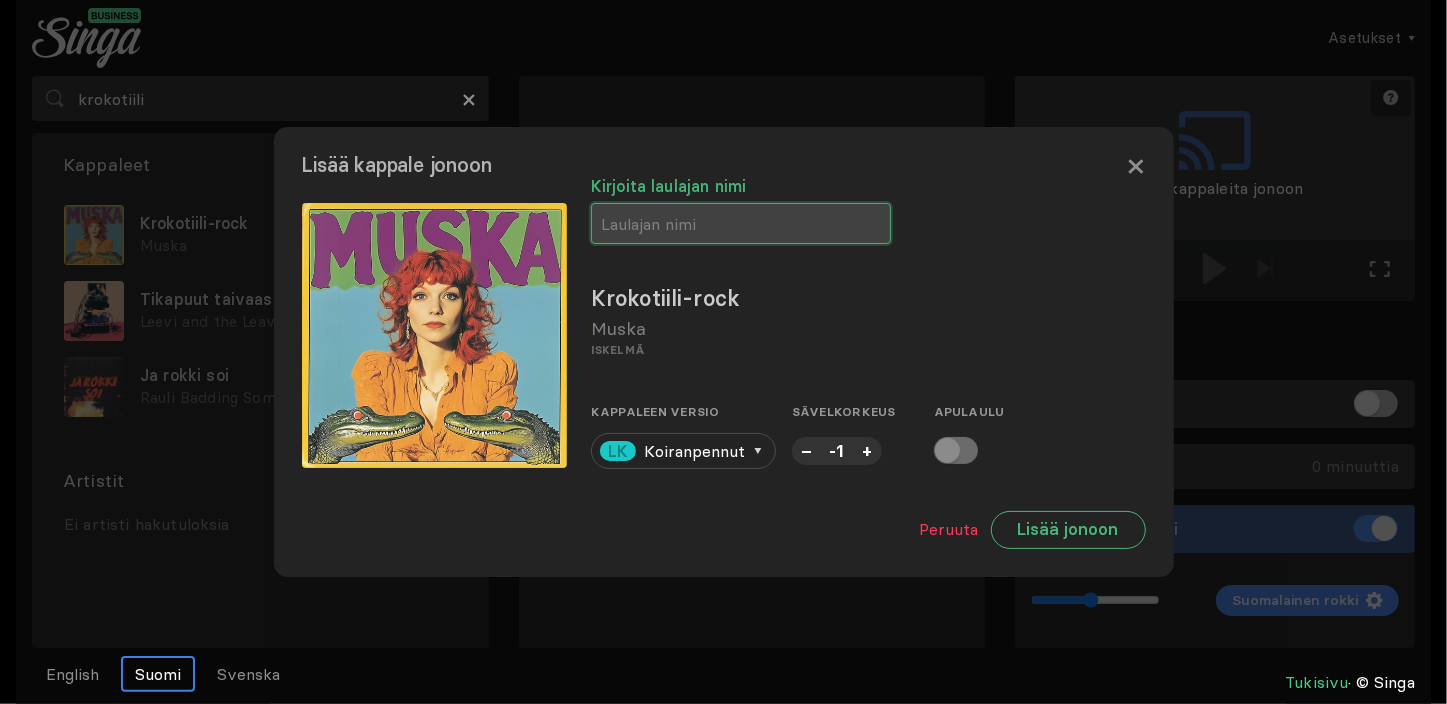 click at bounding box center (741, 223) 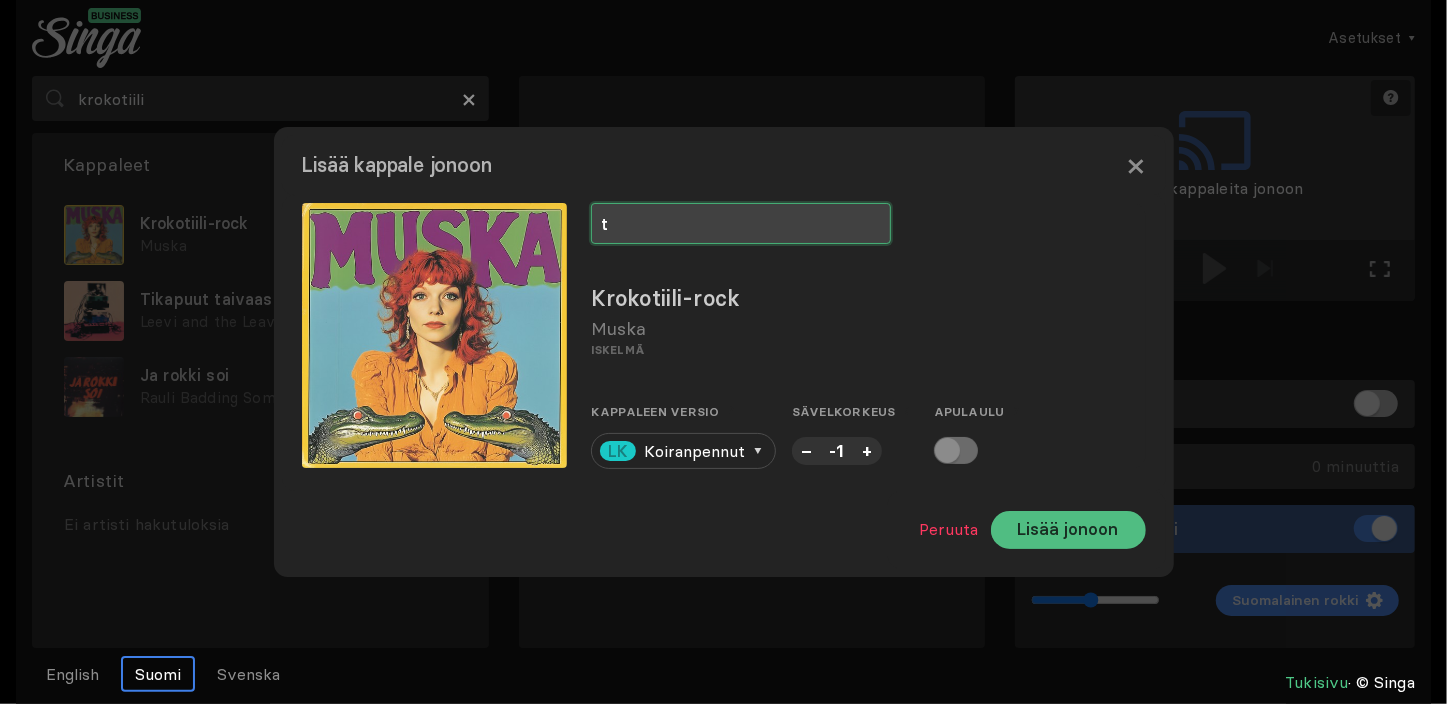type on "t" 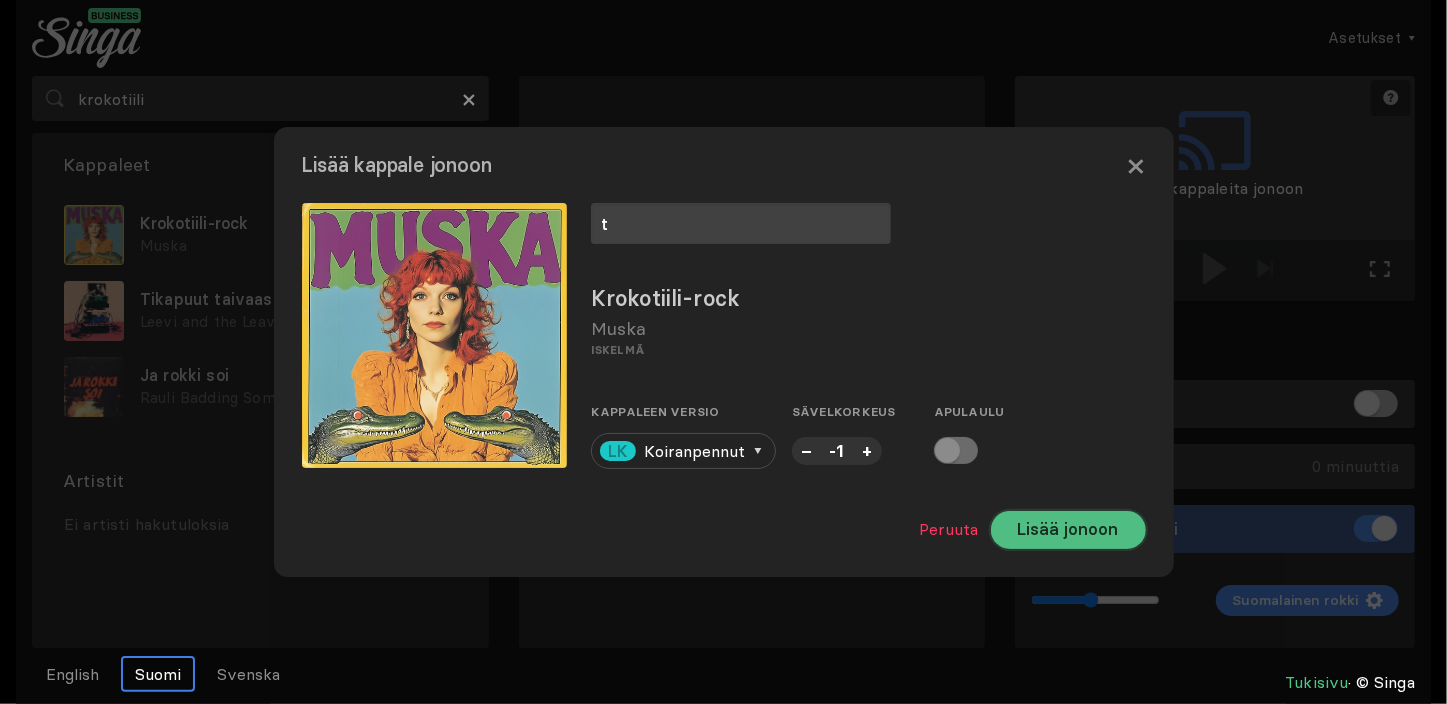 click on "Lisää jonoon" at bounding box center [1068, 530] 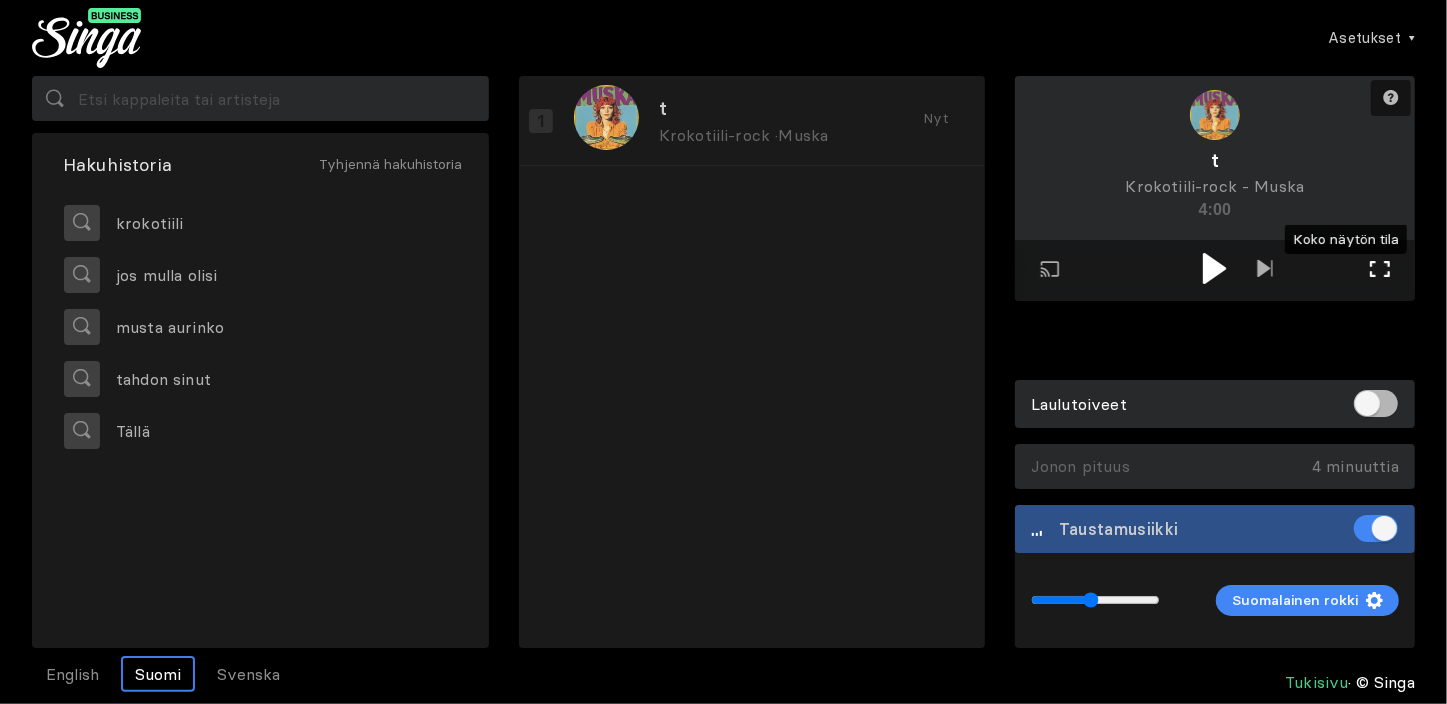 click at bounding box center [1380, 269] 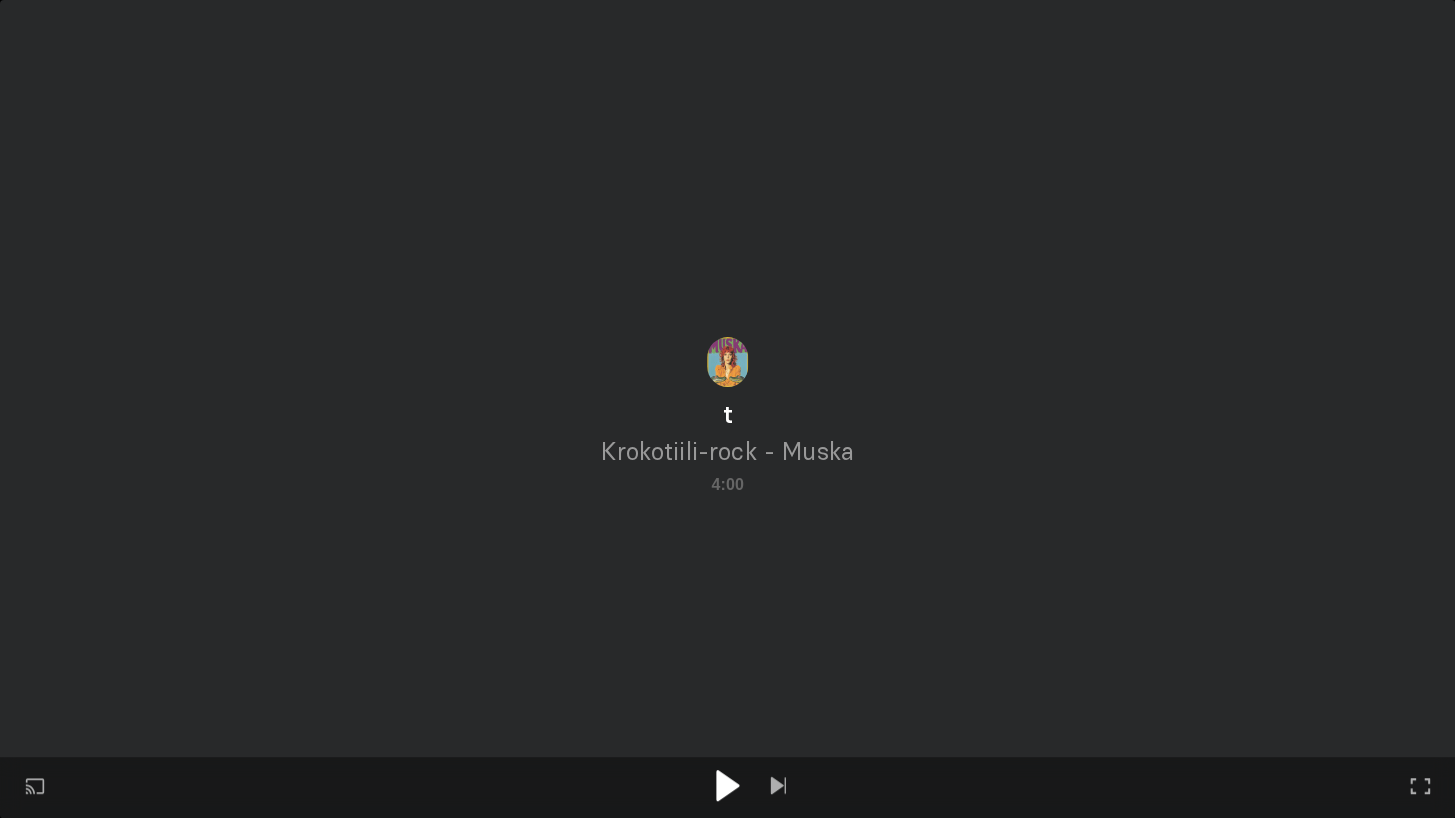 click at bounding box center [727, 785] 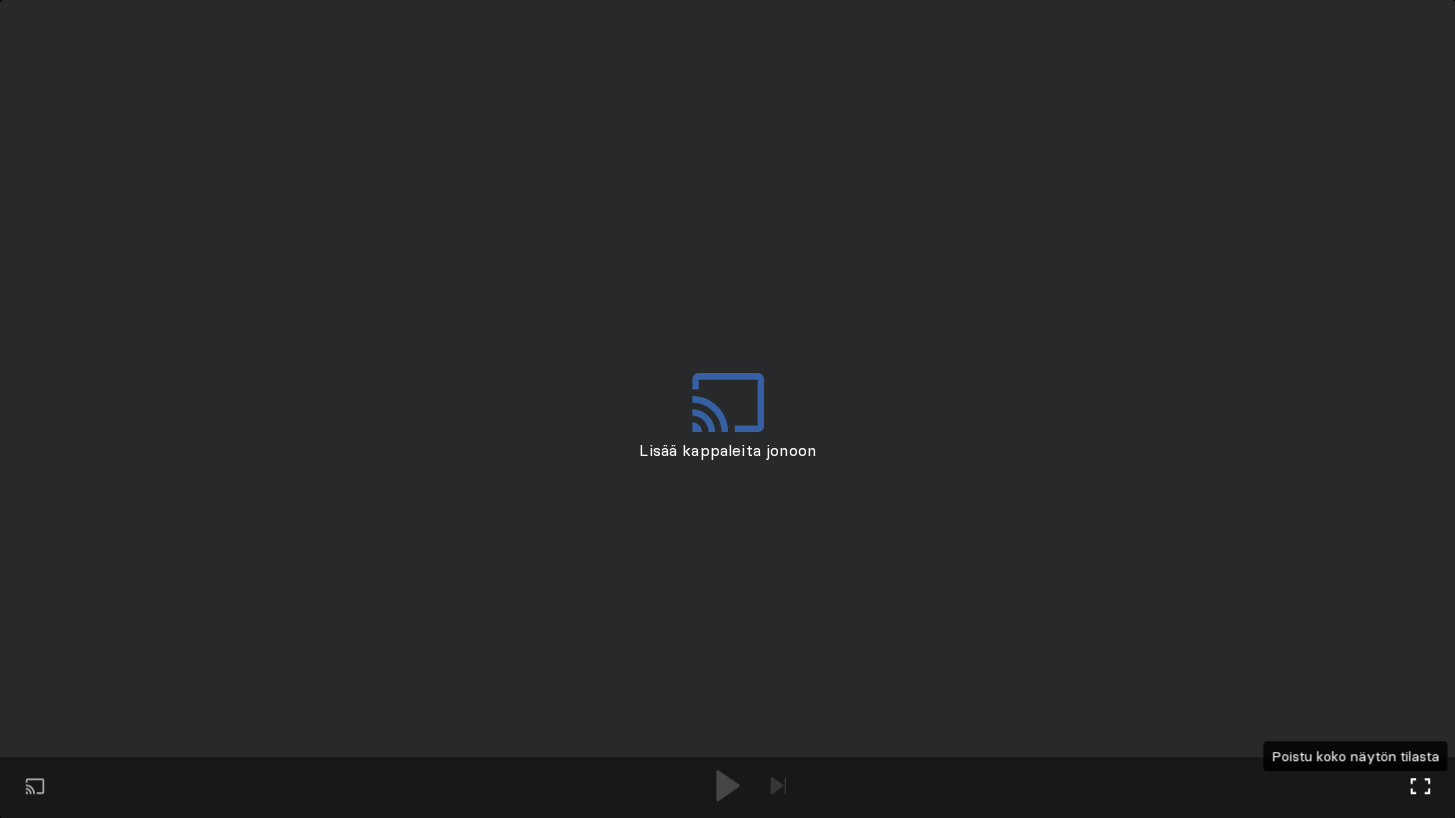 click on "Koko näytön tila Poistu koko näytön tilasta" at bounding box center (1420, 788) 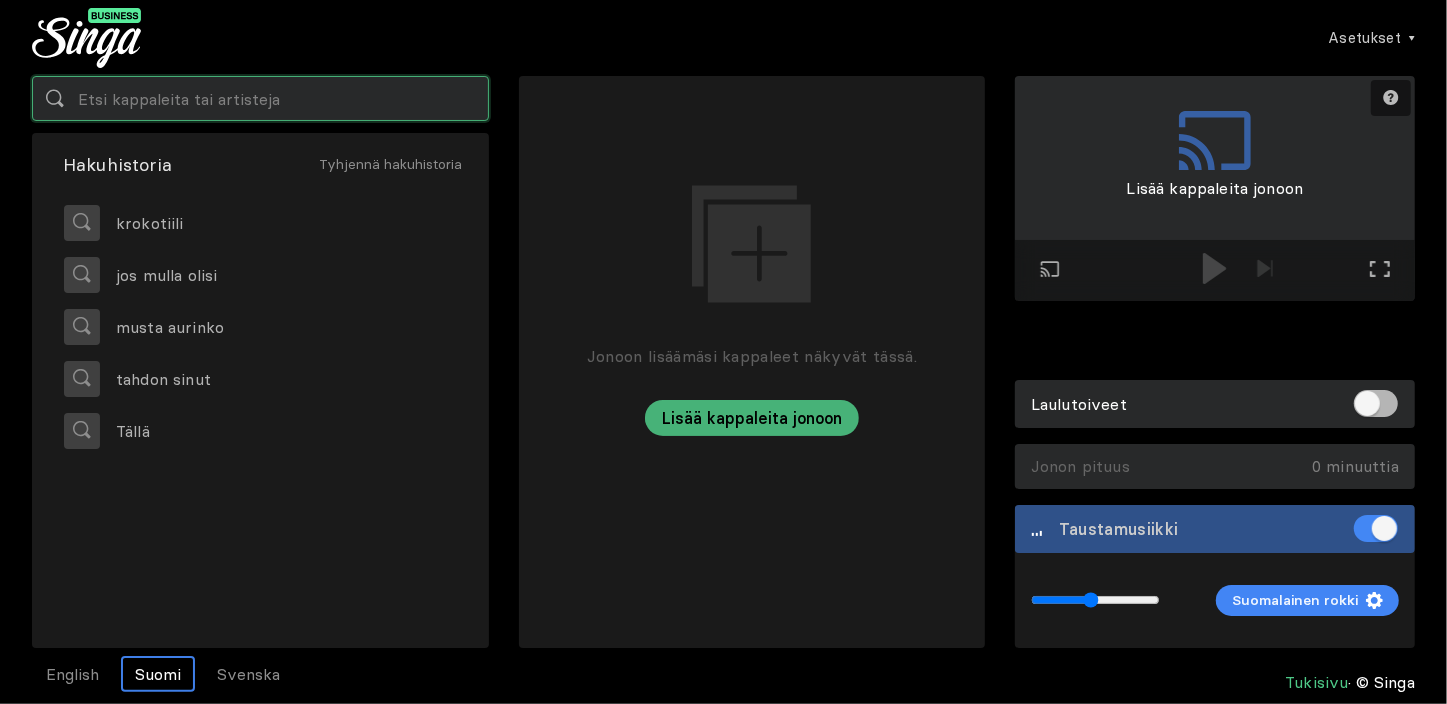 click at bounding box center [260, 98] 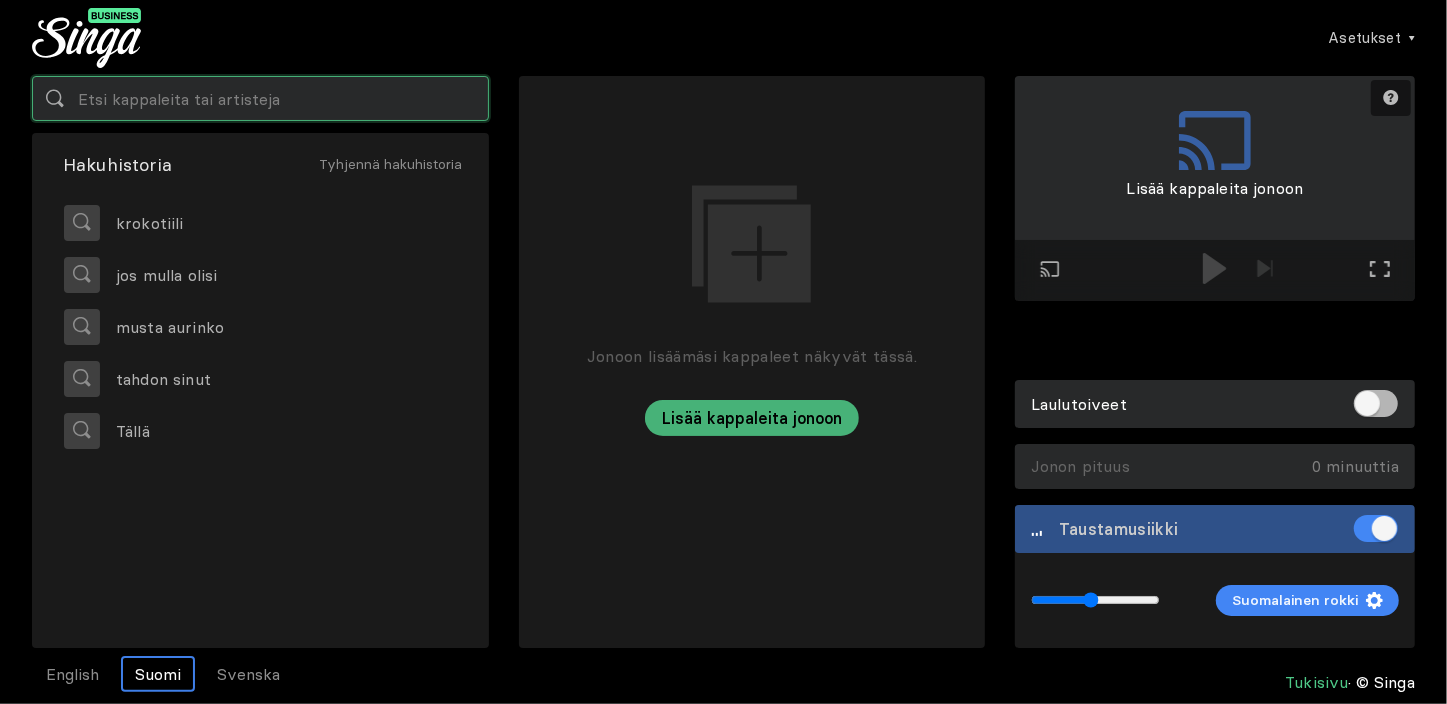 click at bounding box center (260, 98) 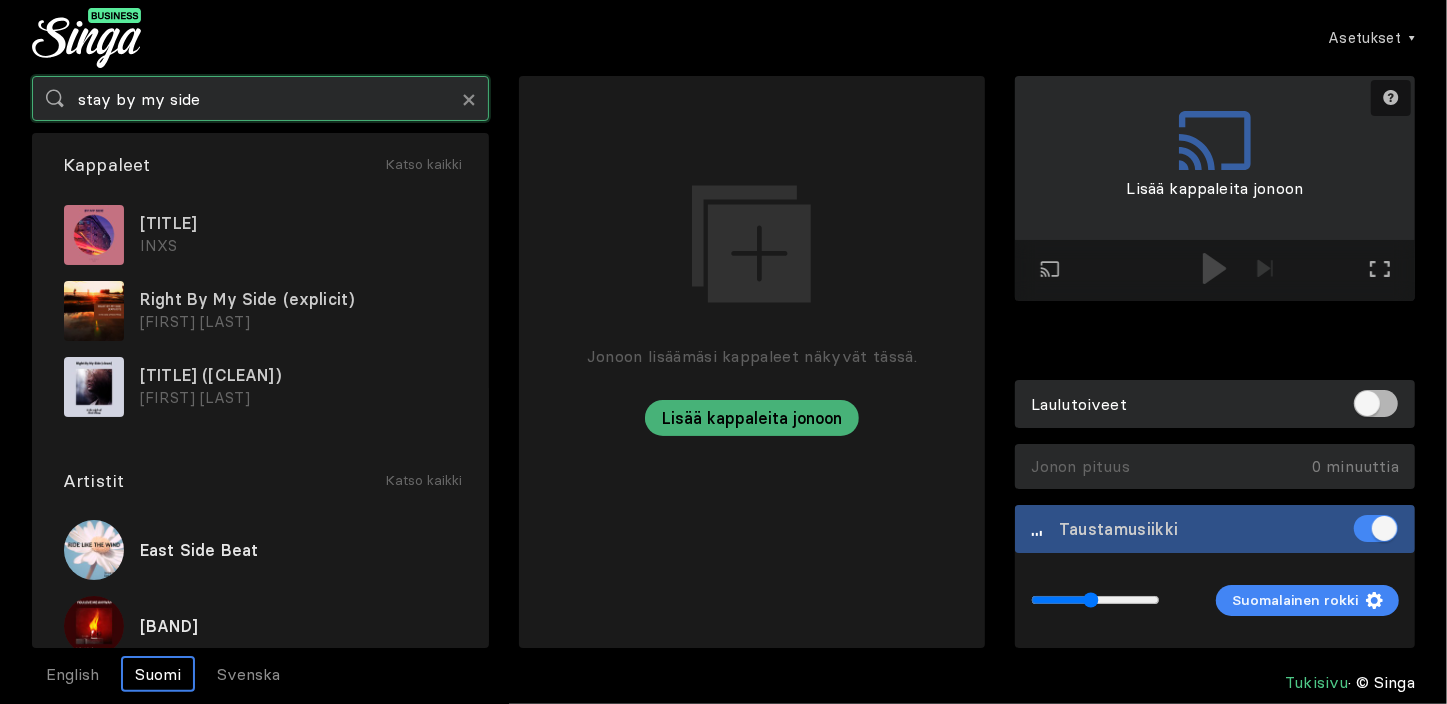 click on "stay by my side" at bounding box center (260, 98) 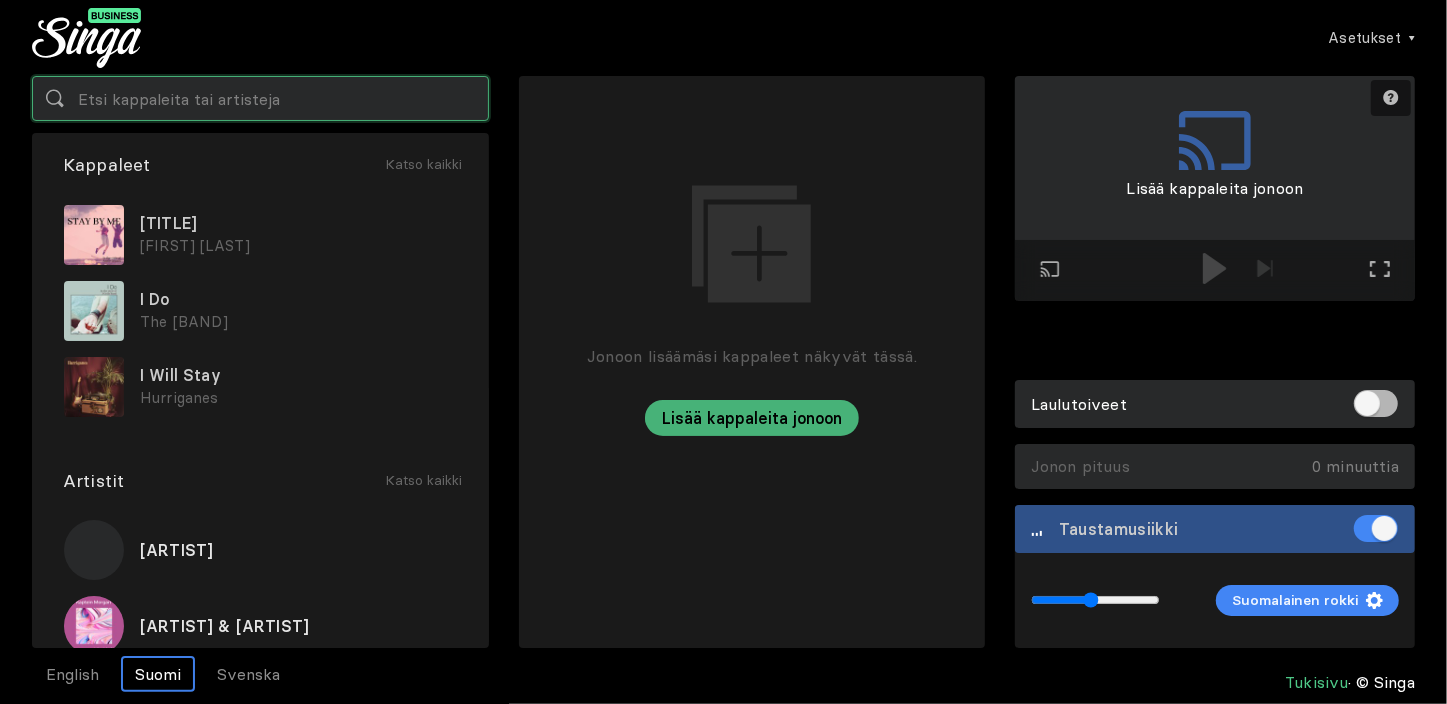click at bounding box center (260, 98) 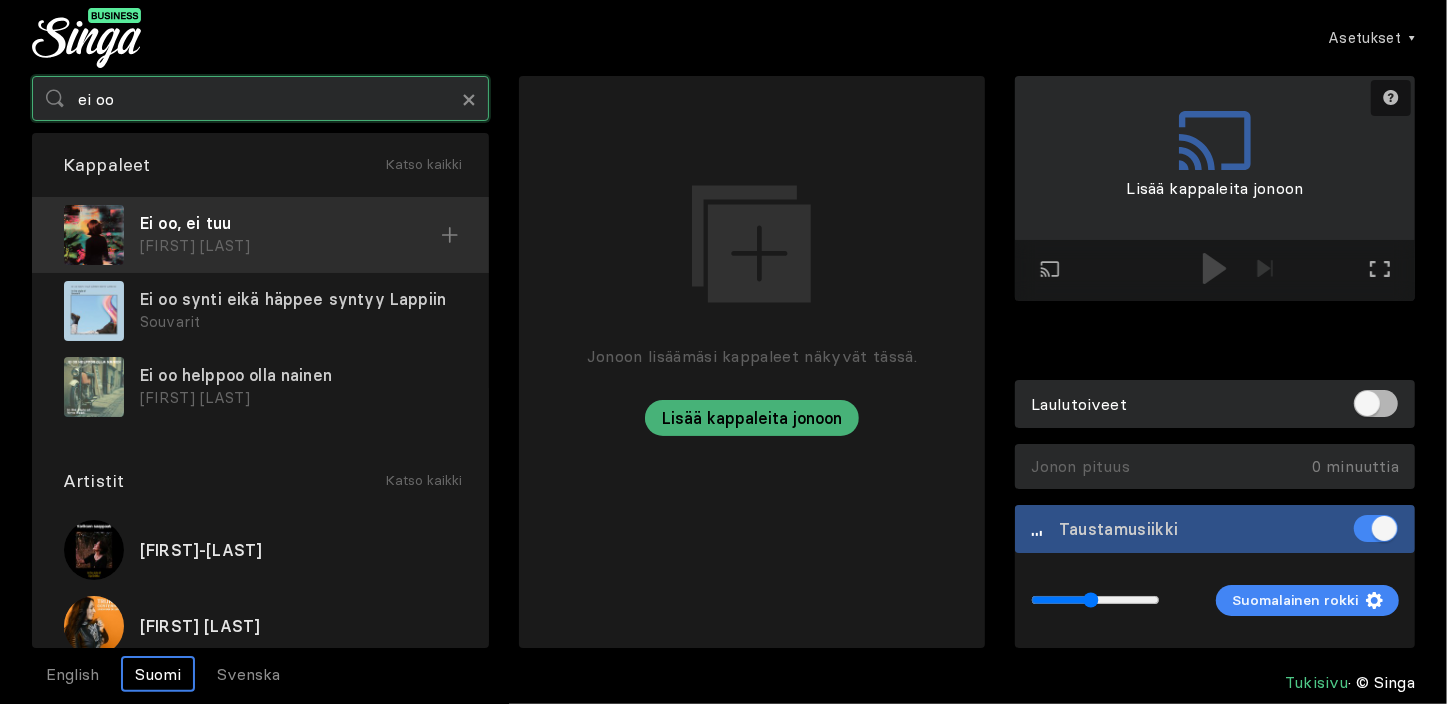 type on "ei oo" 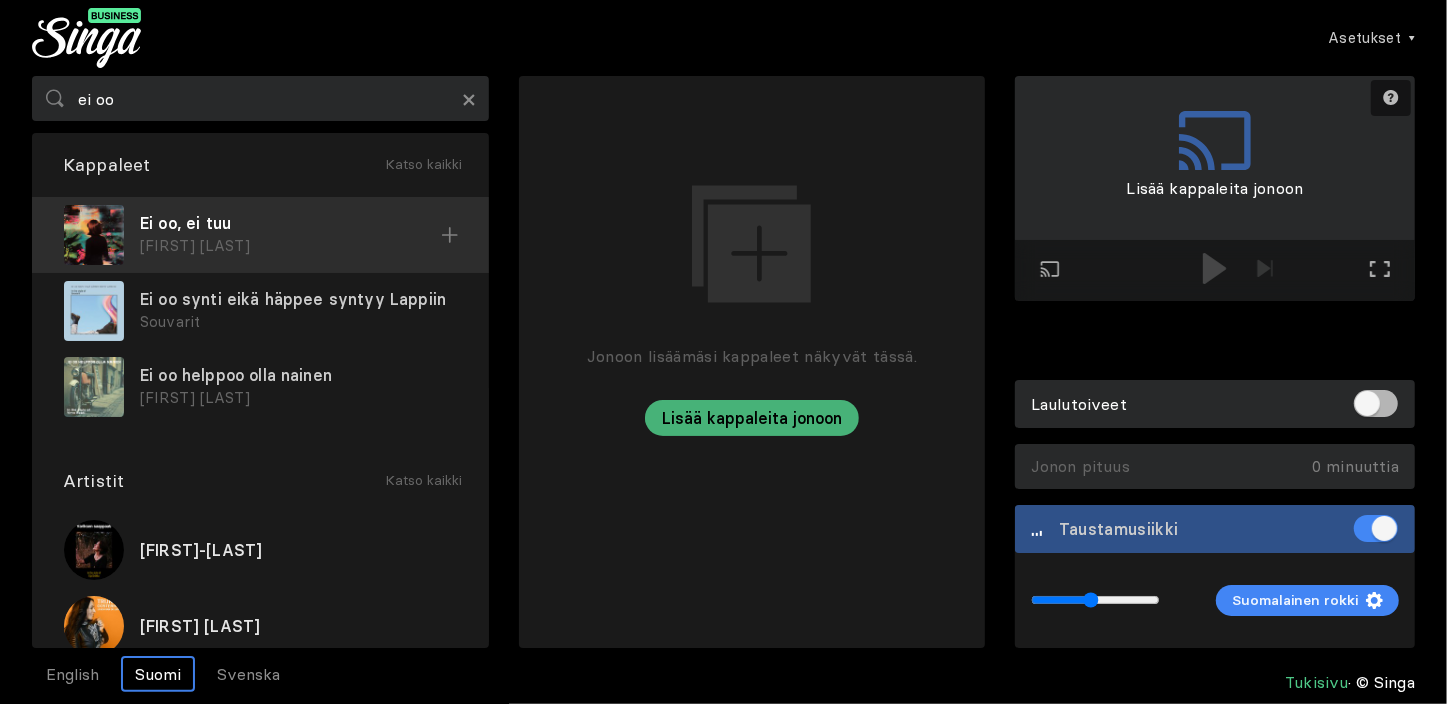 click on "Ei oo, ei tuu" at bounding box center (290, 223) 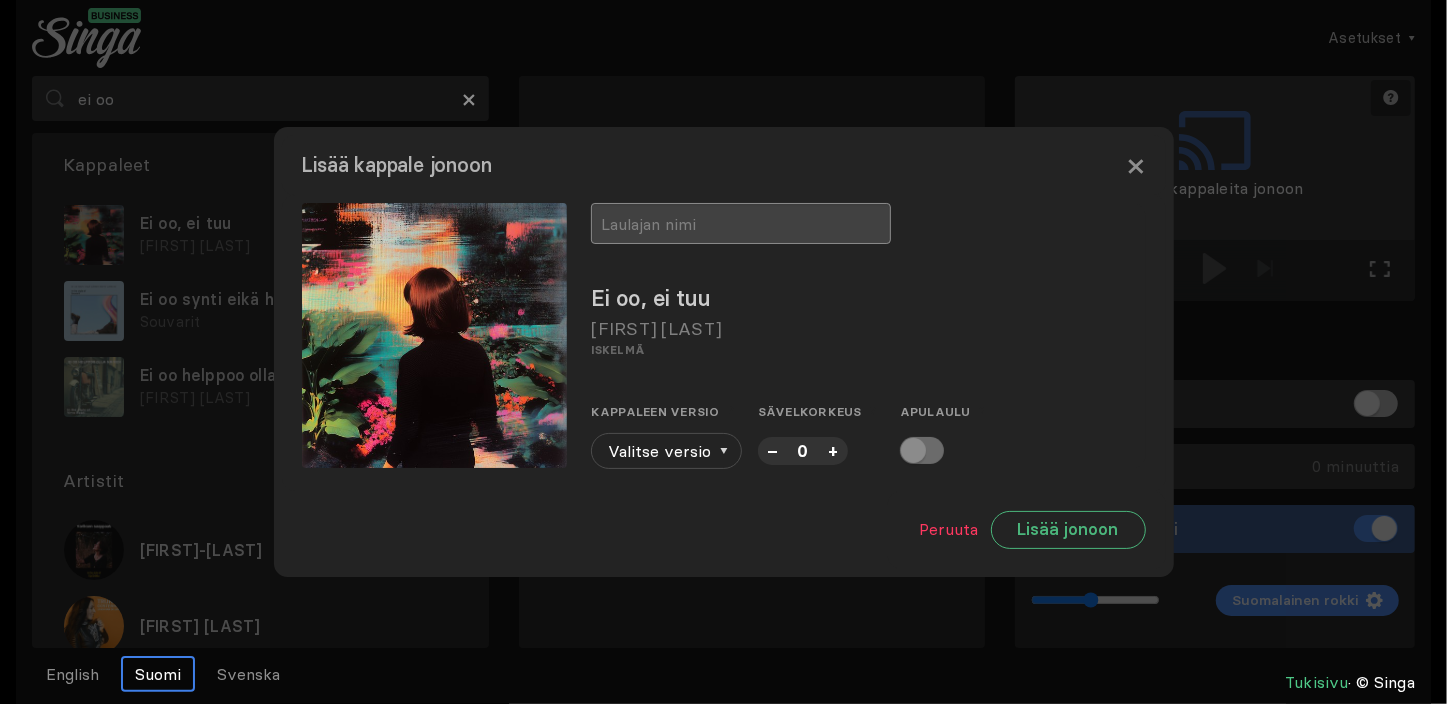 click at bounding box center (741, 223) 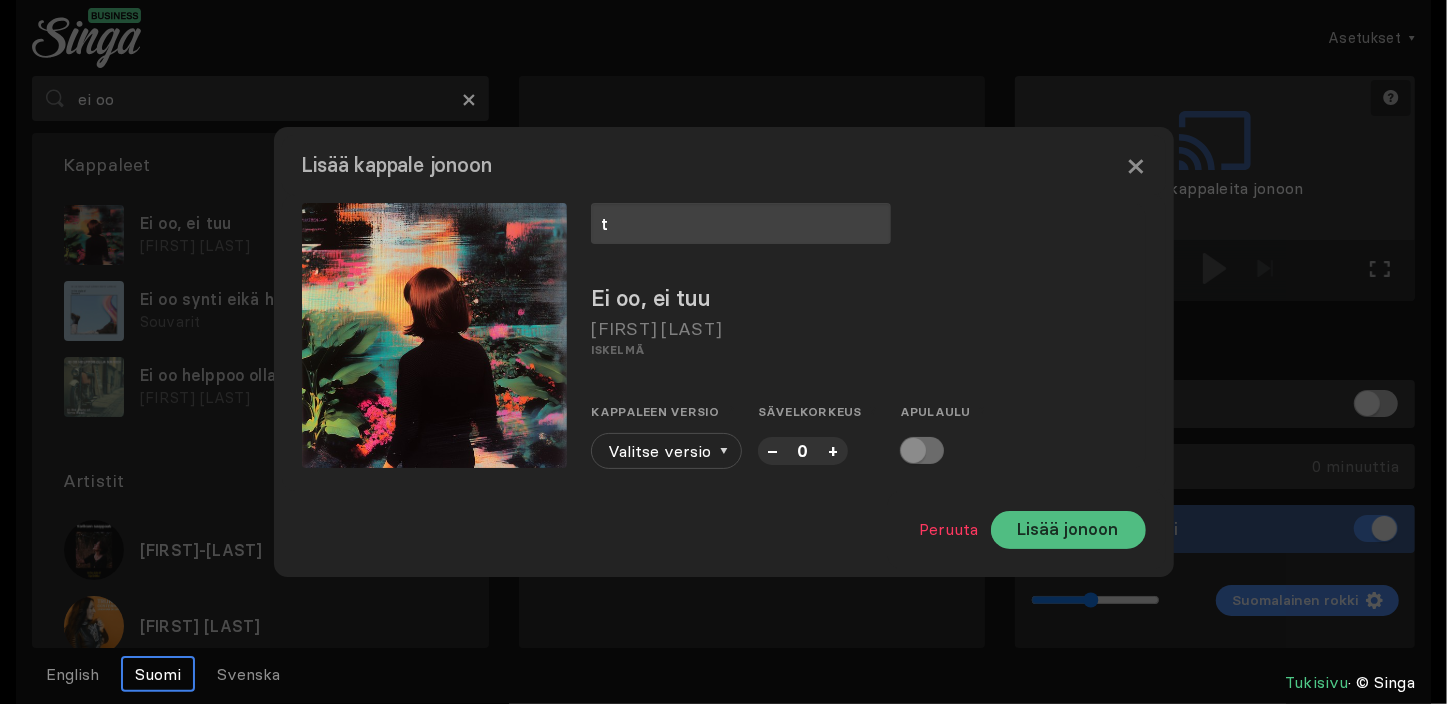 type on "t" 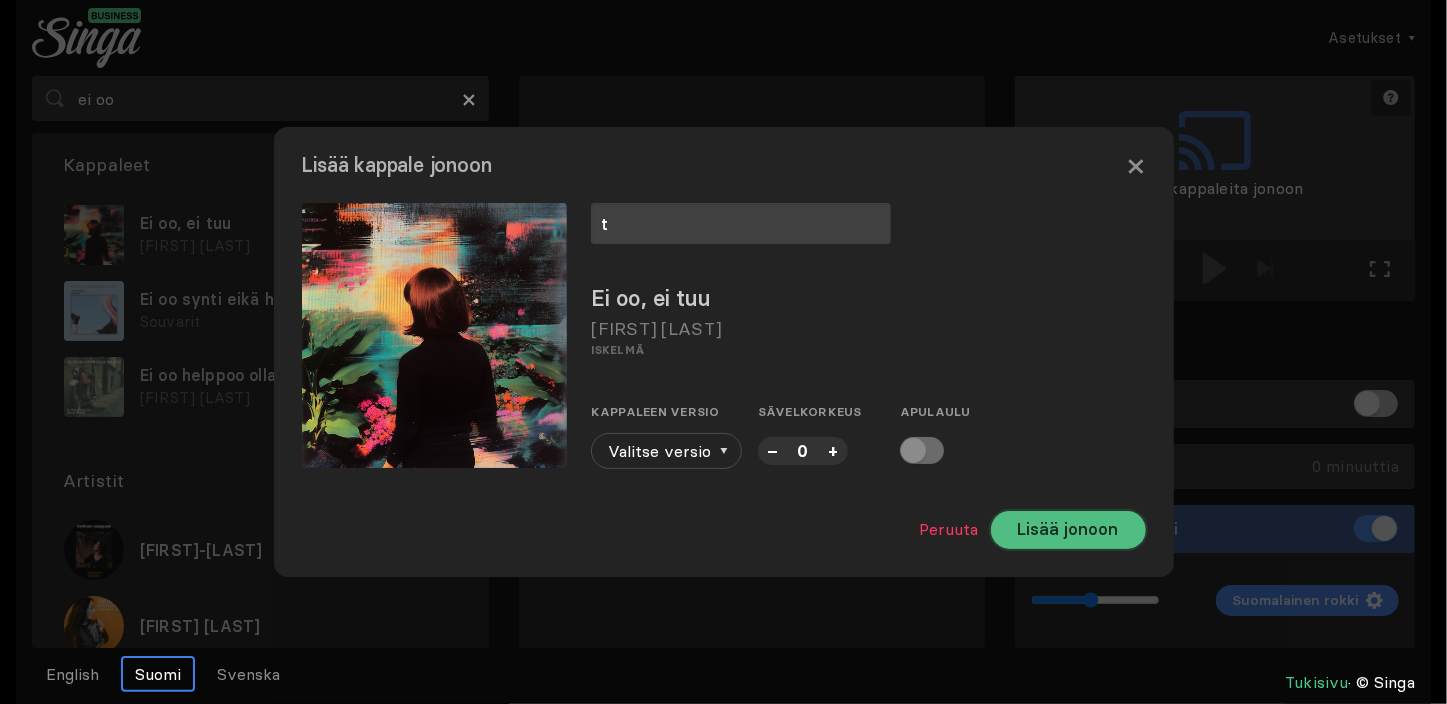 click on "Lisää jonoon" at bounding box center [1068, 530] 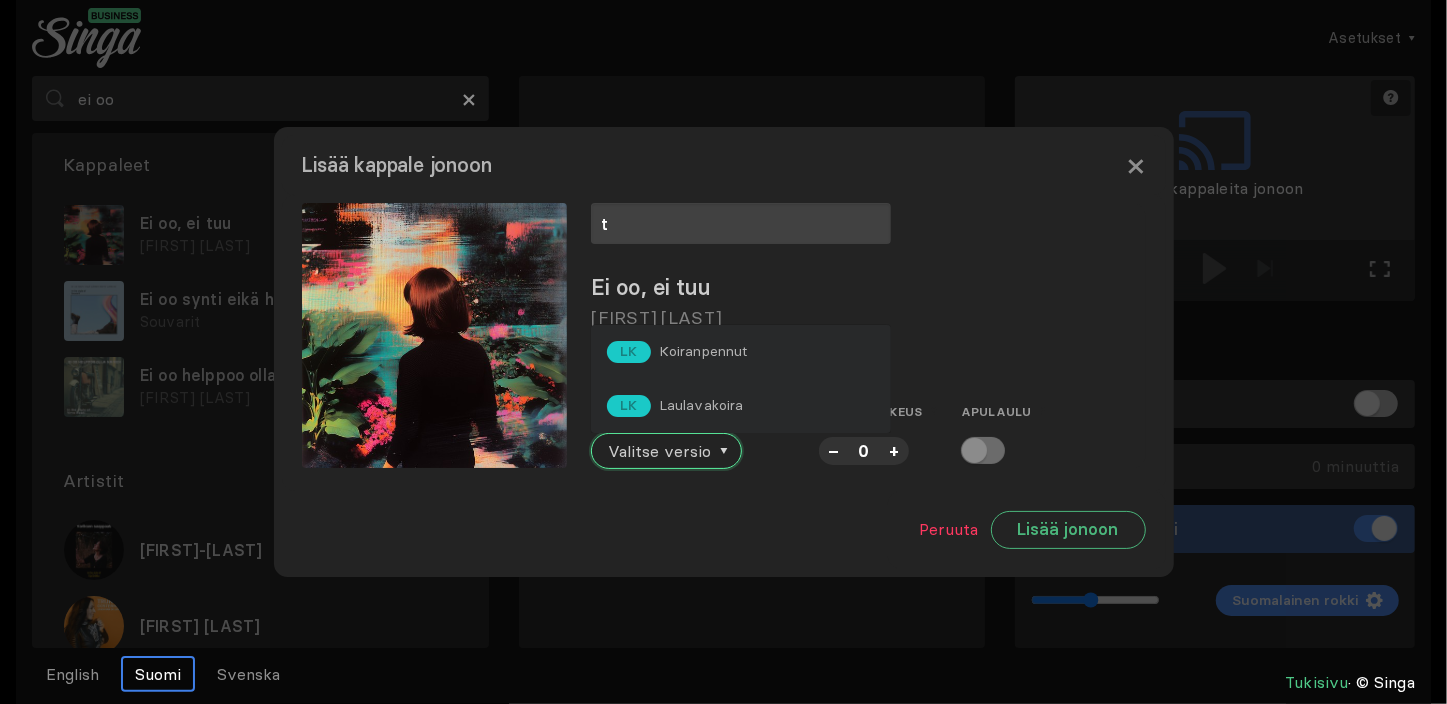 click on "Valitse versio" at bounding box center [659, 451] 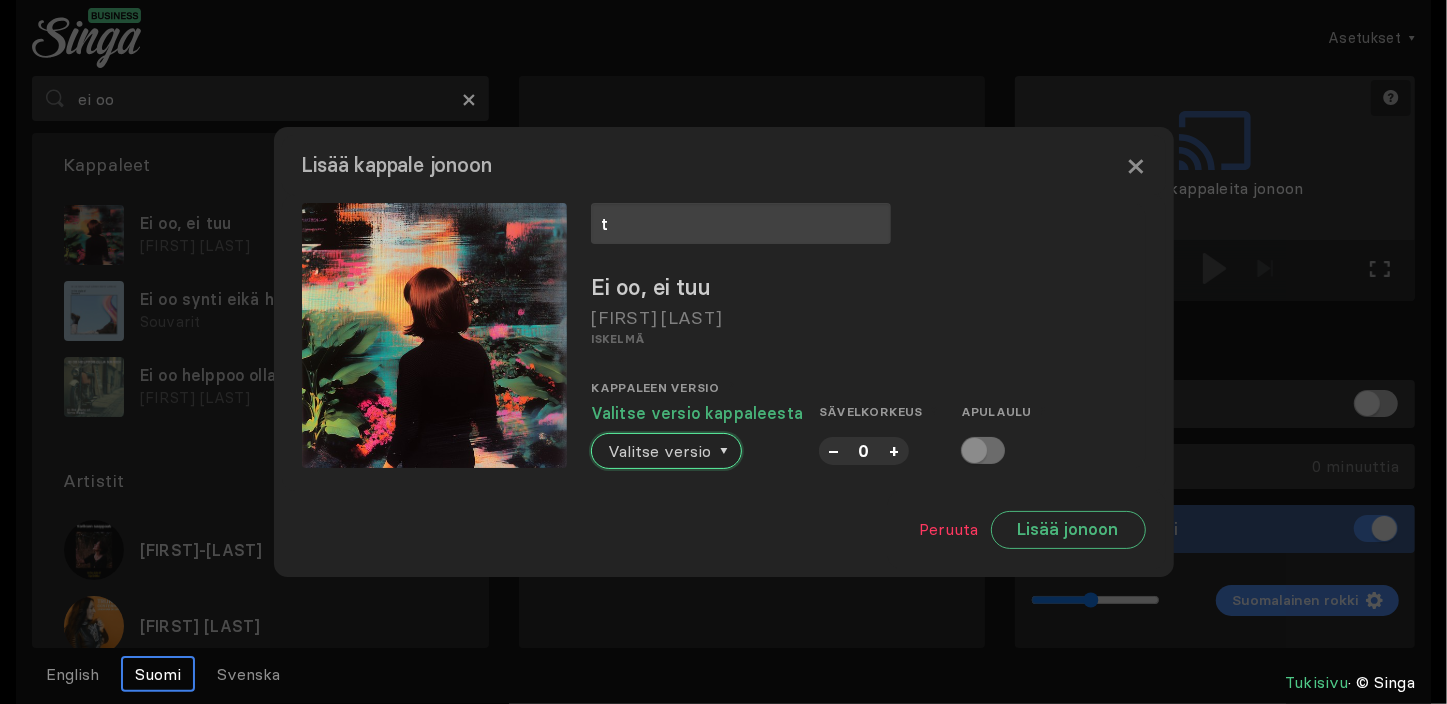 click on "Valitse versio" at bounding box center (659, 451) 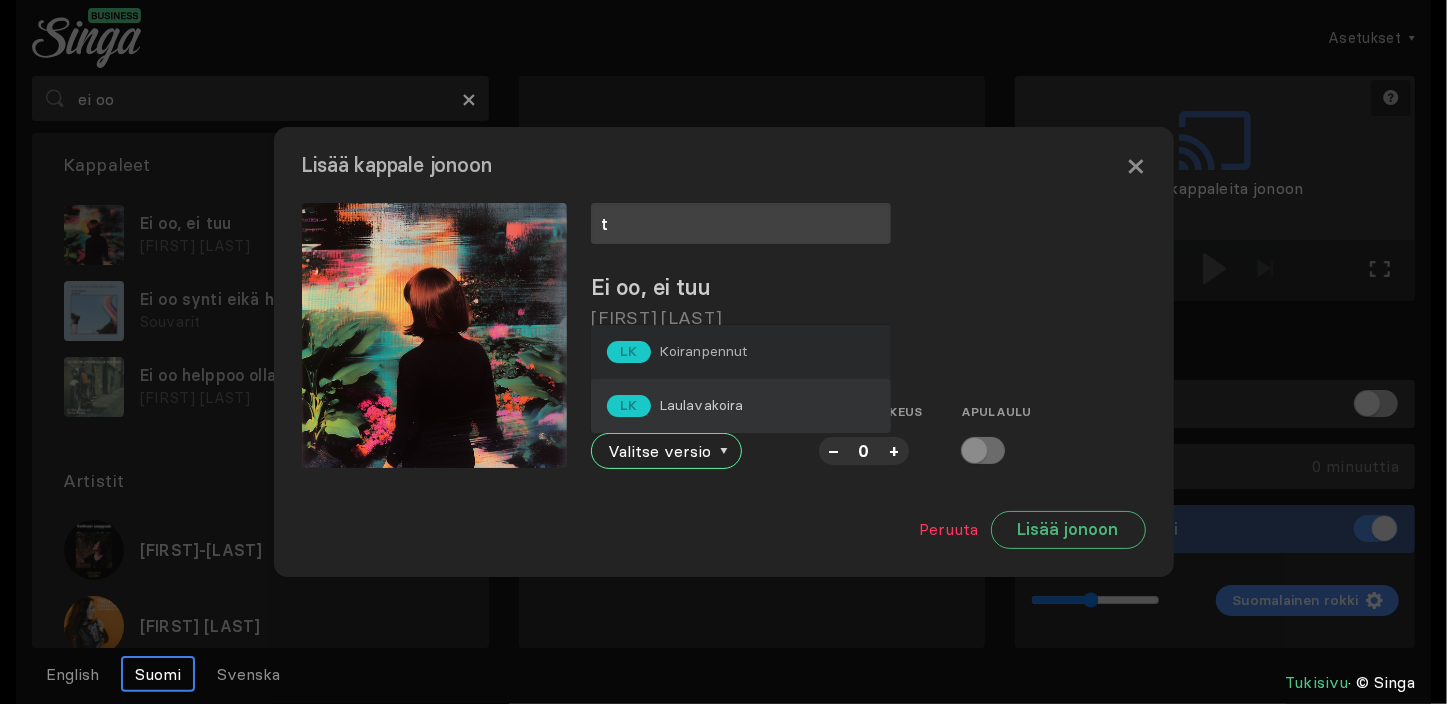 click on "Laulavakoira" at bounding box center [703, 351] 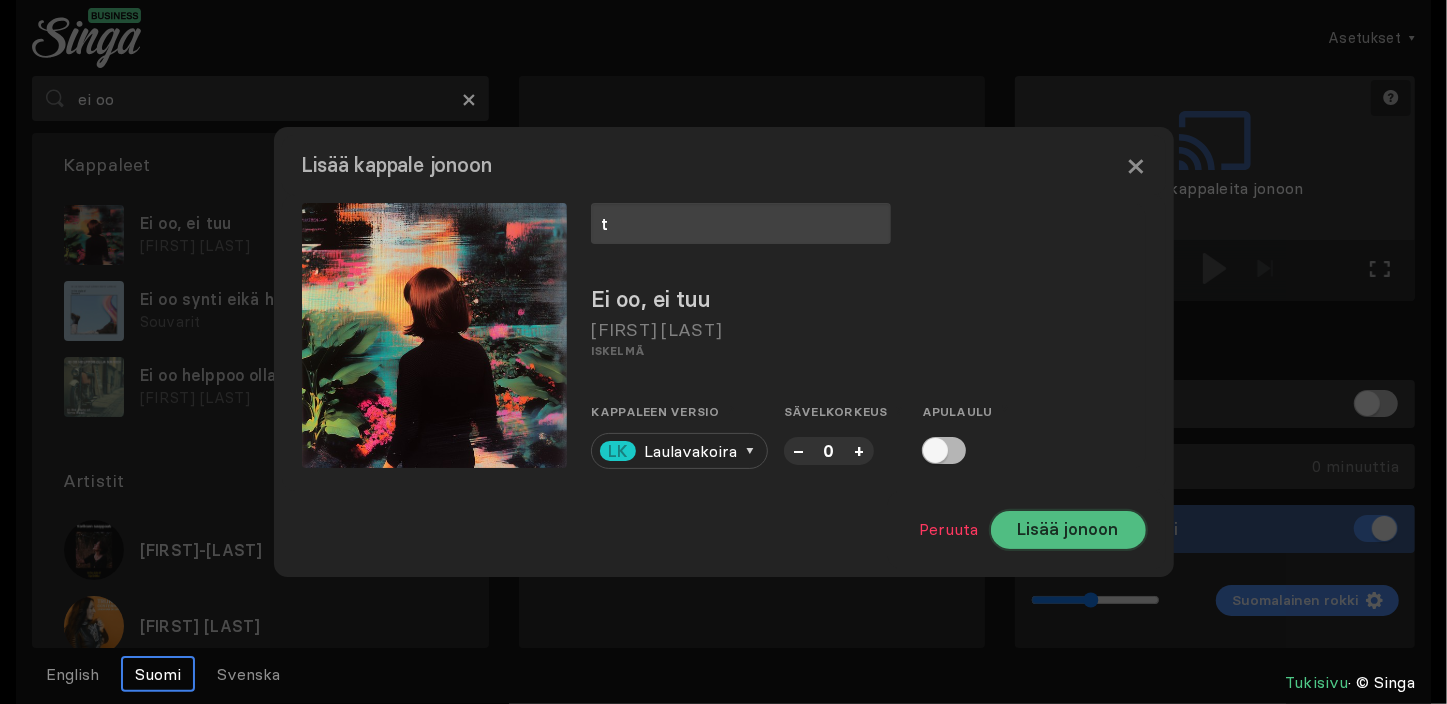 click on "Lisää jonoon" at bounding box center (1068, 530) 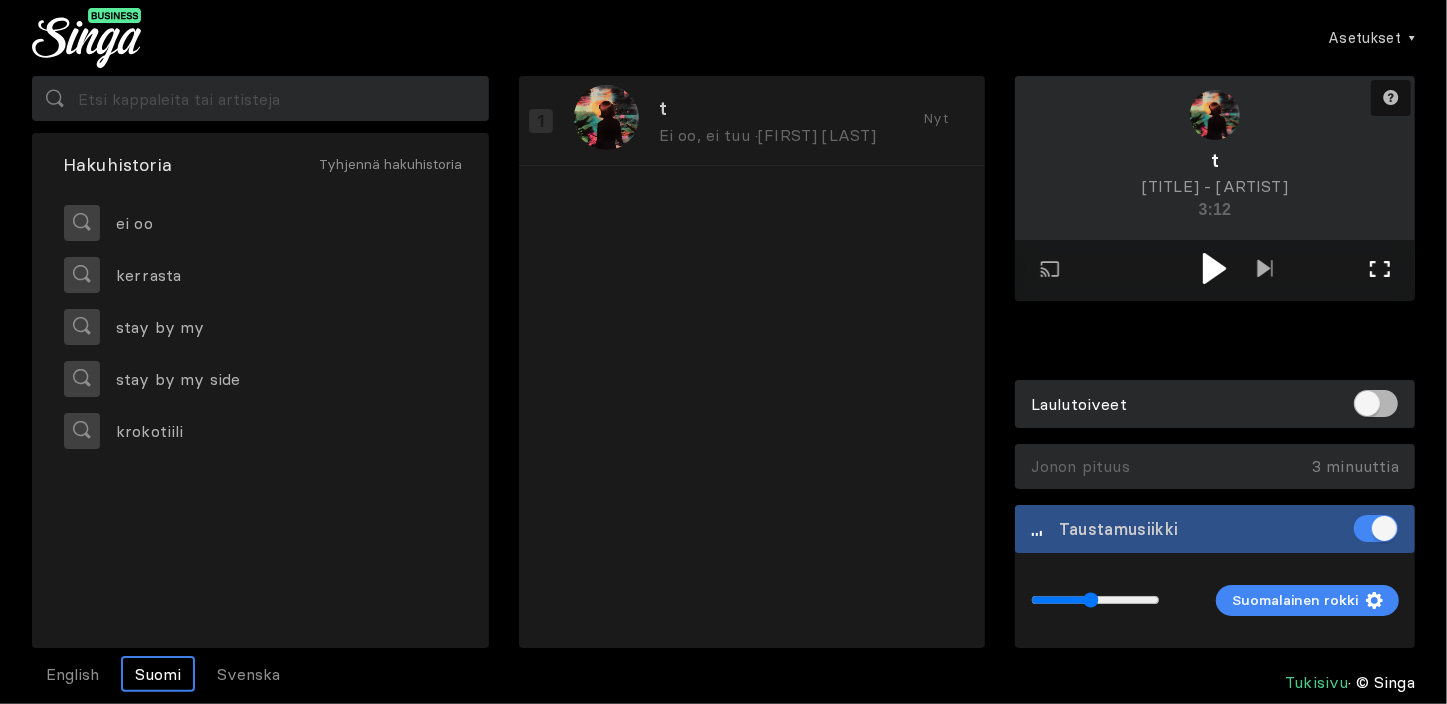 click on "Koko näytön tila Poistu koko näytön tilasta" at bounding box center (1265, 270) 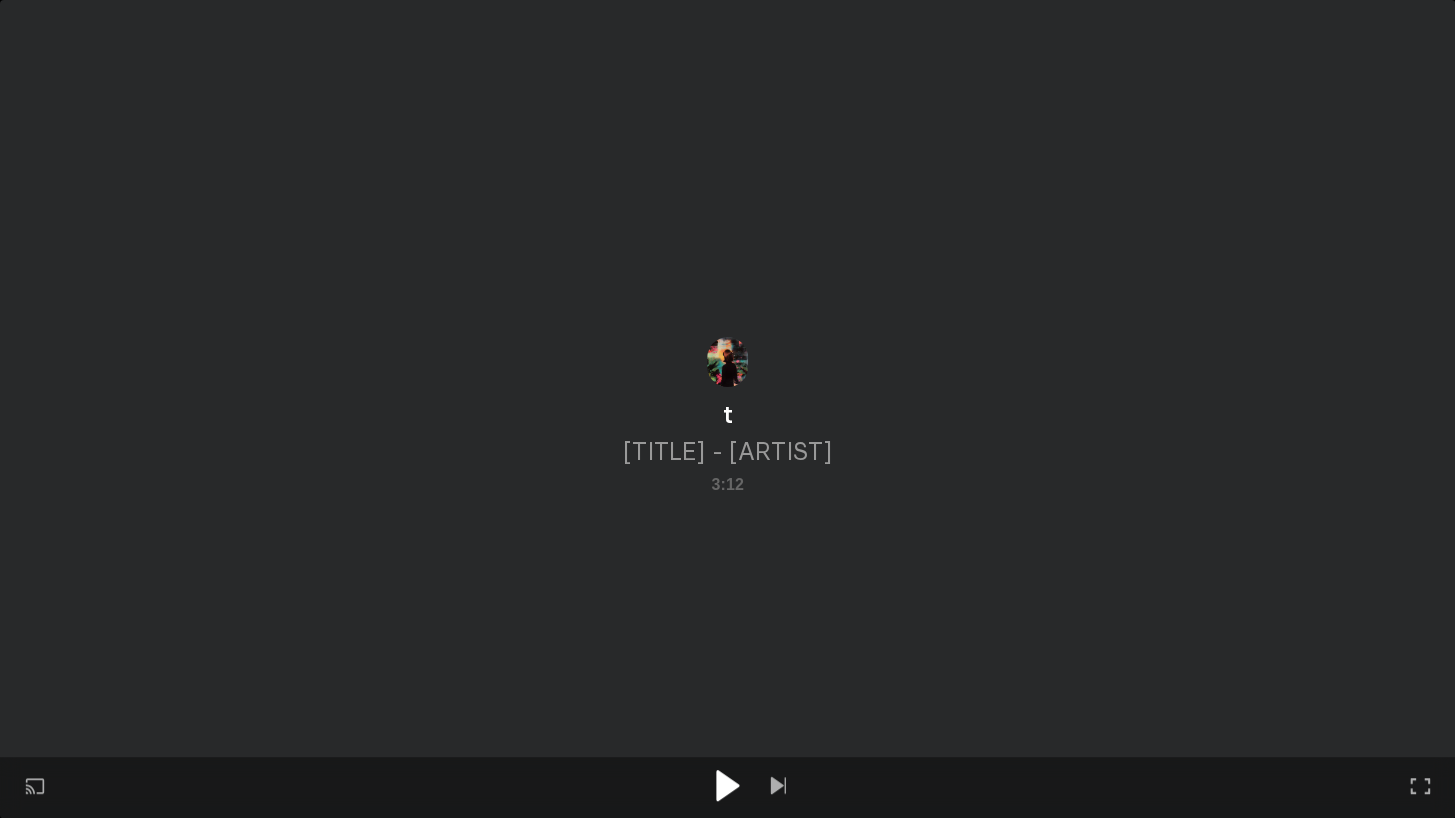click at bounding box center [727, 785] 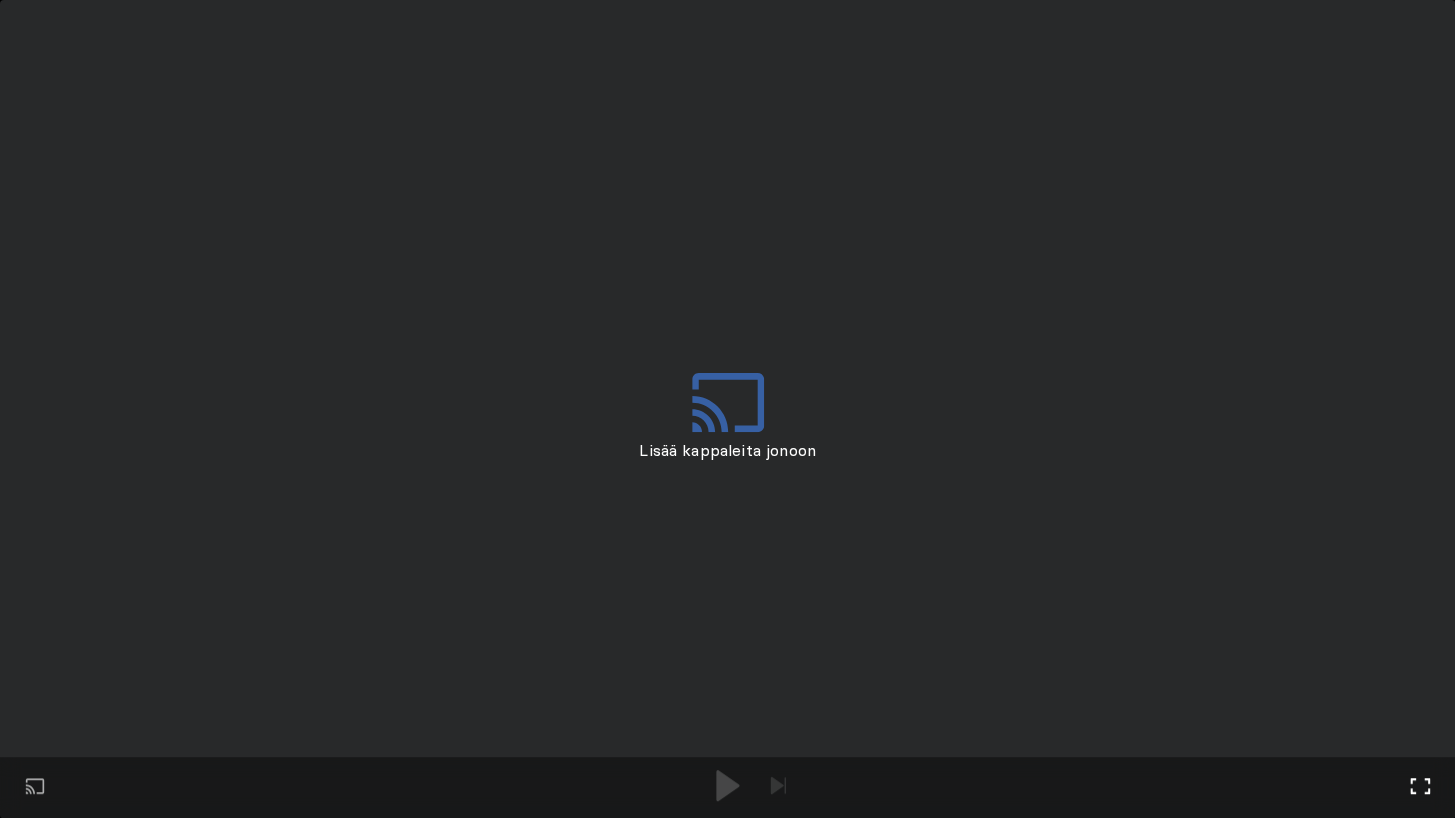 click on "Koko näytön tila Poistu koko näytön tilasta" at bounding box center [778, 787] 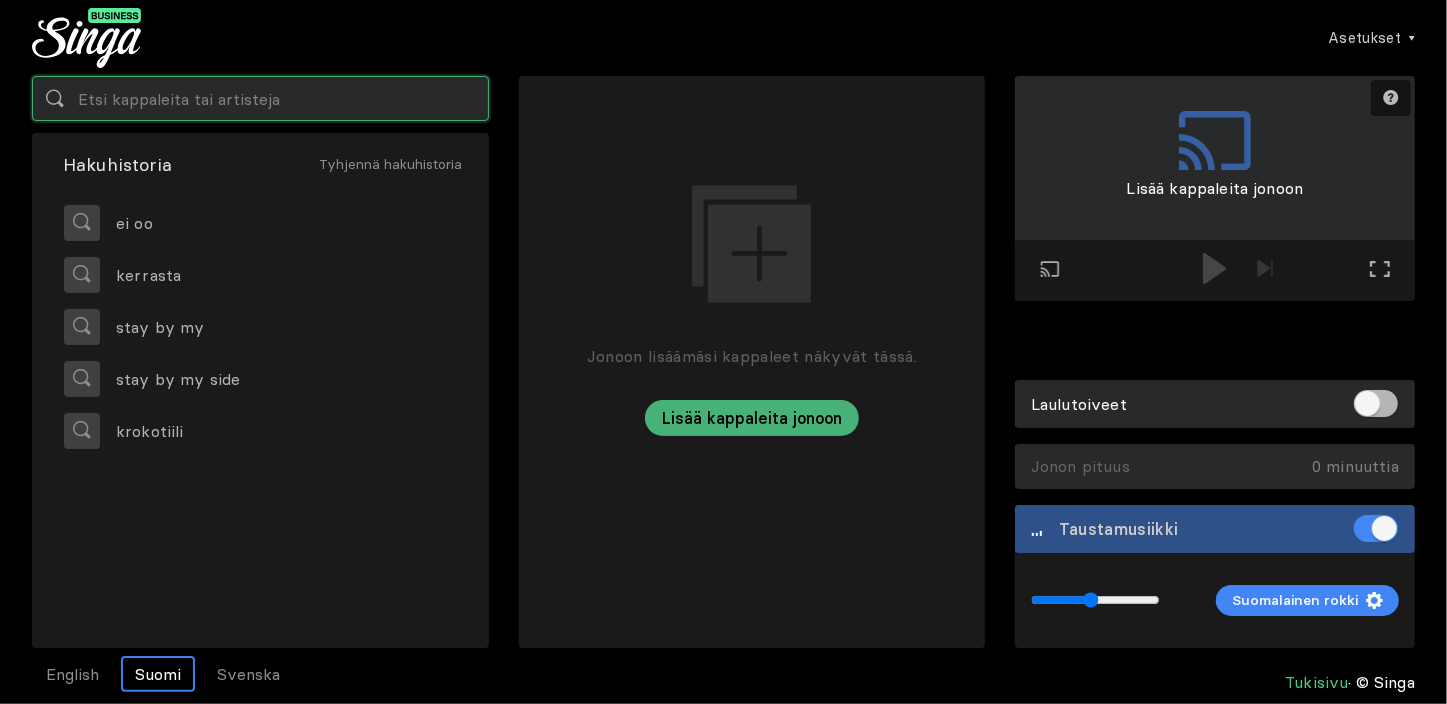 click at bounding box center [260, 98] 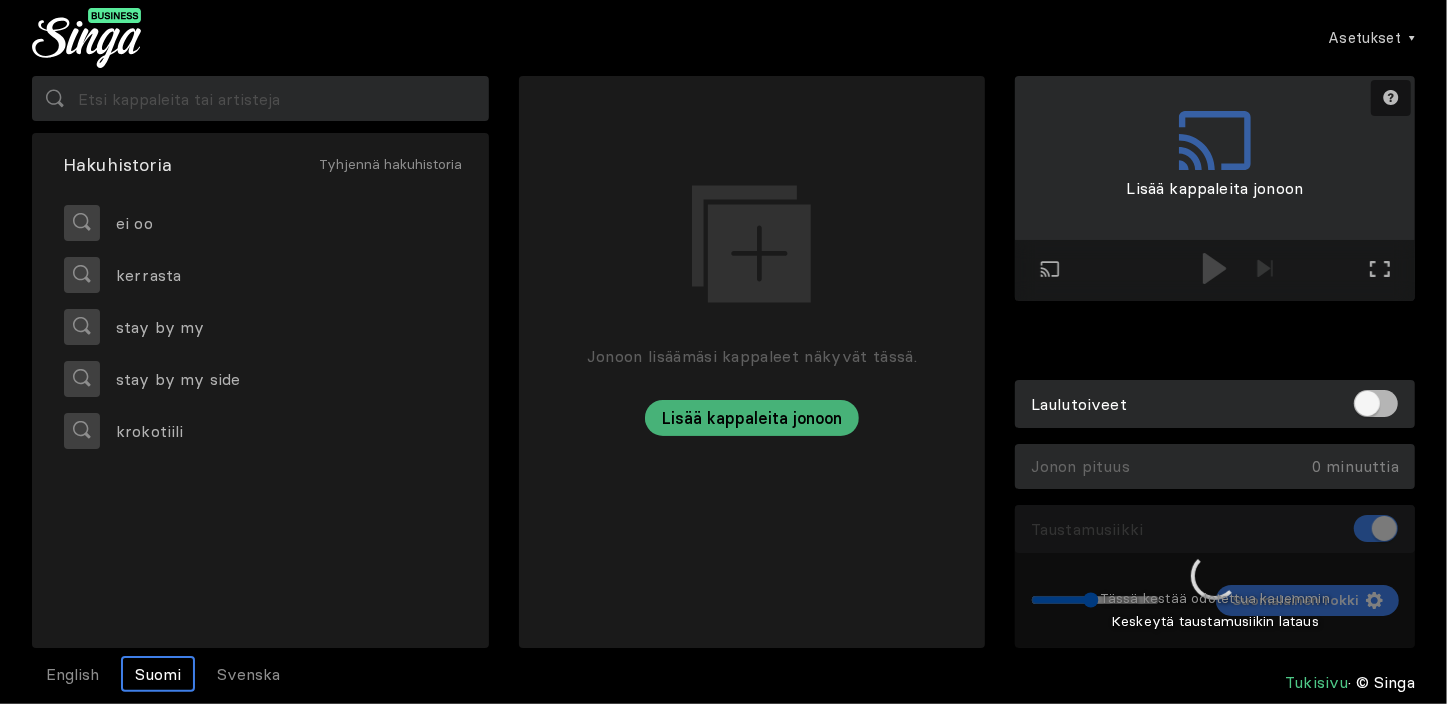 click at bounding box center (1215, 577) 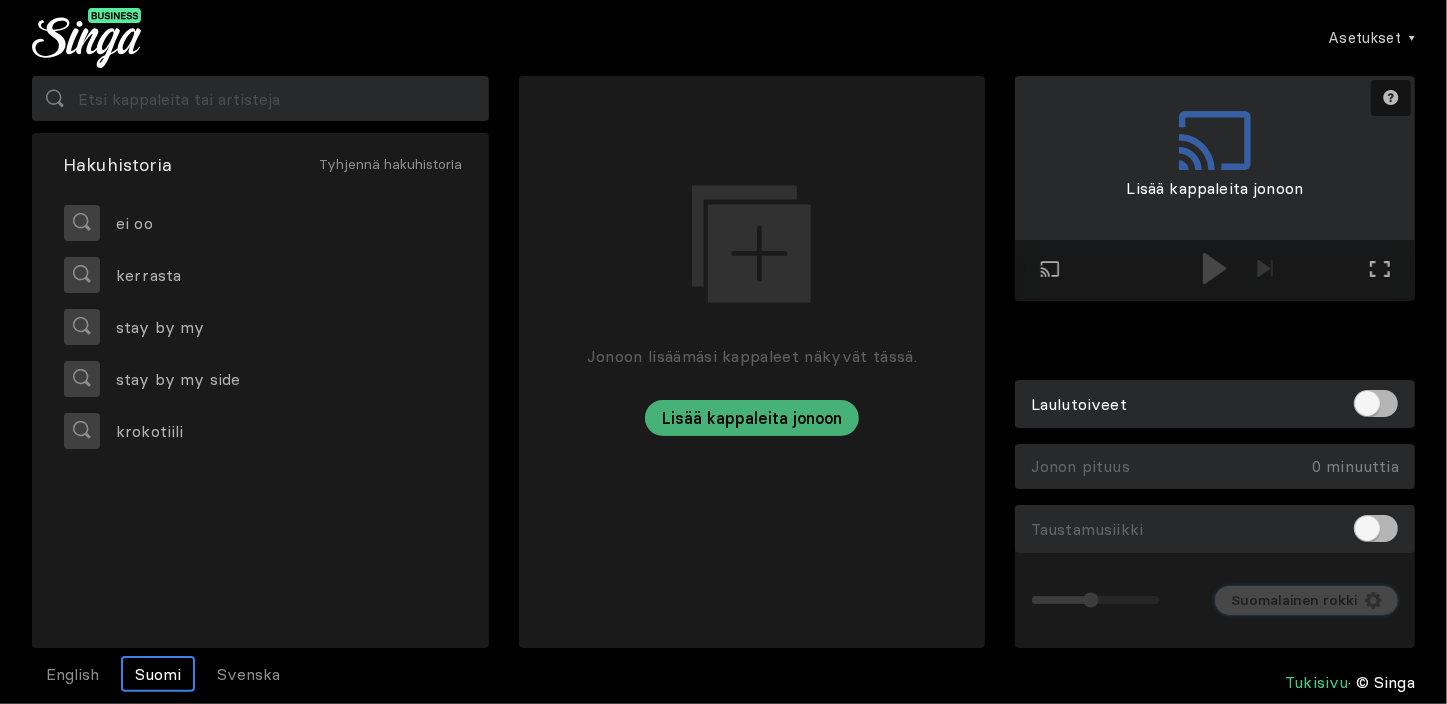 click on "Suomalainen rokki" at bounding box center (1294, 600) 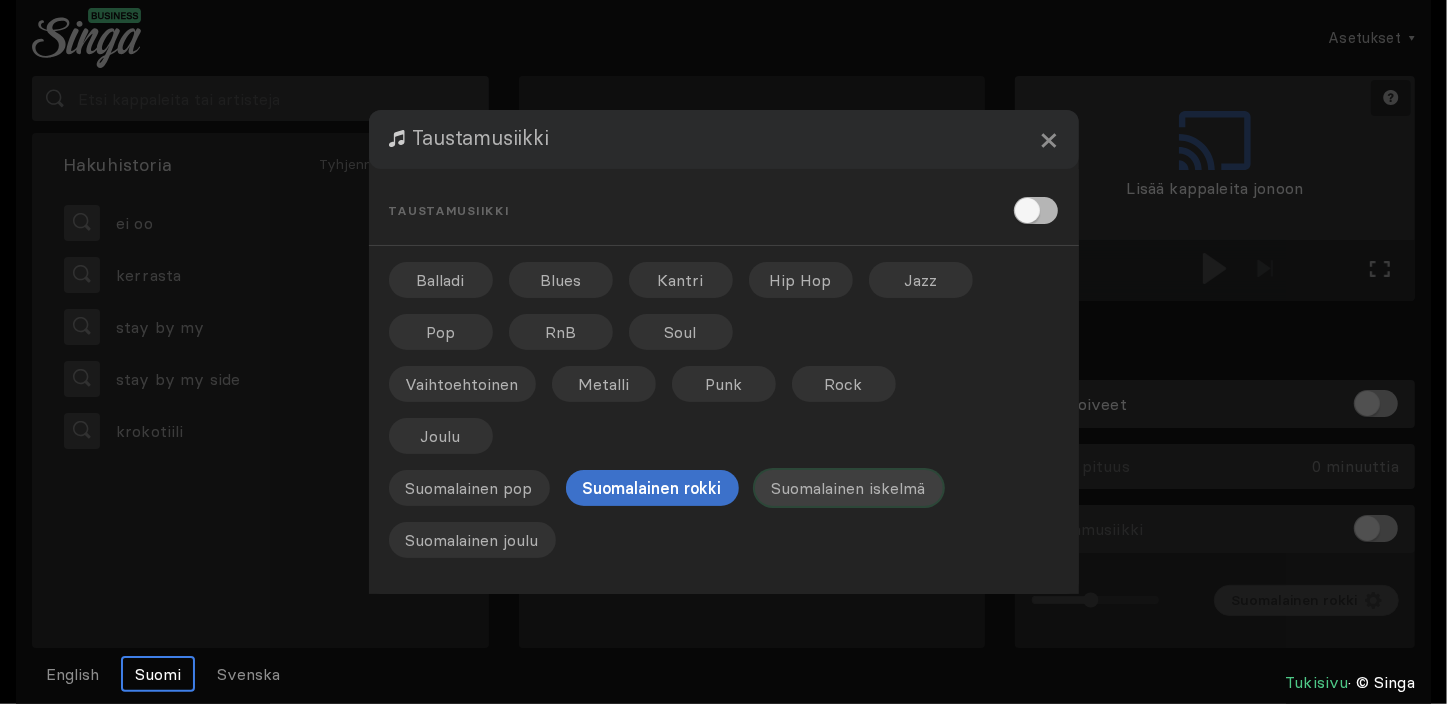 click on "Suomalainen iskelmä" at bounding box center [681, 280] 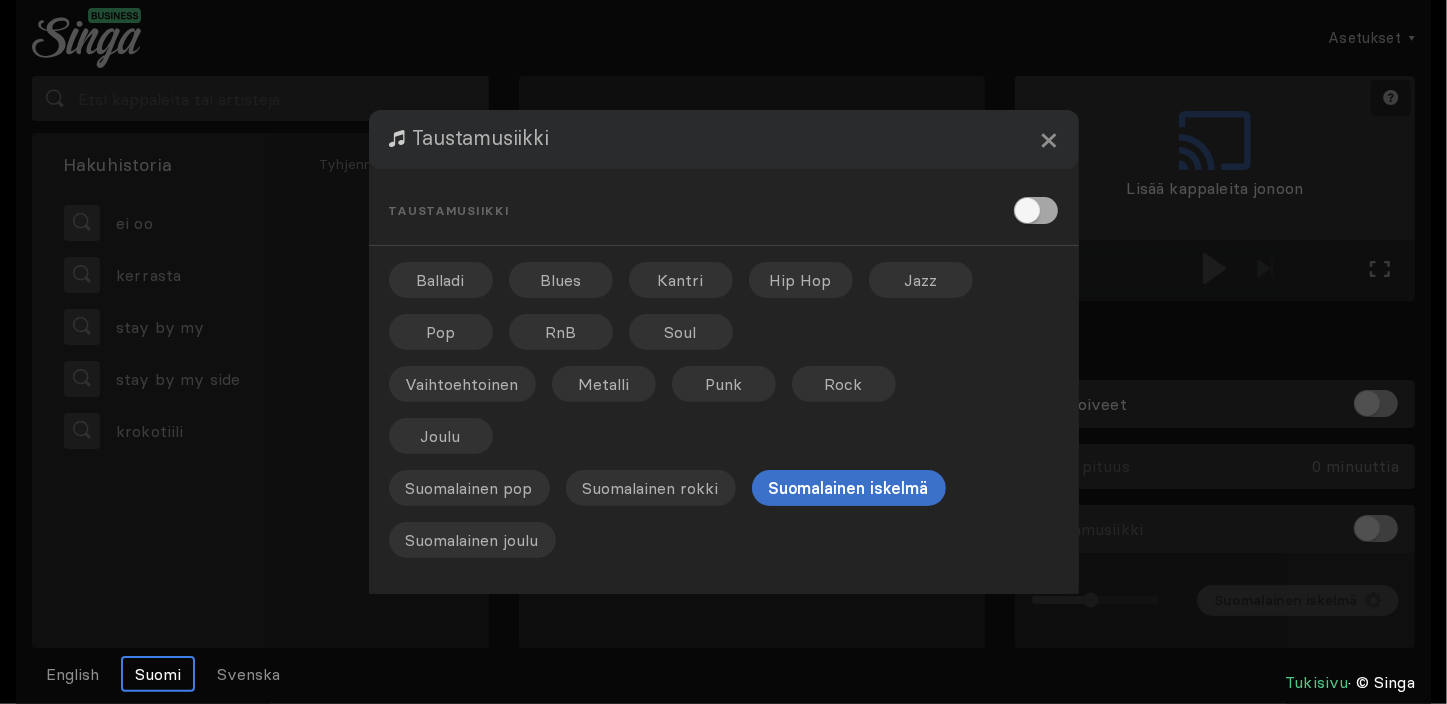 click at bounding box center (1036, 210) 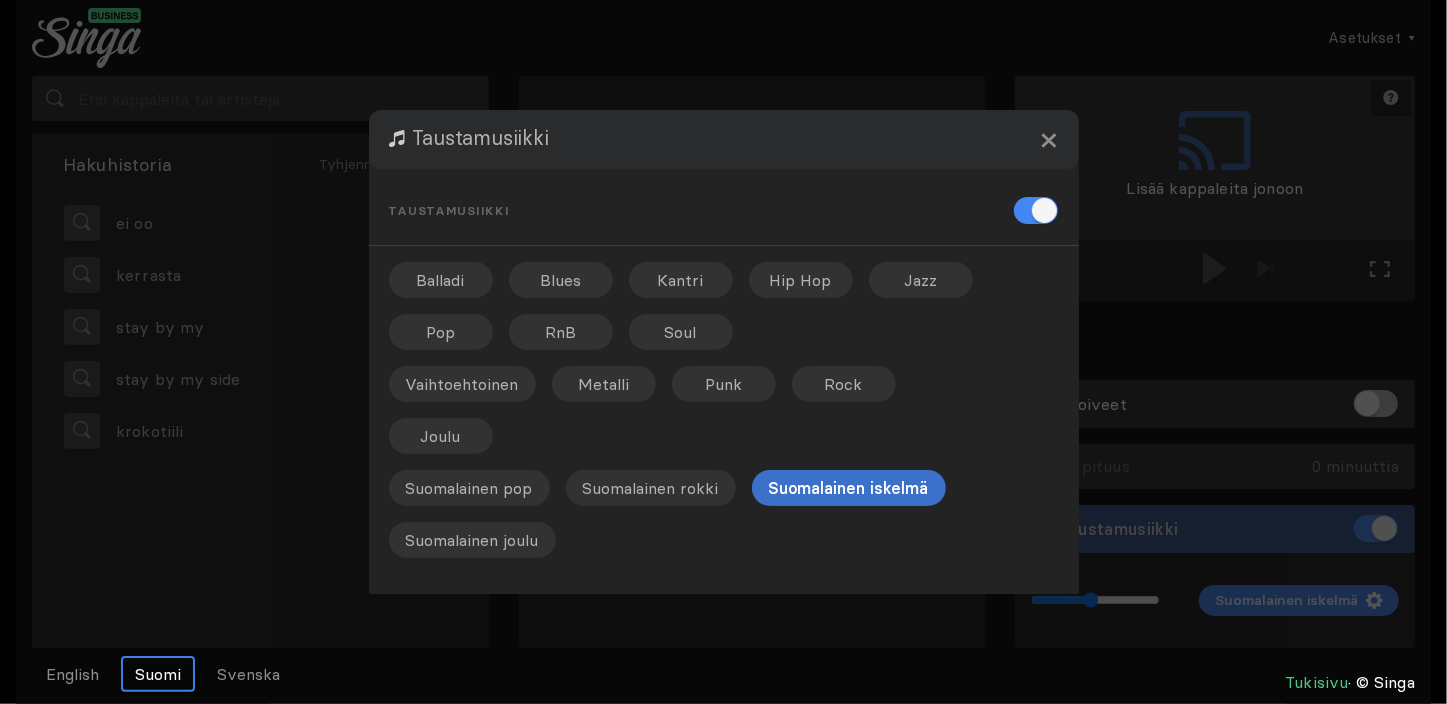 click at bounding box center [723, 352] 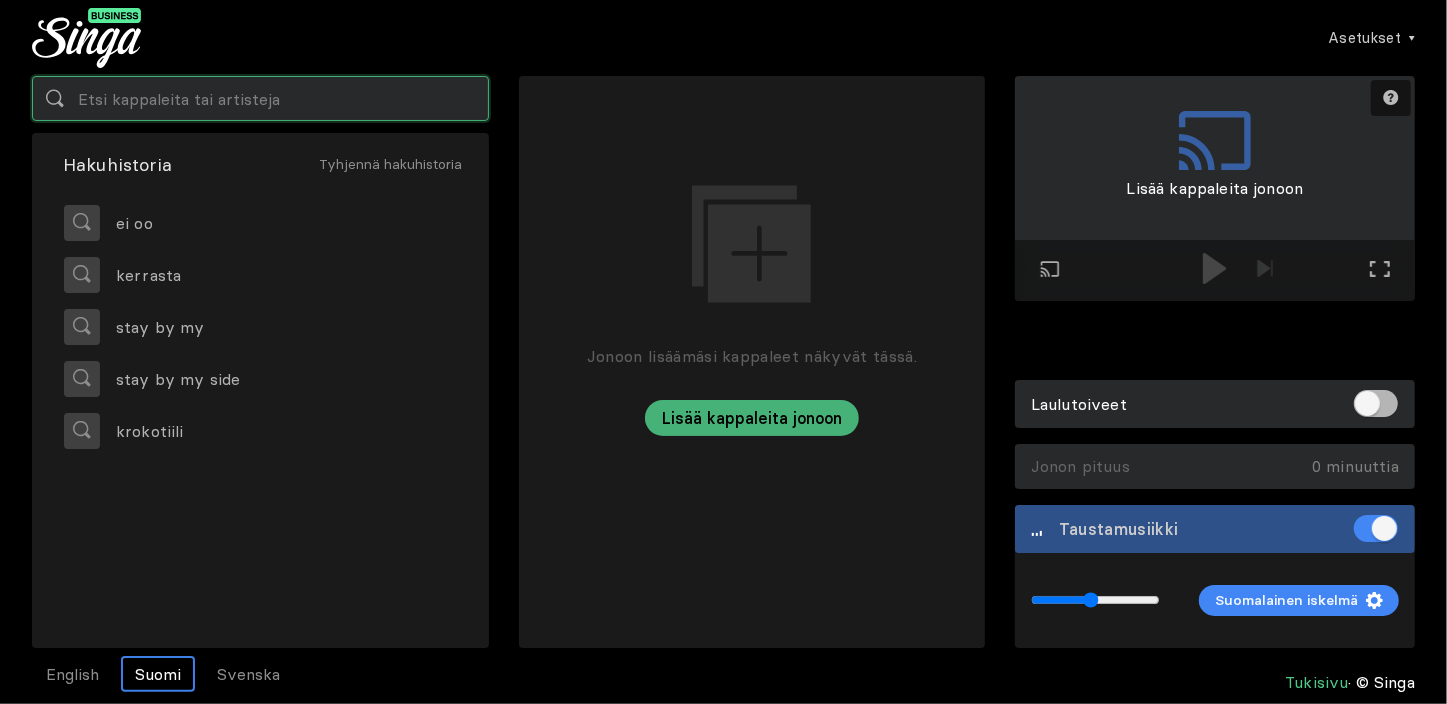 click at bounding box center [260, 98] 